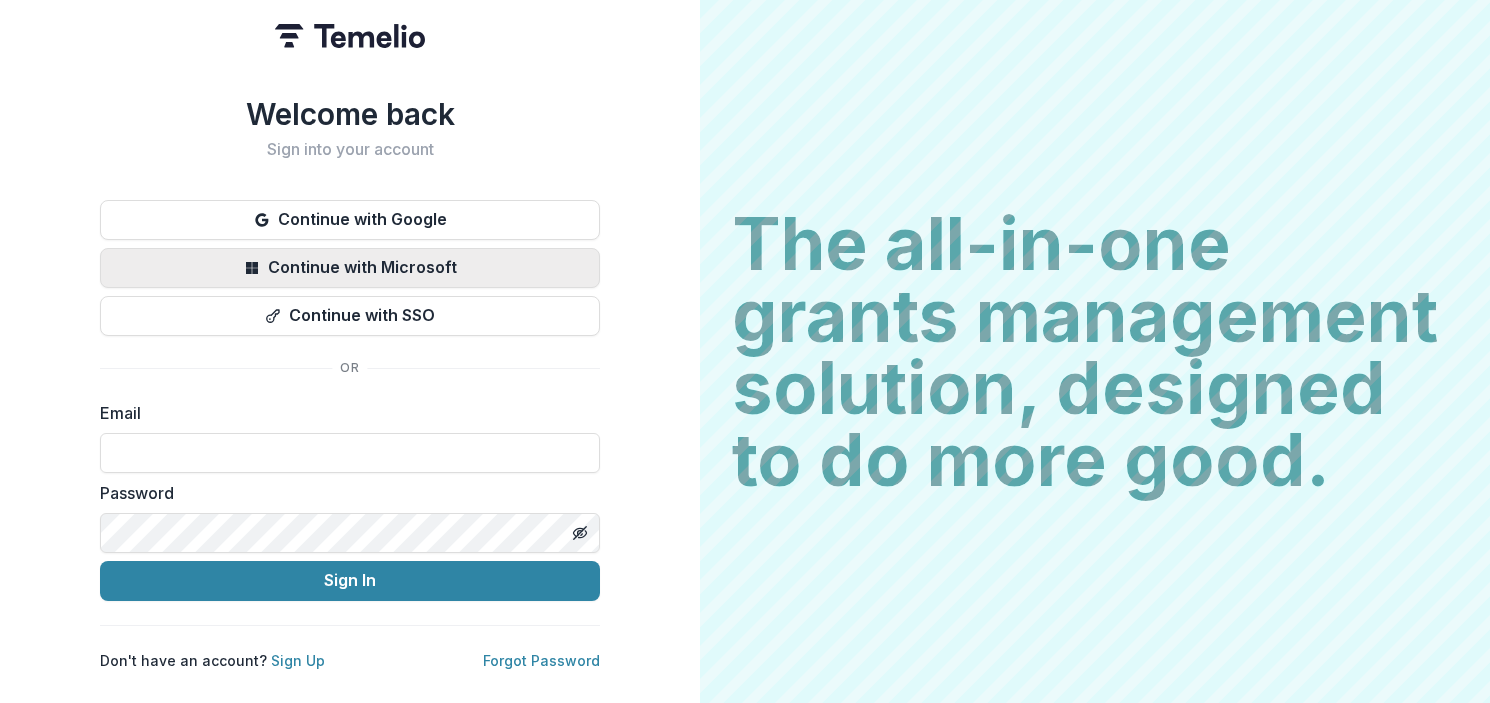 scroll, scrollTop: 0, scrollLeft: 0, axis: both 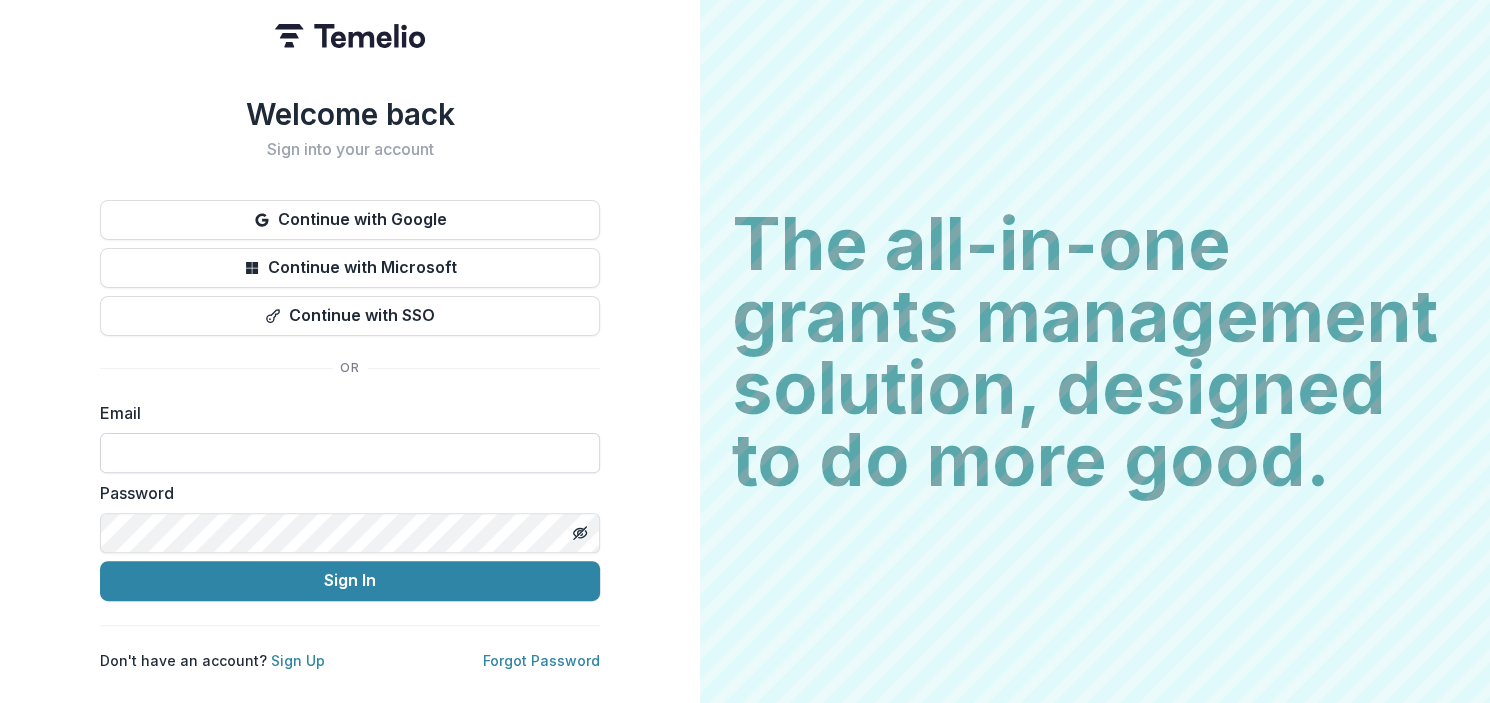 click at bounding box center (350, 453) 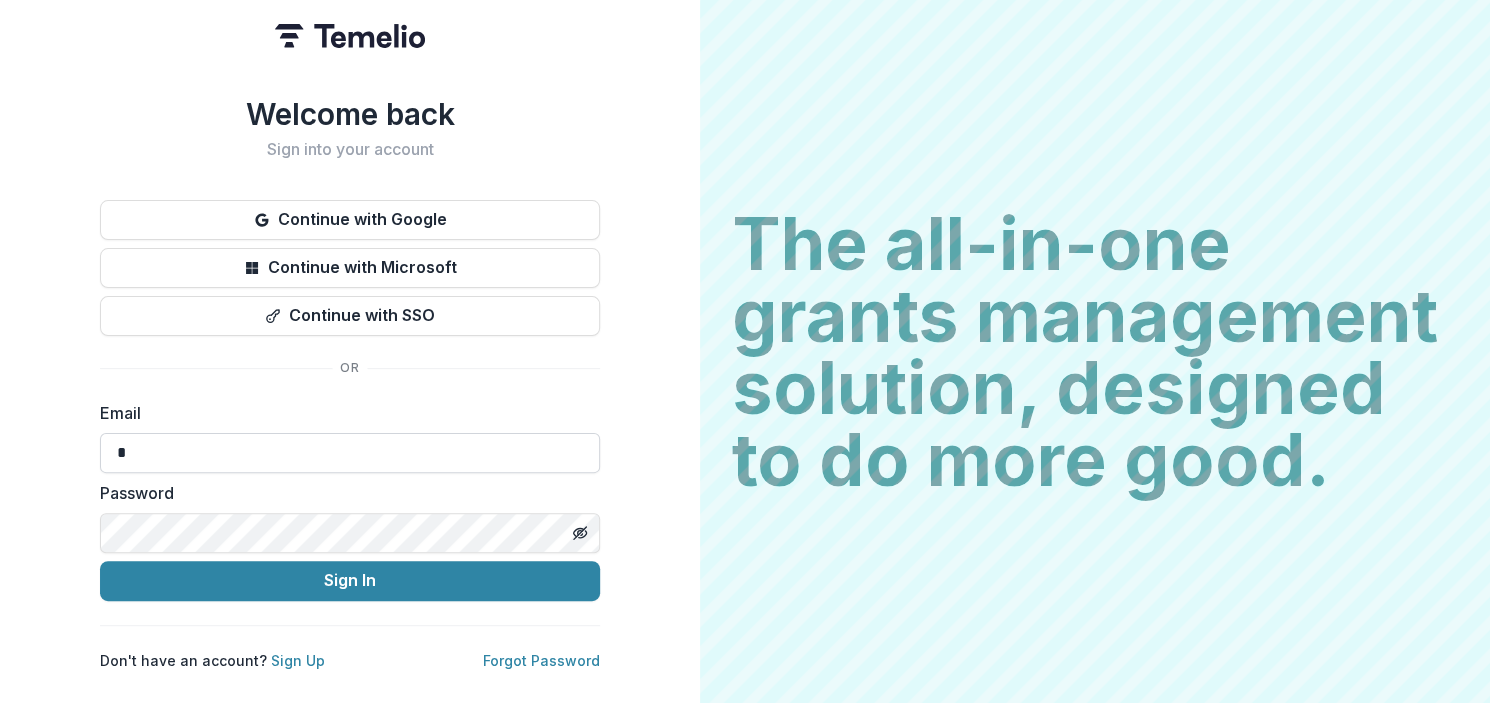 type on "**********" 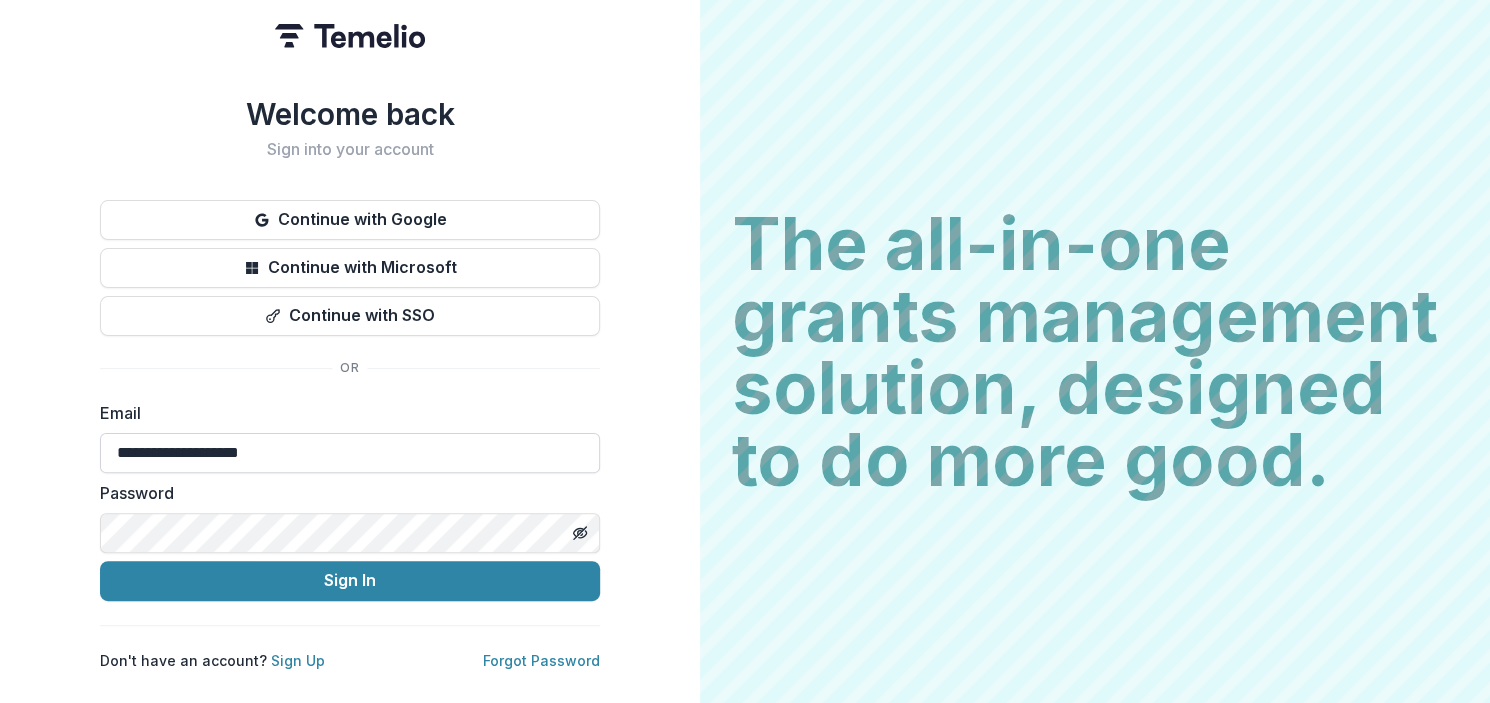 click on "Sign In" at bounding box center (350, 581) 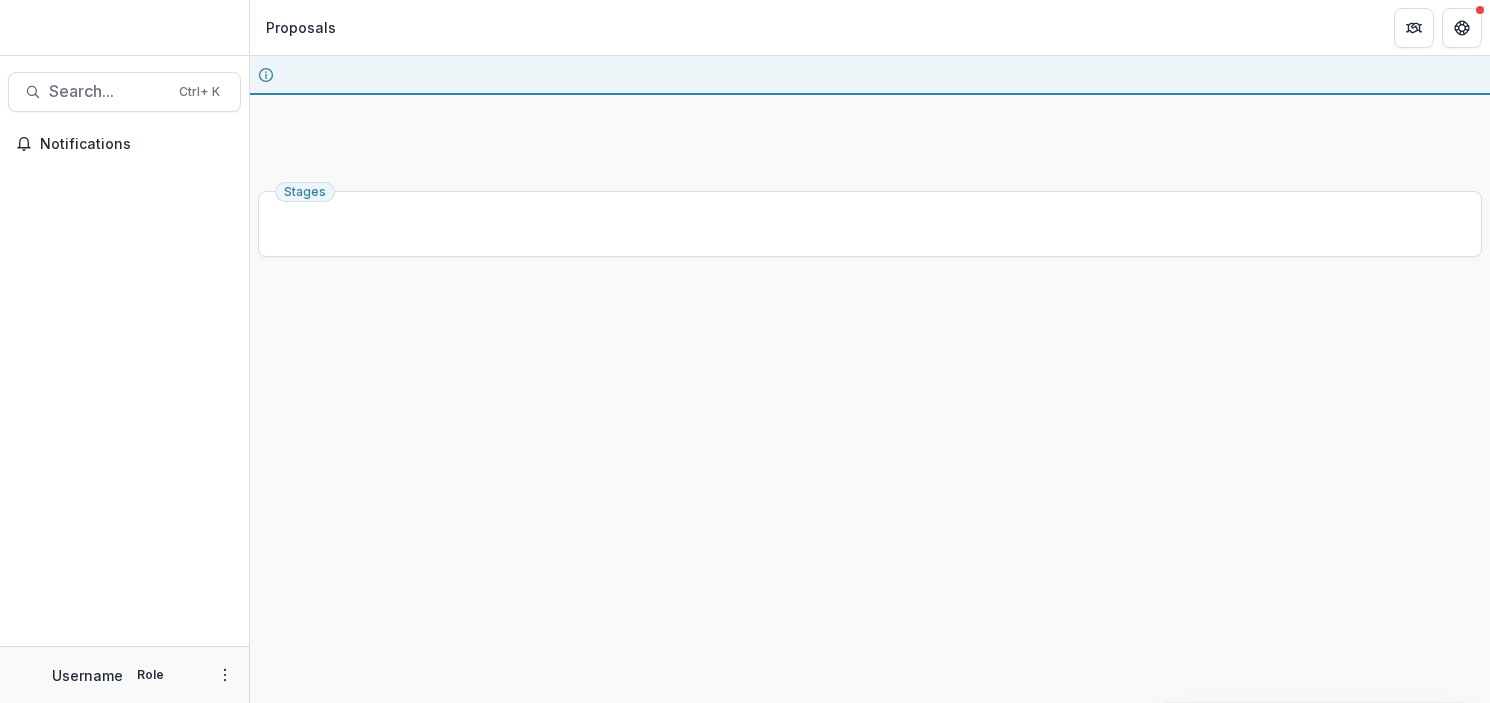 scroll, scrollTop: 0, scrollLeft: 0, axis: both 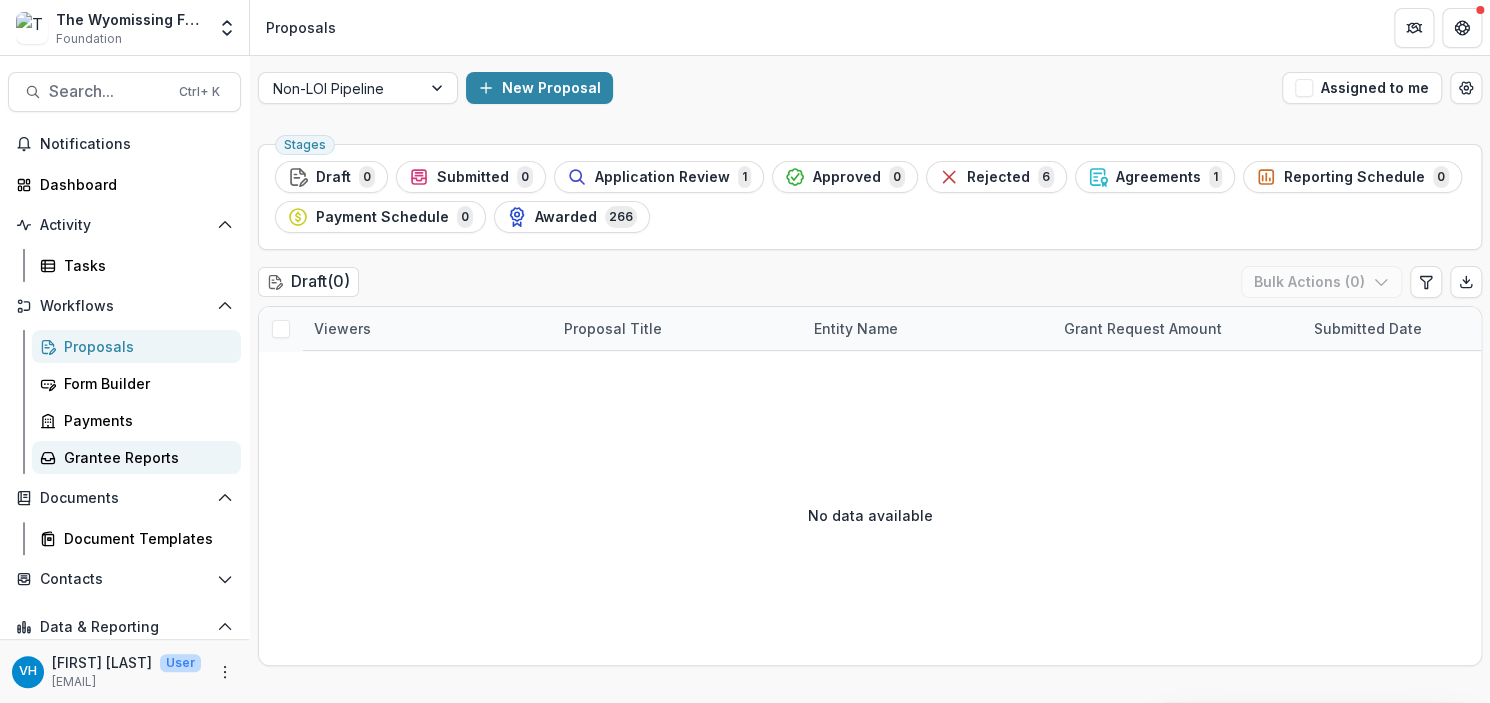 click on "Grantee Reports" at bounding box center [144, 457] 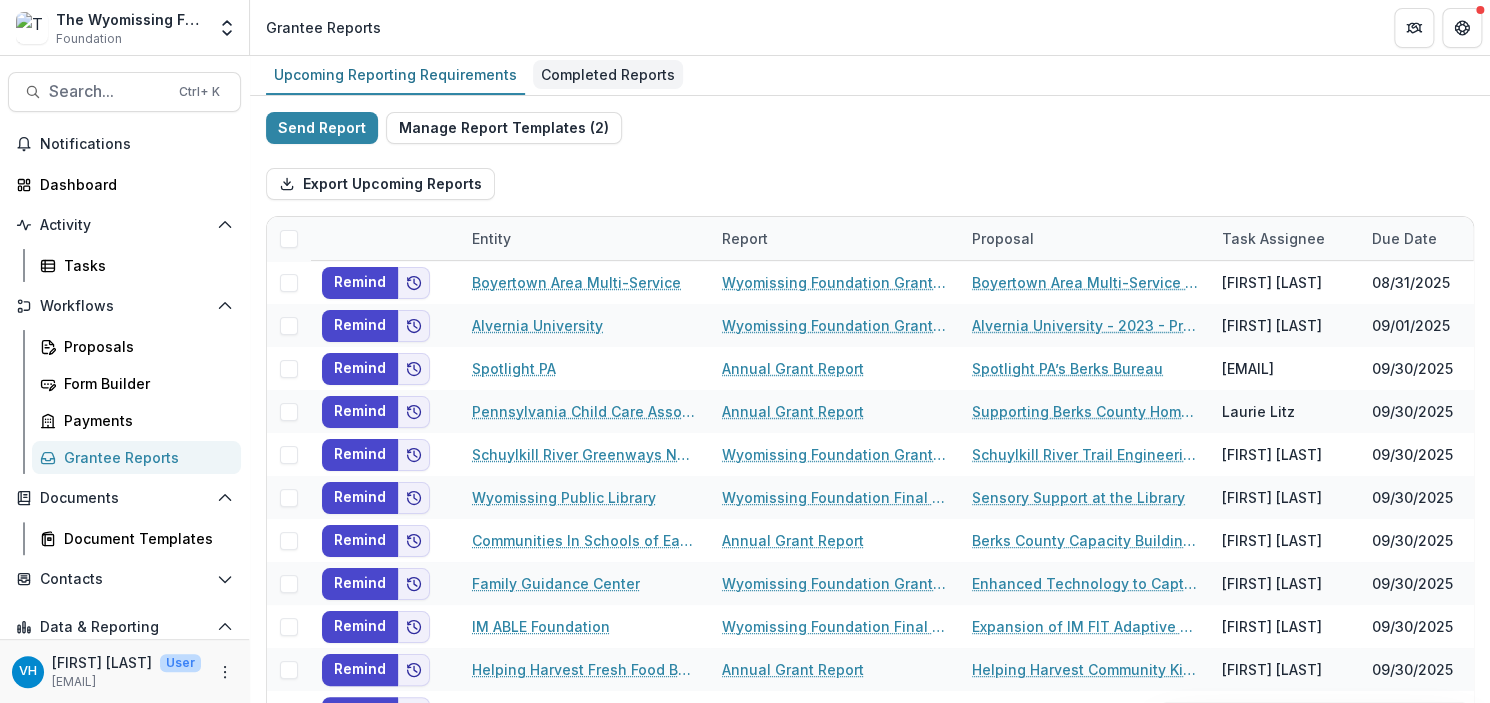 click on "Completed Reports" at bounding box center [608, 74] 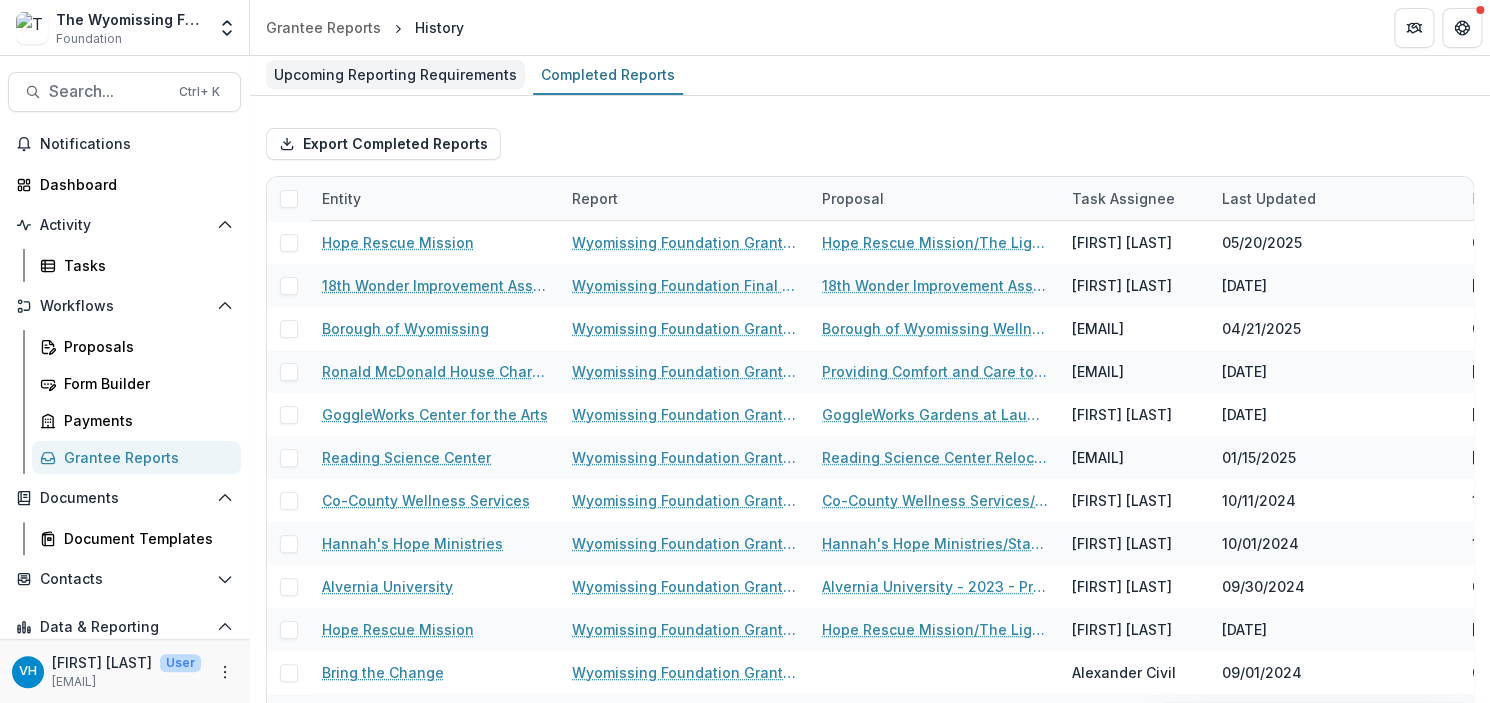 click on "Upcoming Reporting Requirements" at bounding box center [395, 74] 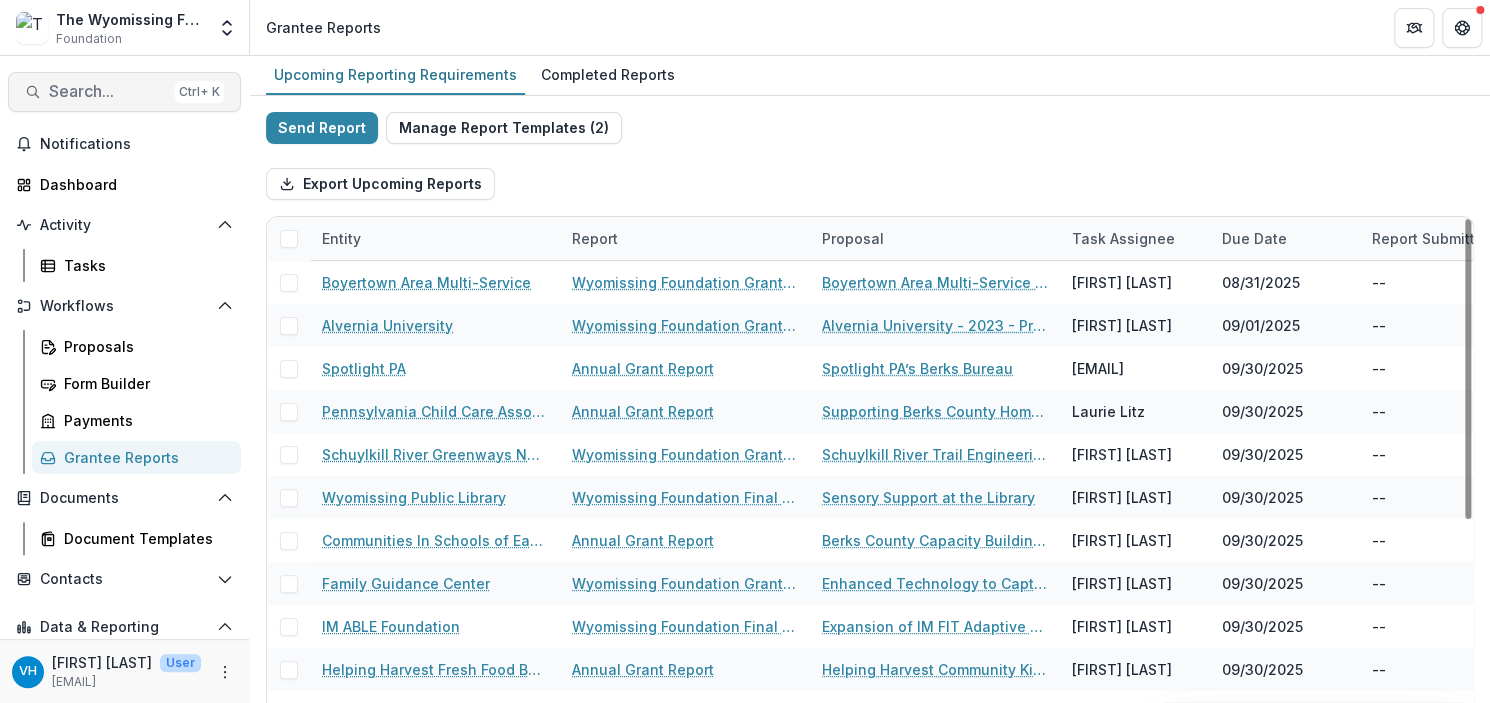 click on "Search..." at bounding box center (108, 91) 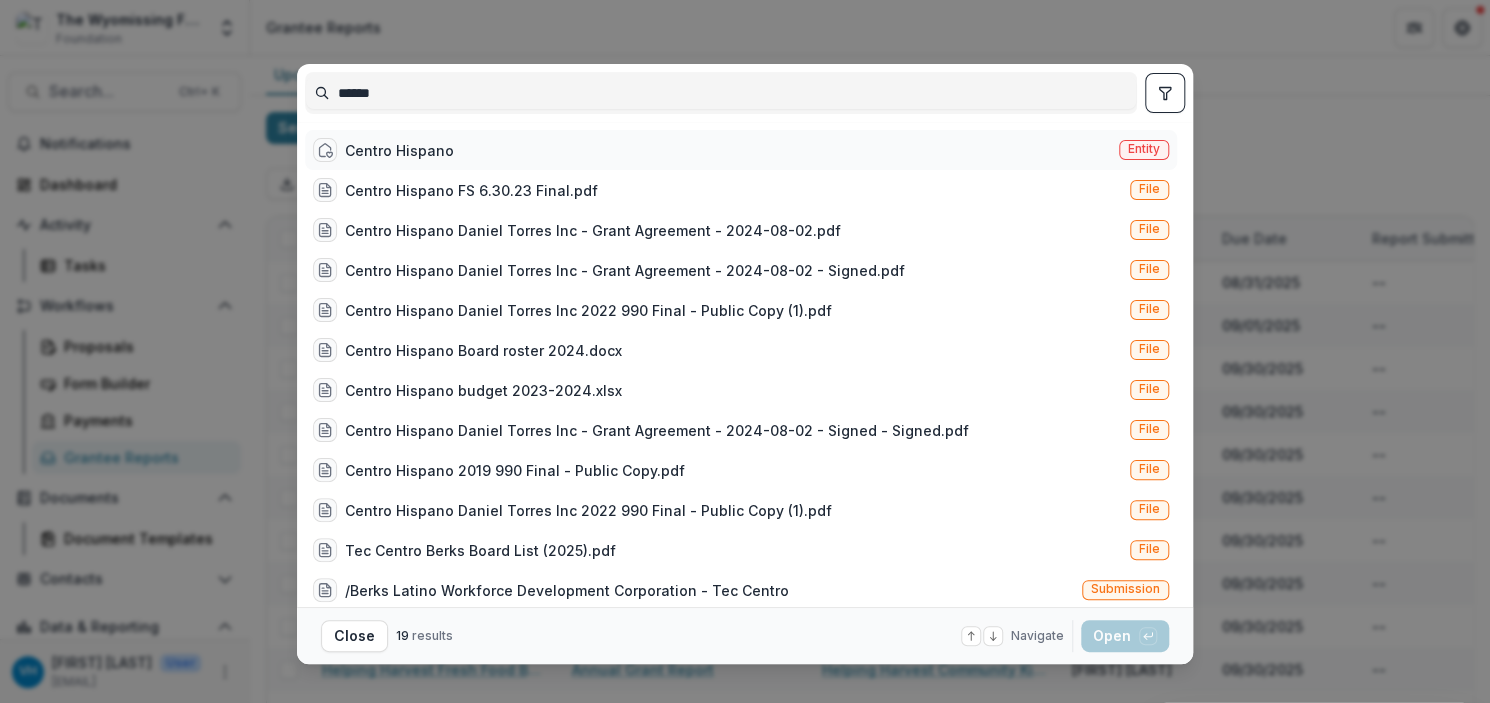 type on "******" 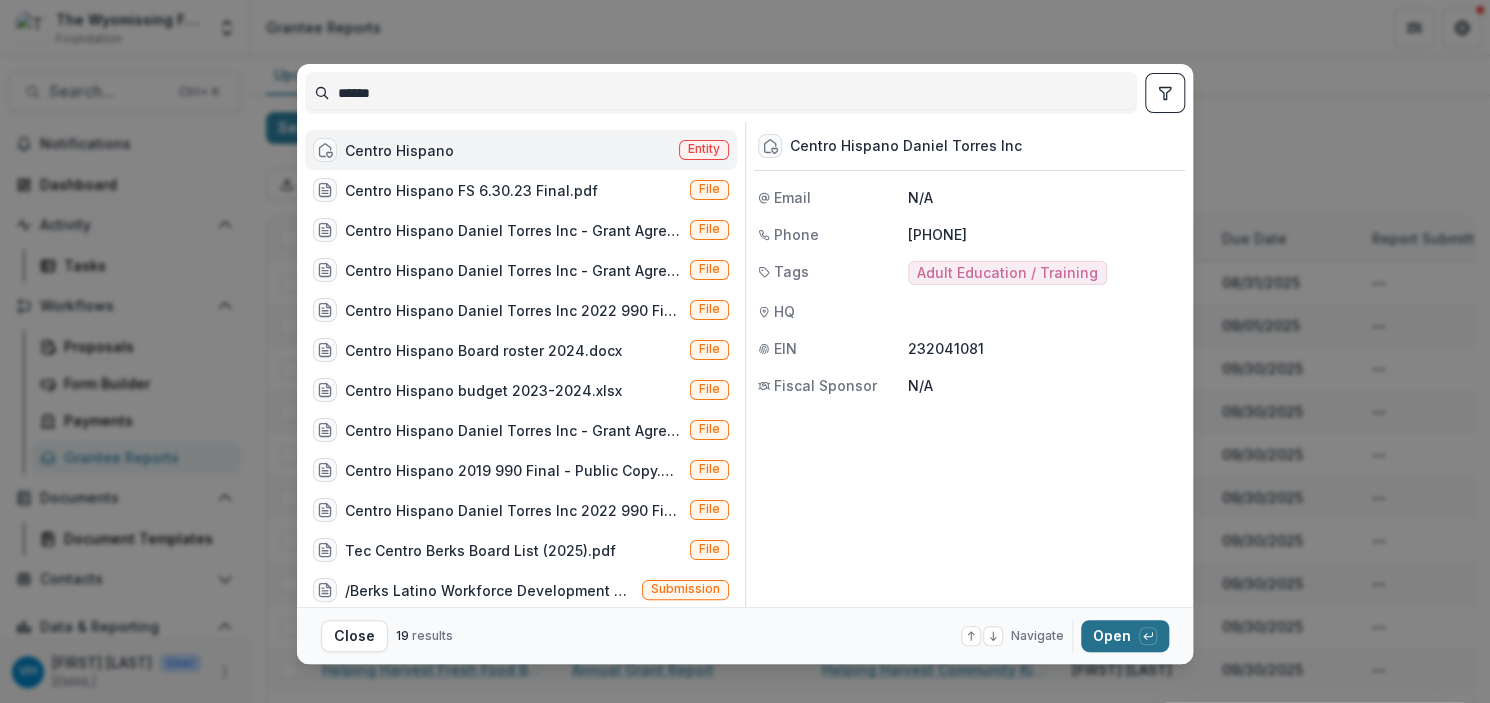 click on "Open with enter key" at bounding box center (1125, 636) 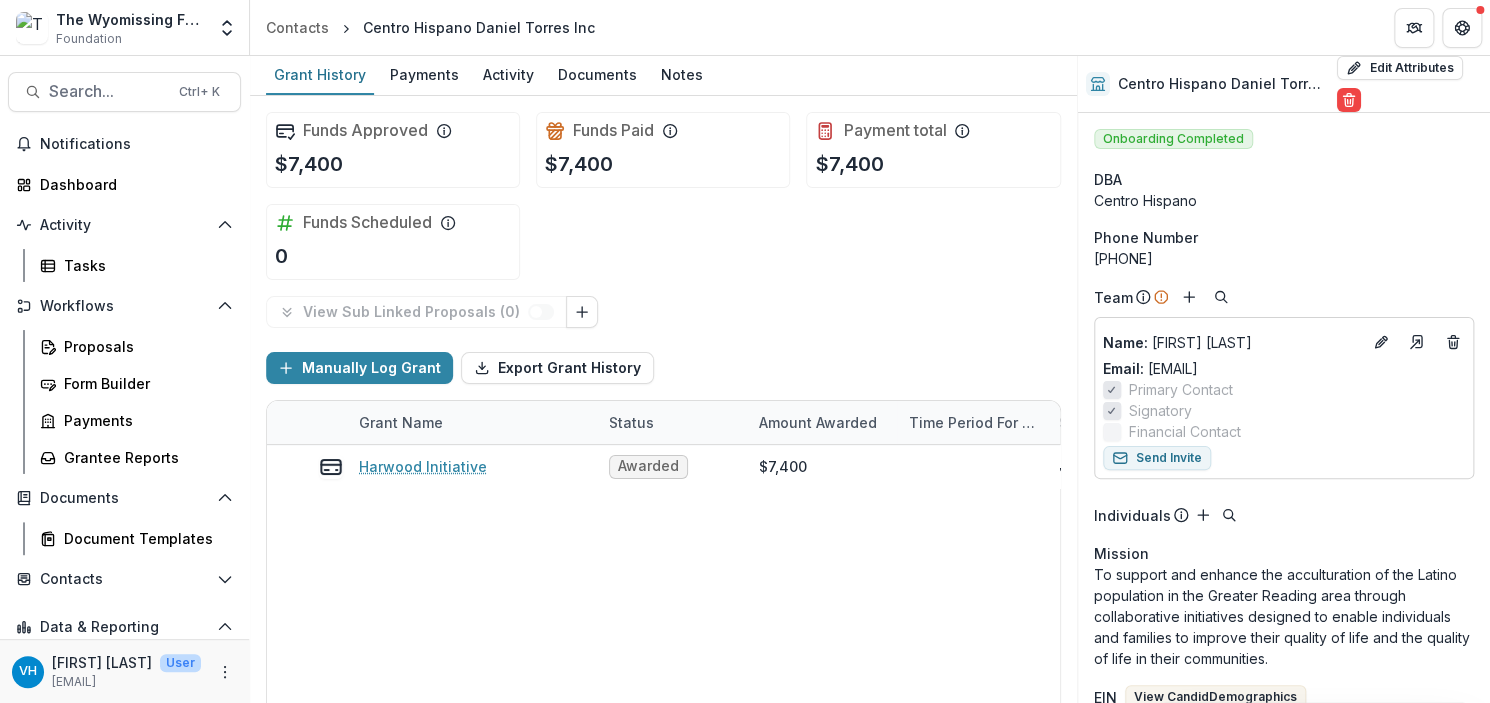 scroll, scrollTop: 99, scrollLeft: 0, axis: vertical 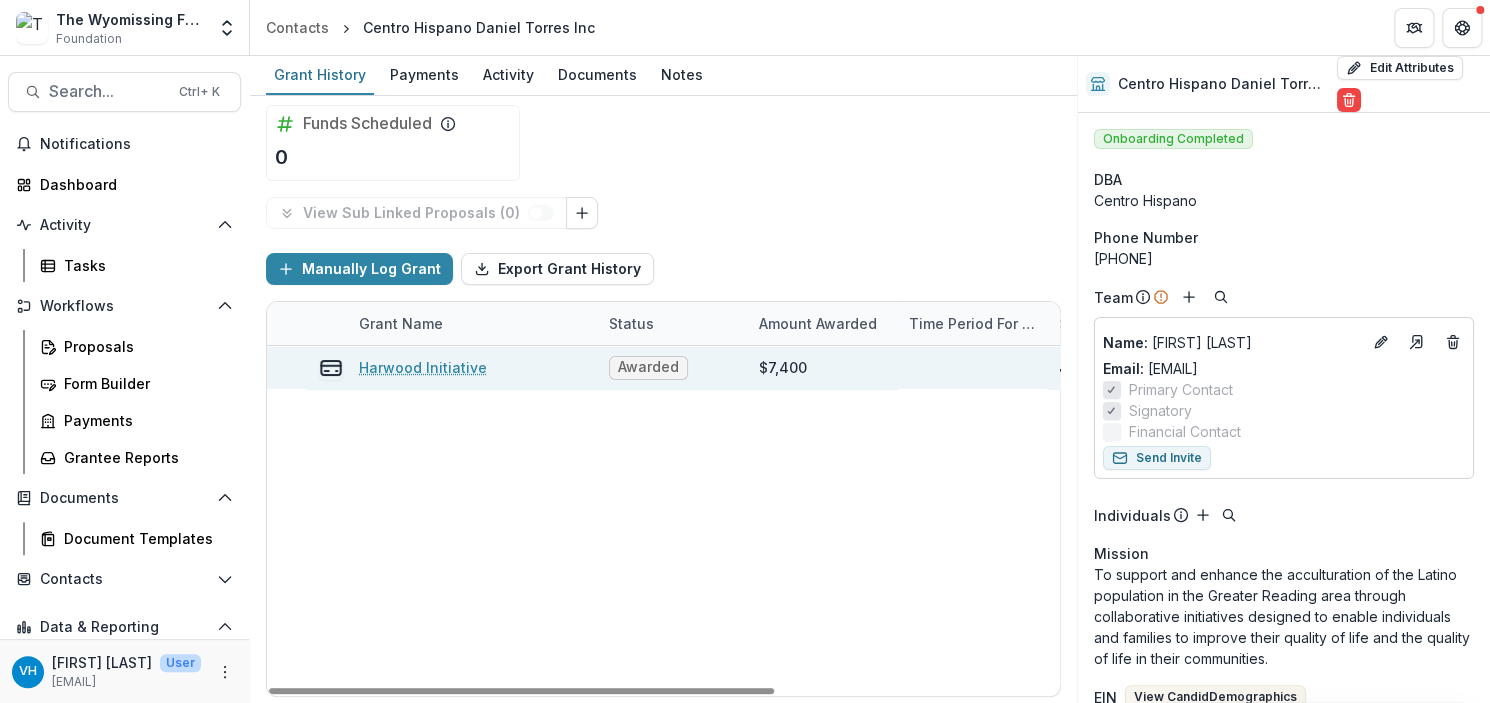 click on "Harwood Initiative" at bounding box center [423, 367] 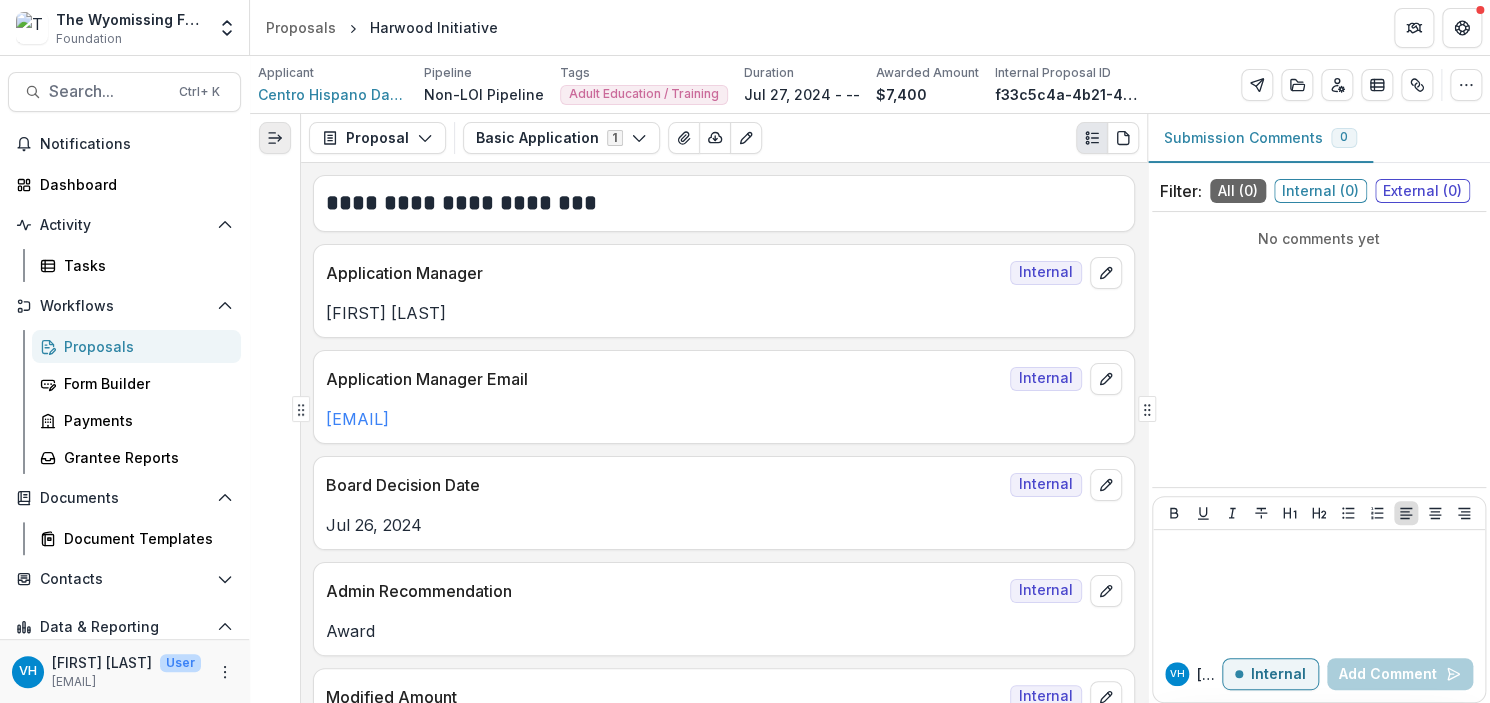 click at bounding box center (275, 138) 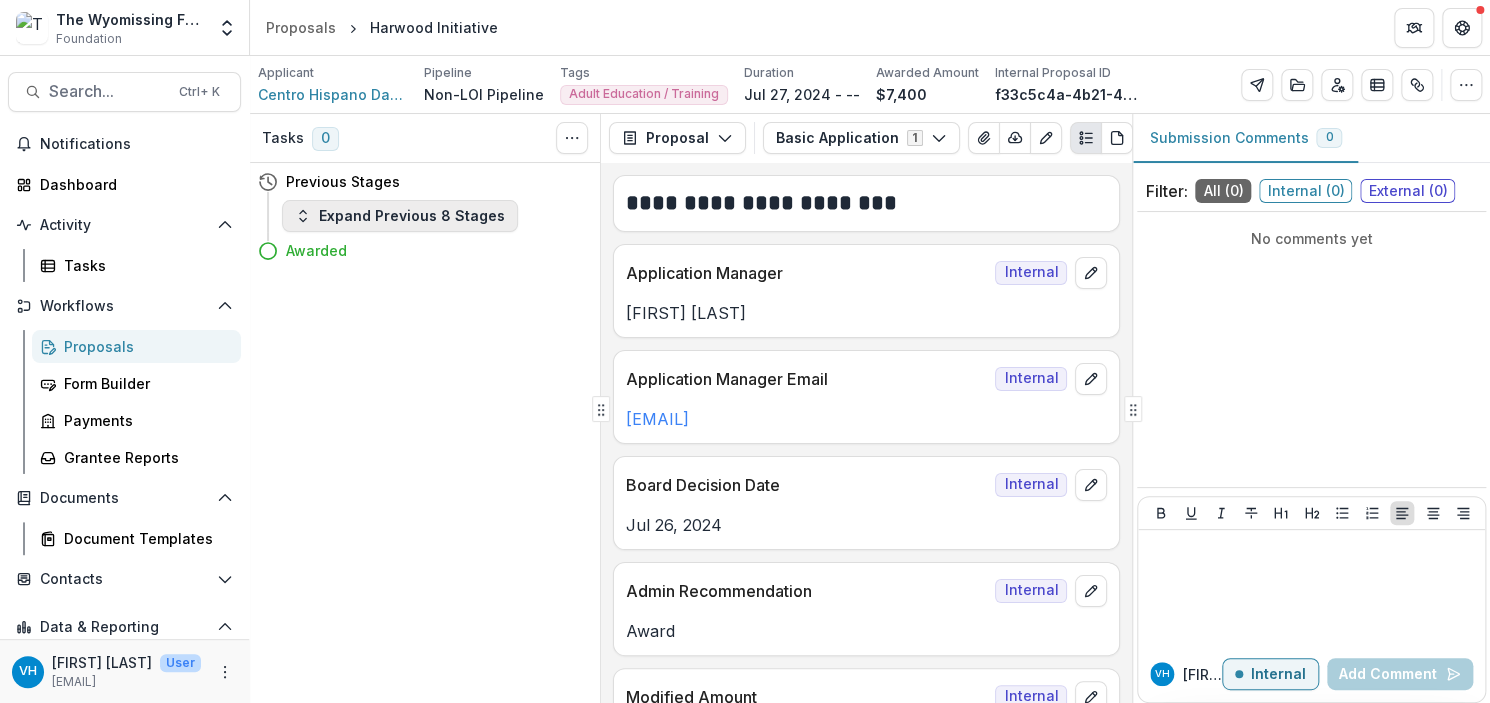 click on "Expand Previous 8 Stages" at bounding box center (400, 216) 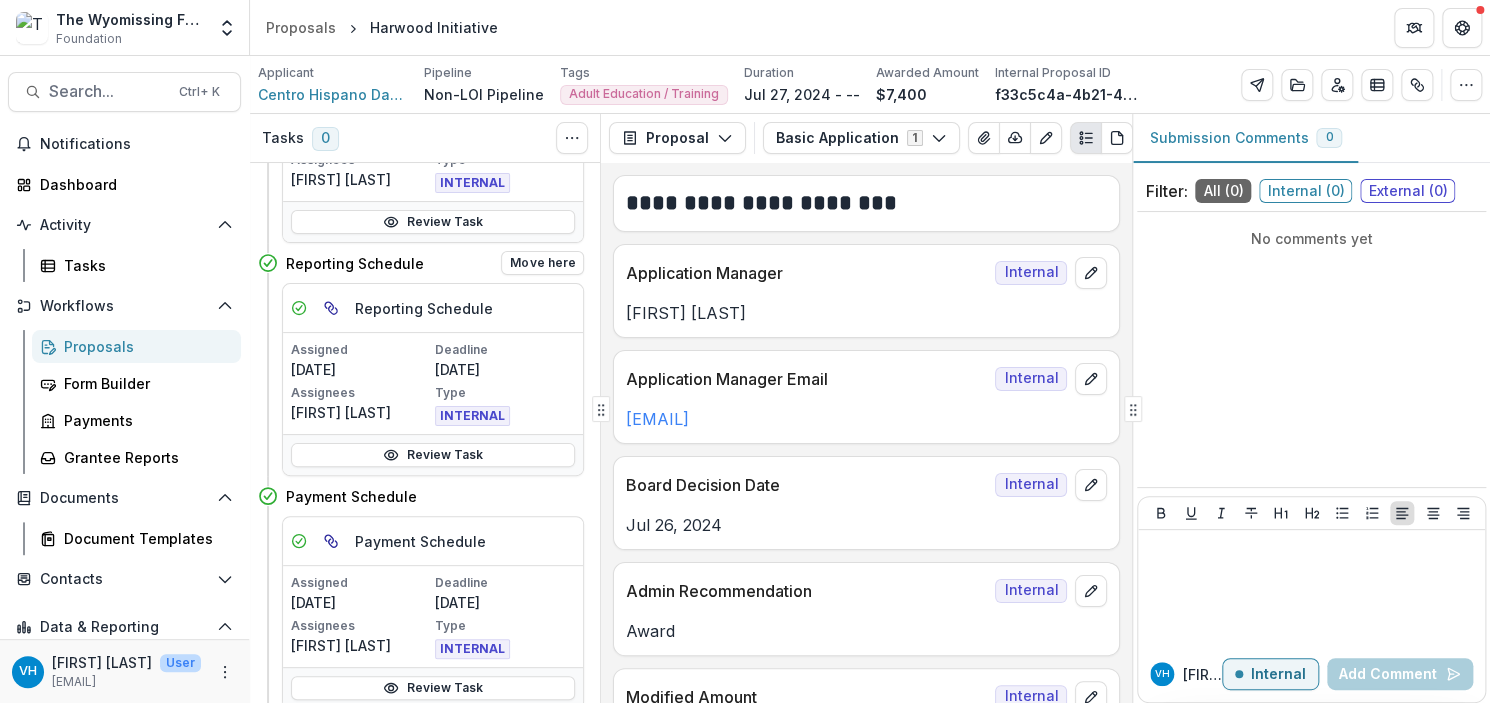 scroll, scrollTop: 1000, scrollLeft: 0, axis: vertical 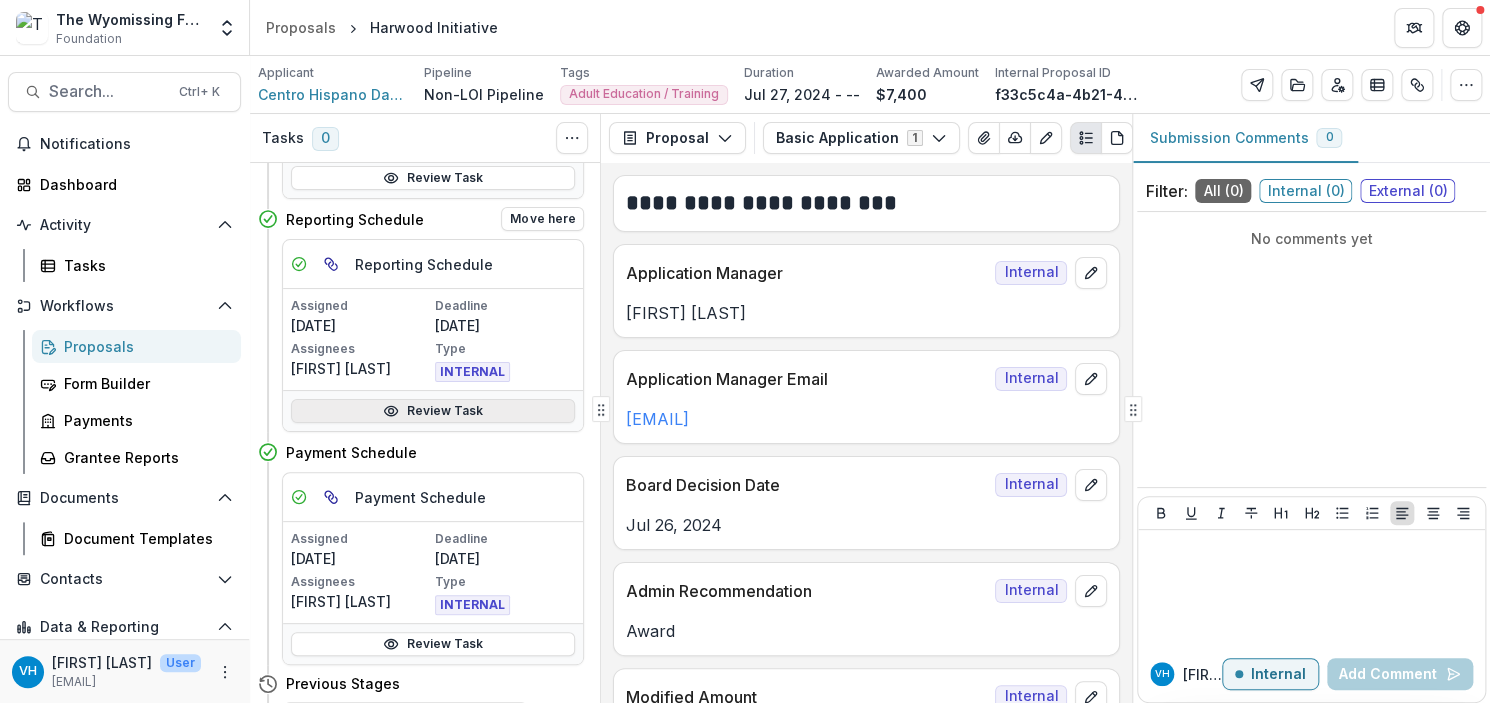 click on "Review Task" at bounding box center [433, 411] 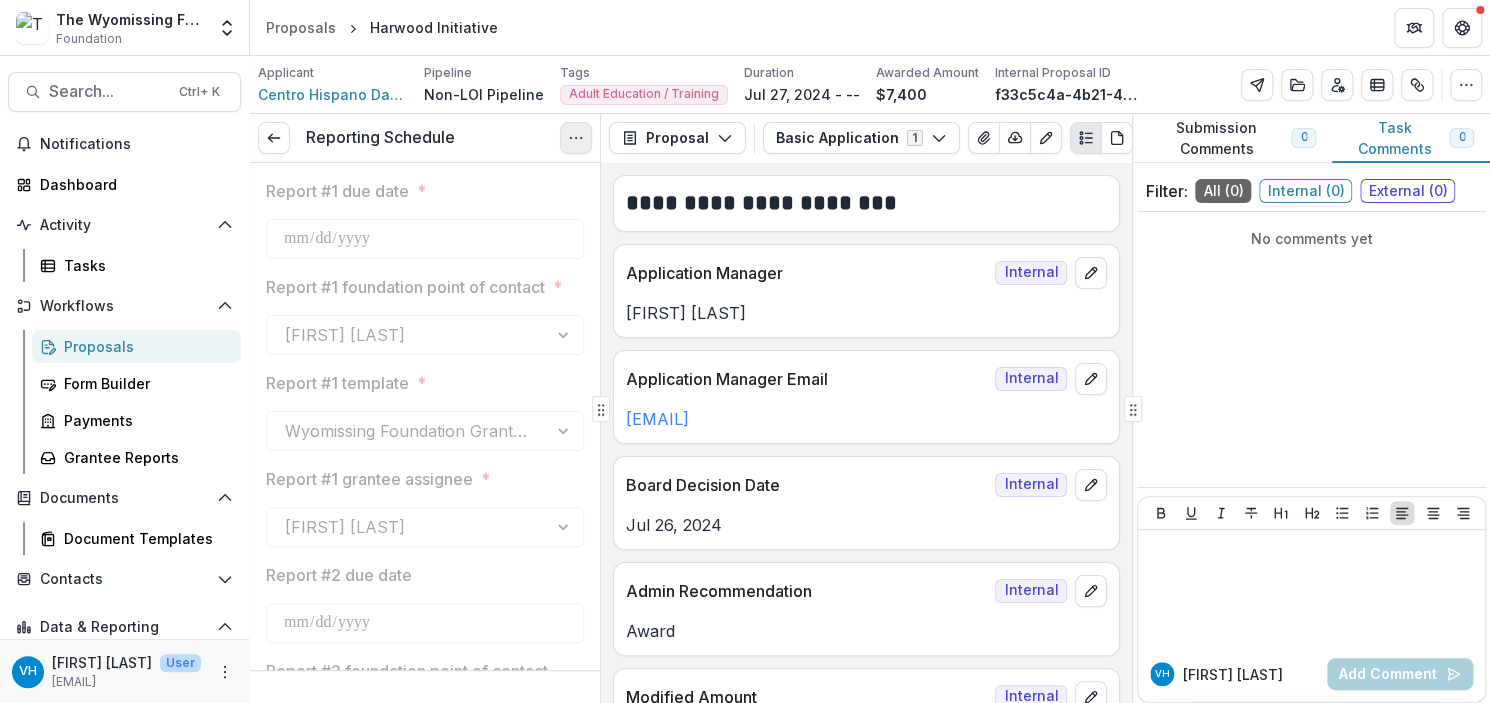 click 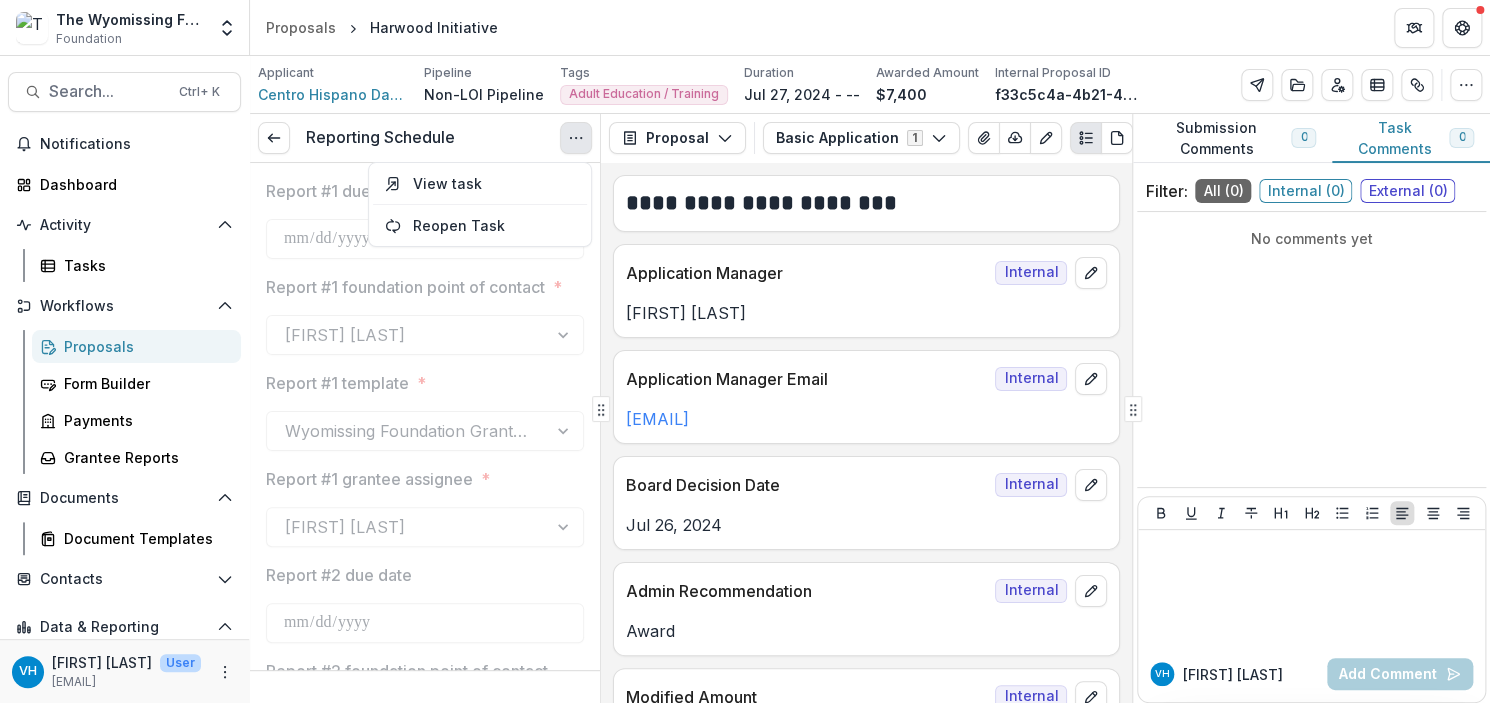 click 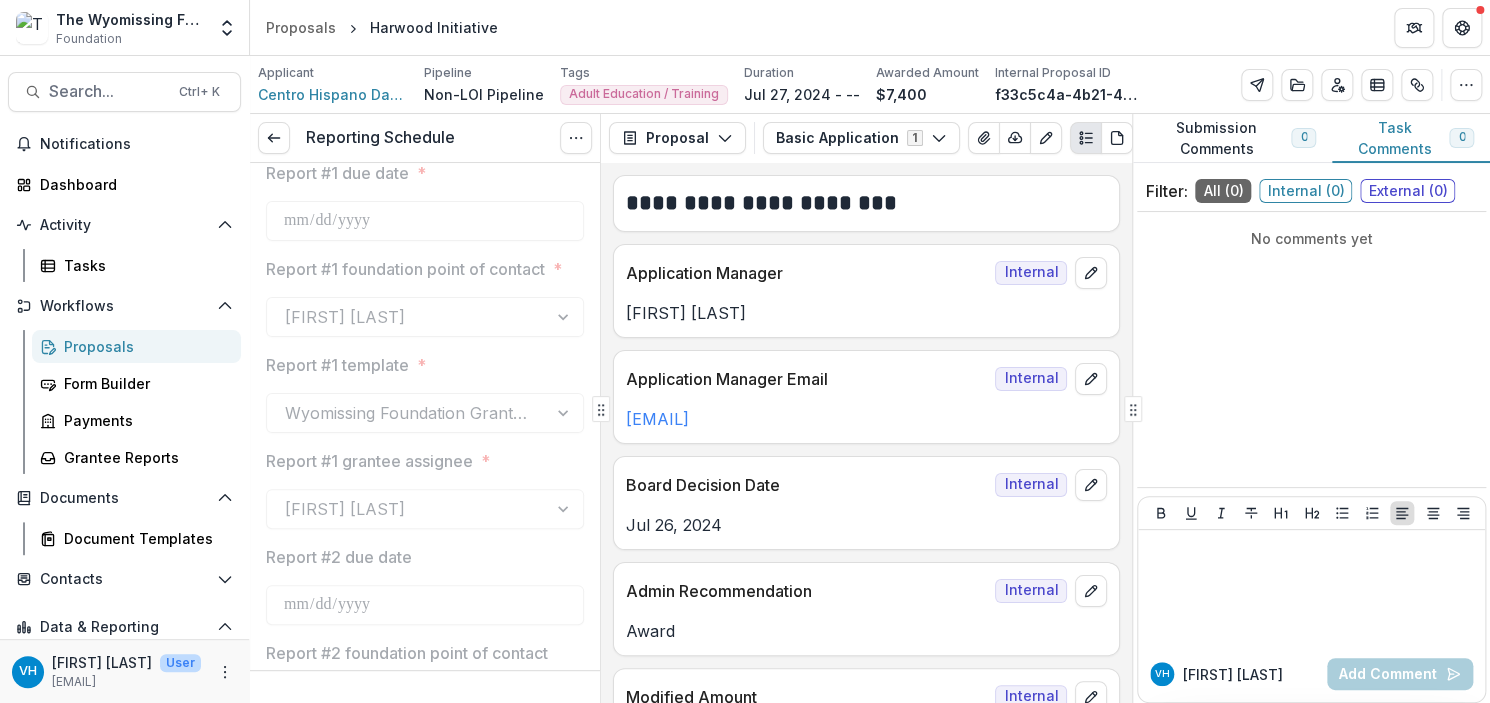 scroll, scrollTop: 0, scrollLeft: 0, axis: both 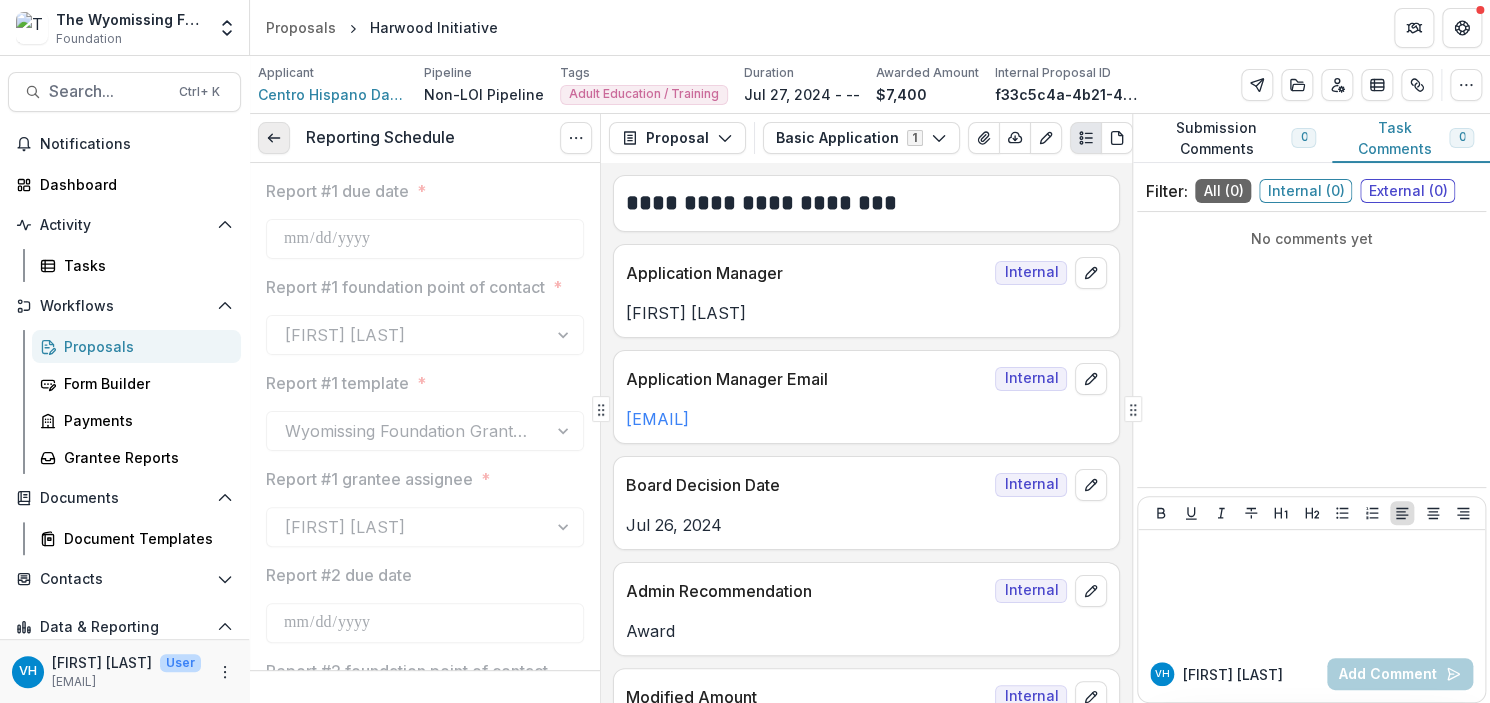 click 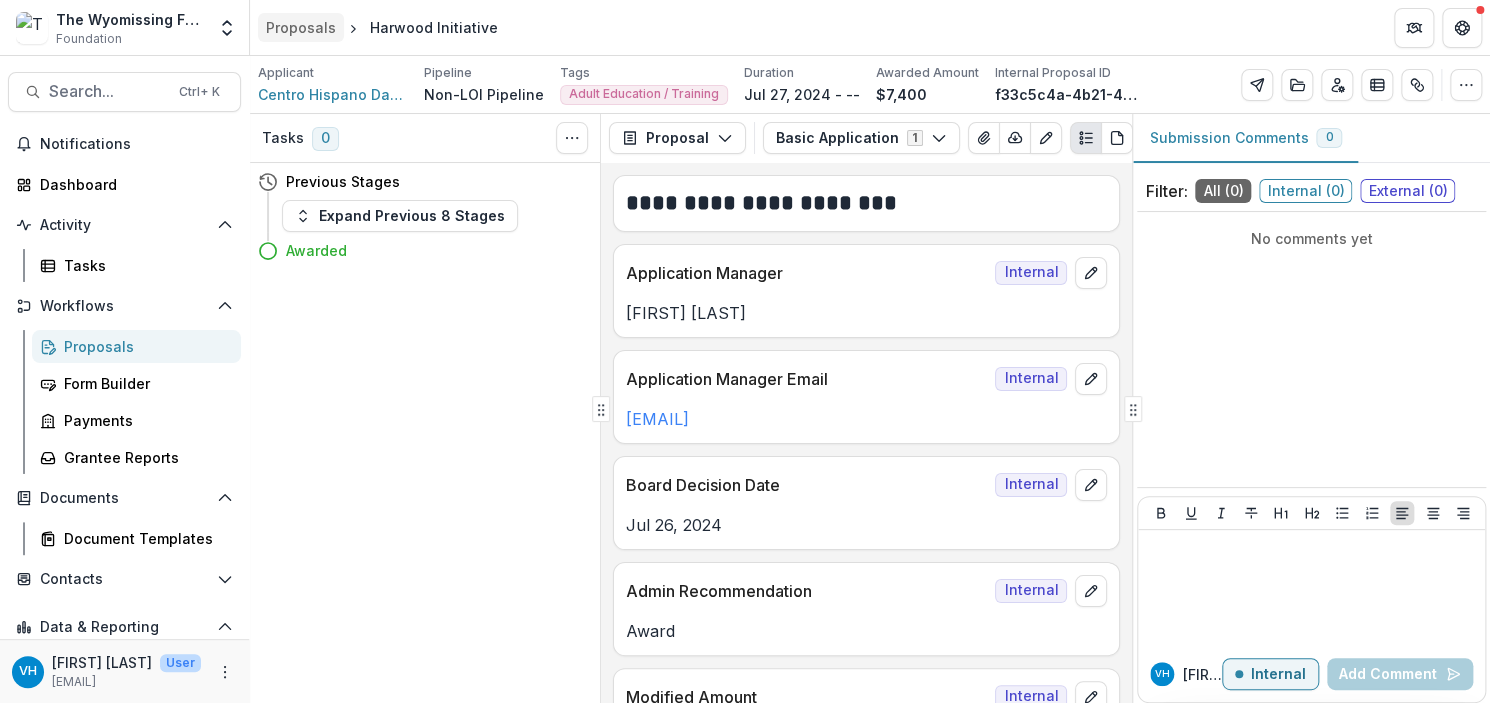 click on "Proposals" at bounding box center [301, 27] 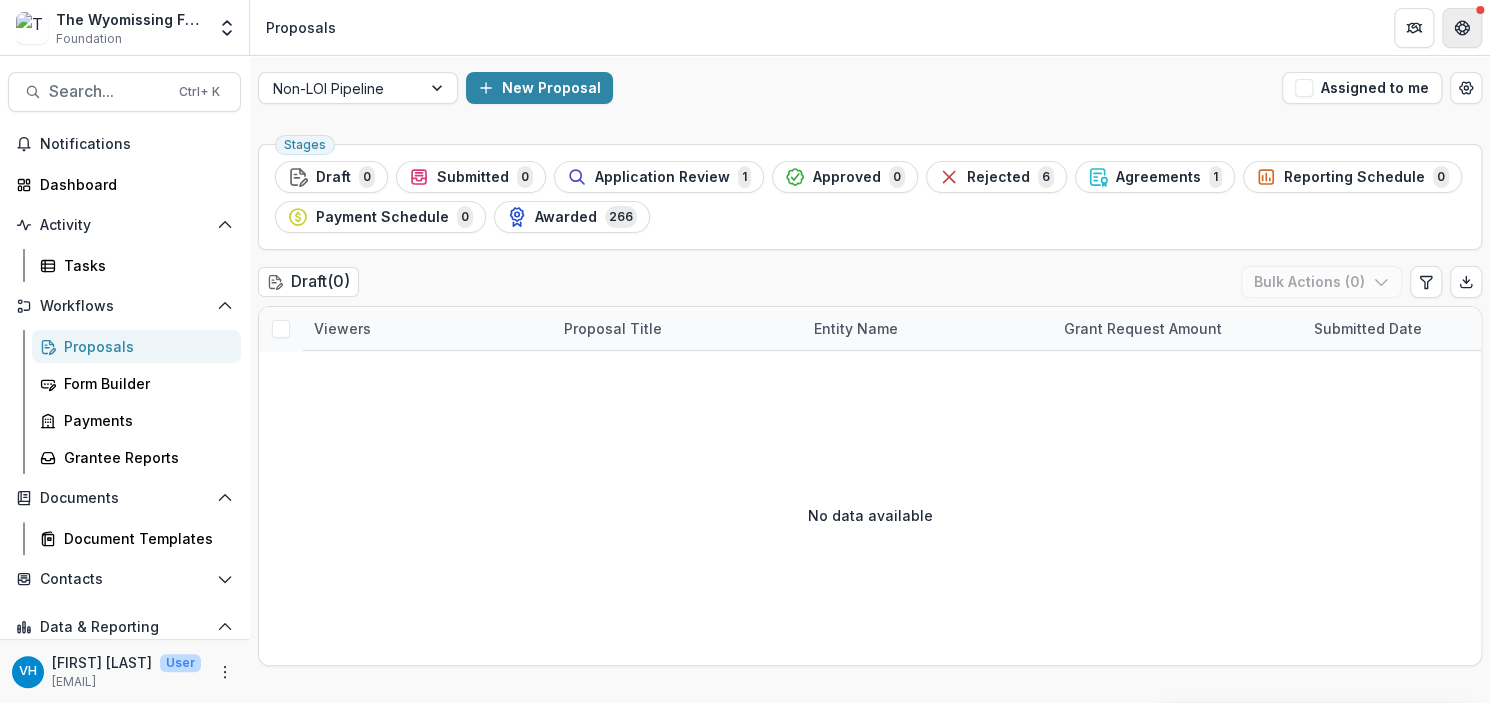 click 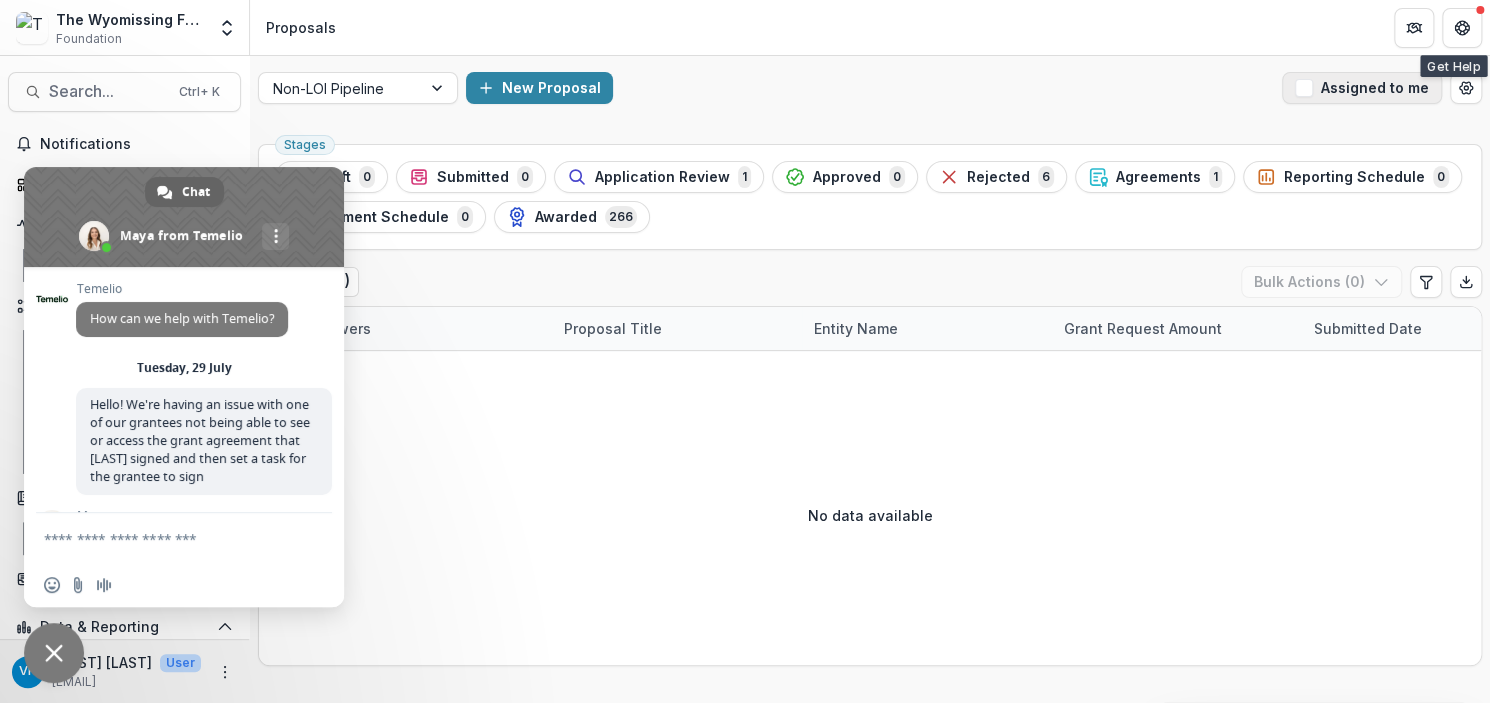 scroll, scrollTop: 1171, scrollLeft: 0, axis: vertical 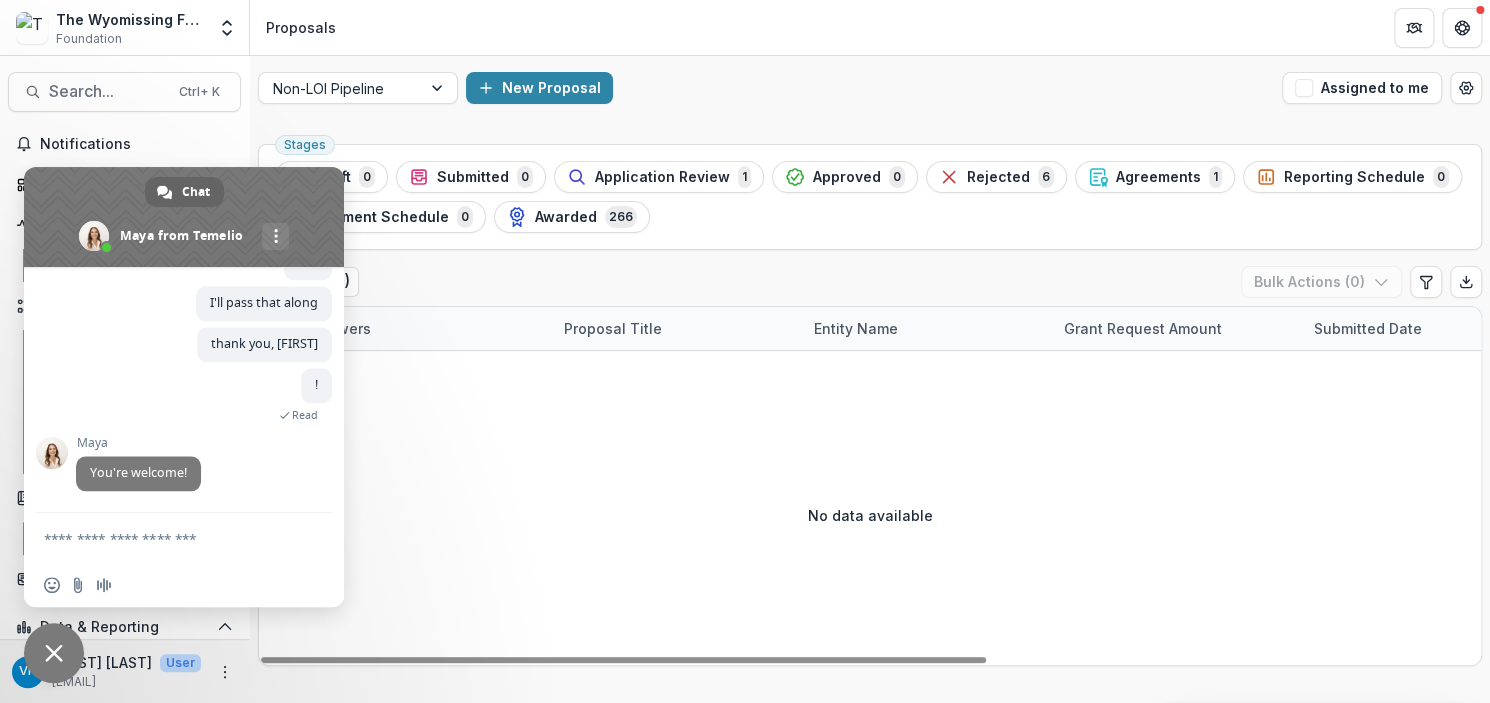 click at bounding box center (164, 538) 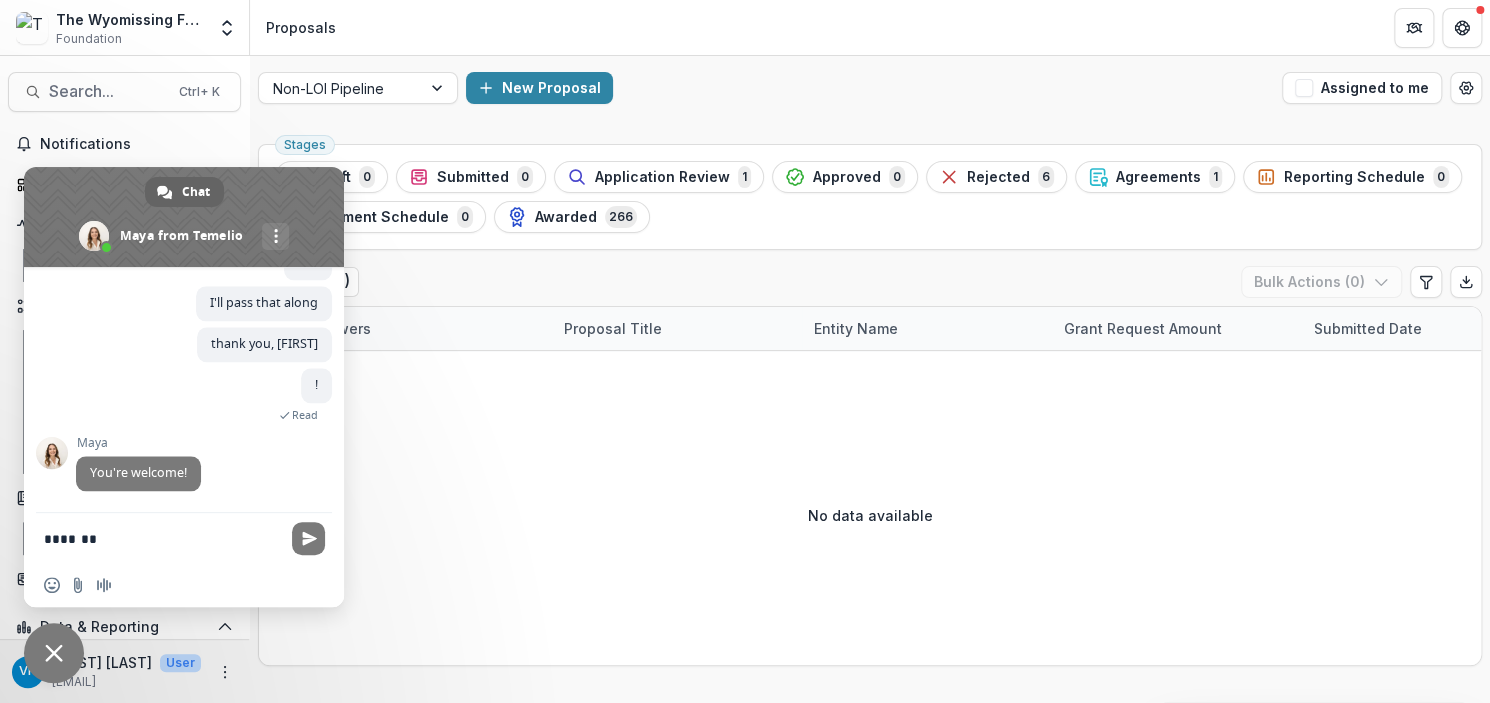 type on "********" 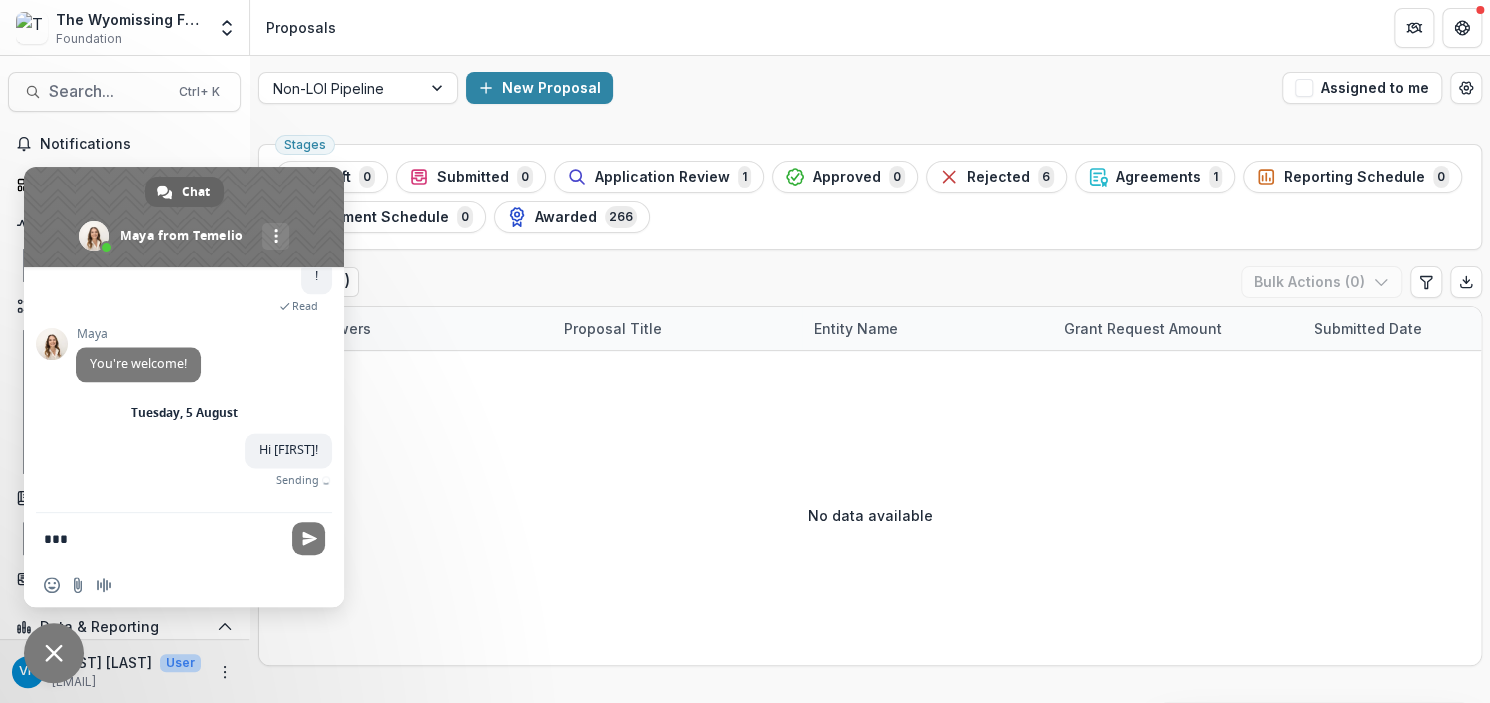 scroll, scrollTop: 1257, scrollLeft: 0, axis: vertical 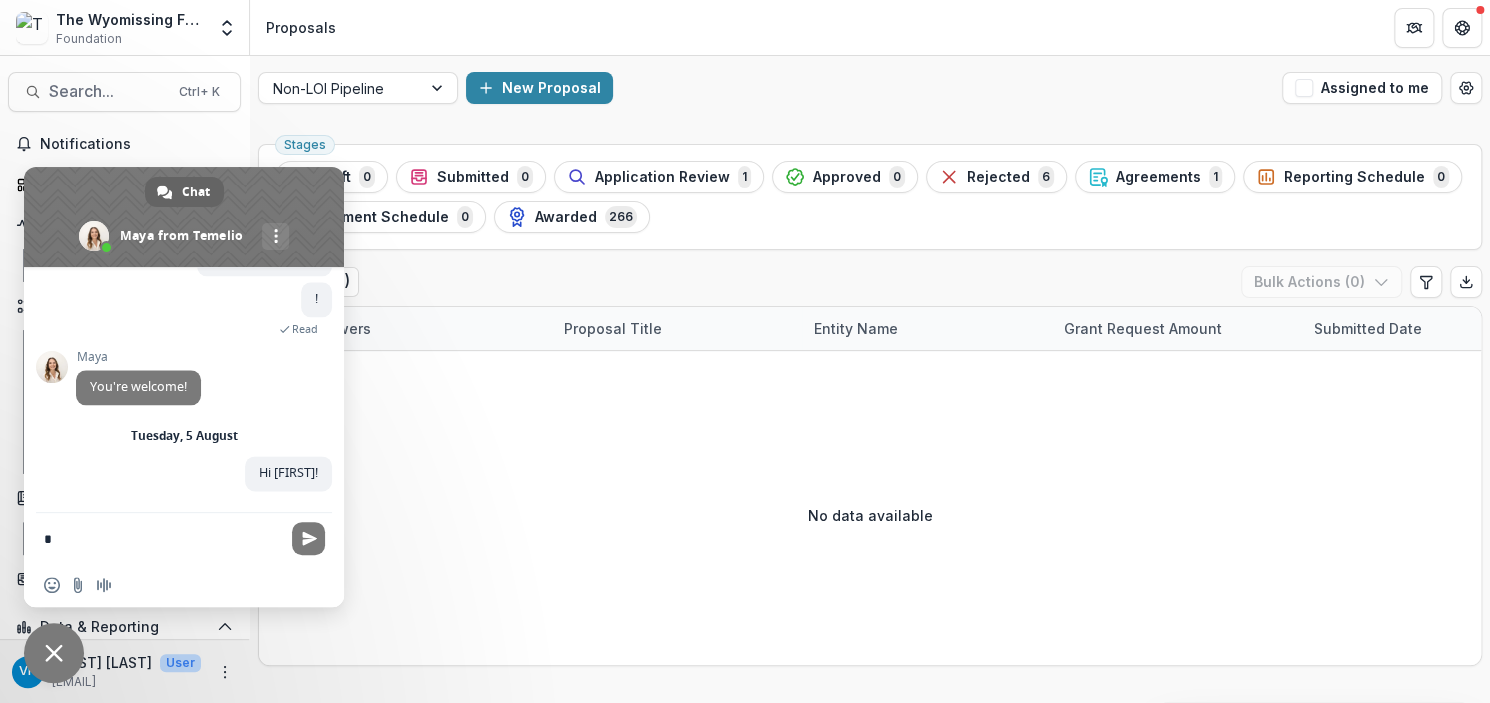 type on "*" 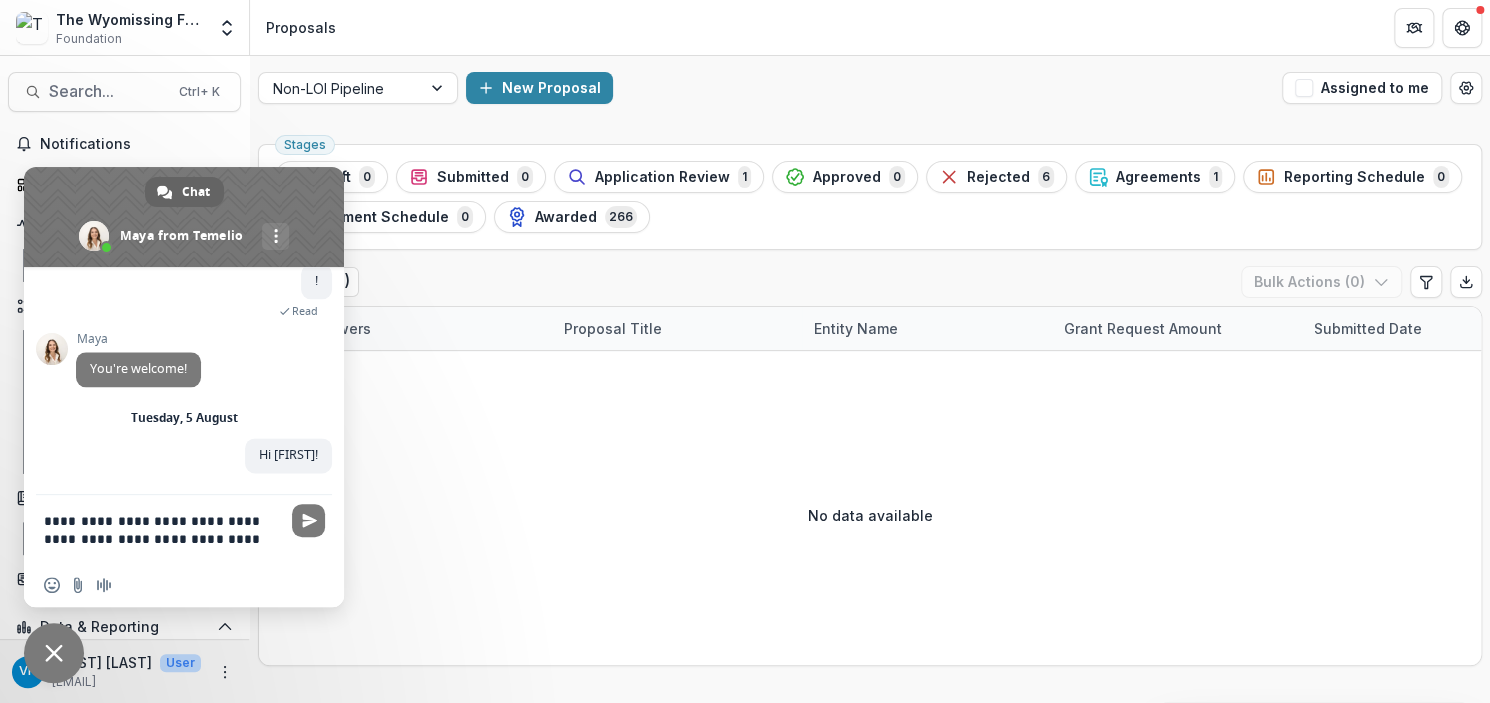 scroll, scrollTop: 1280, scrollLeft: 0, axis: vertical 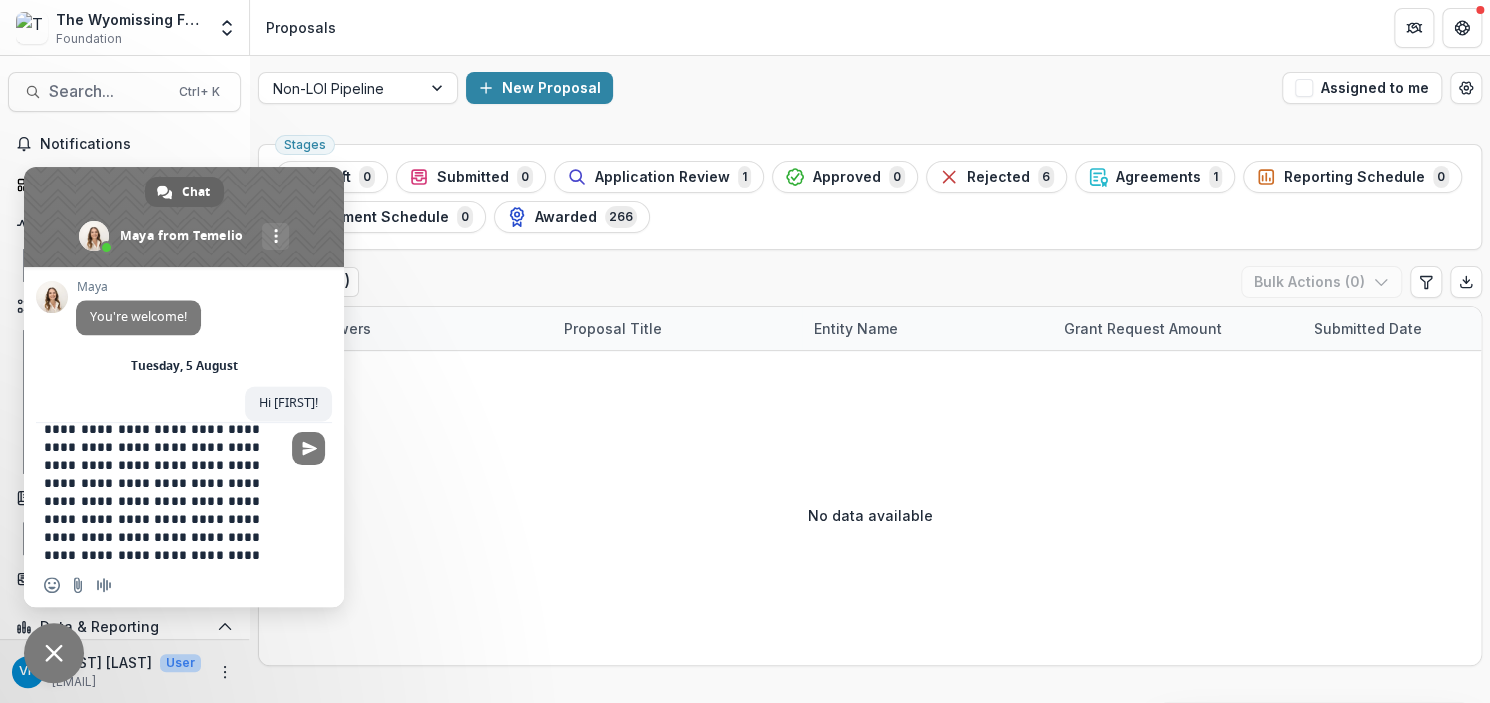 type on "**********" 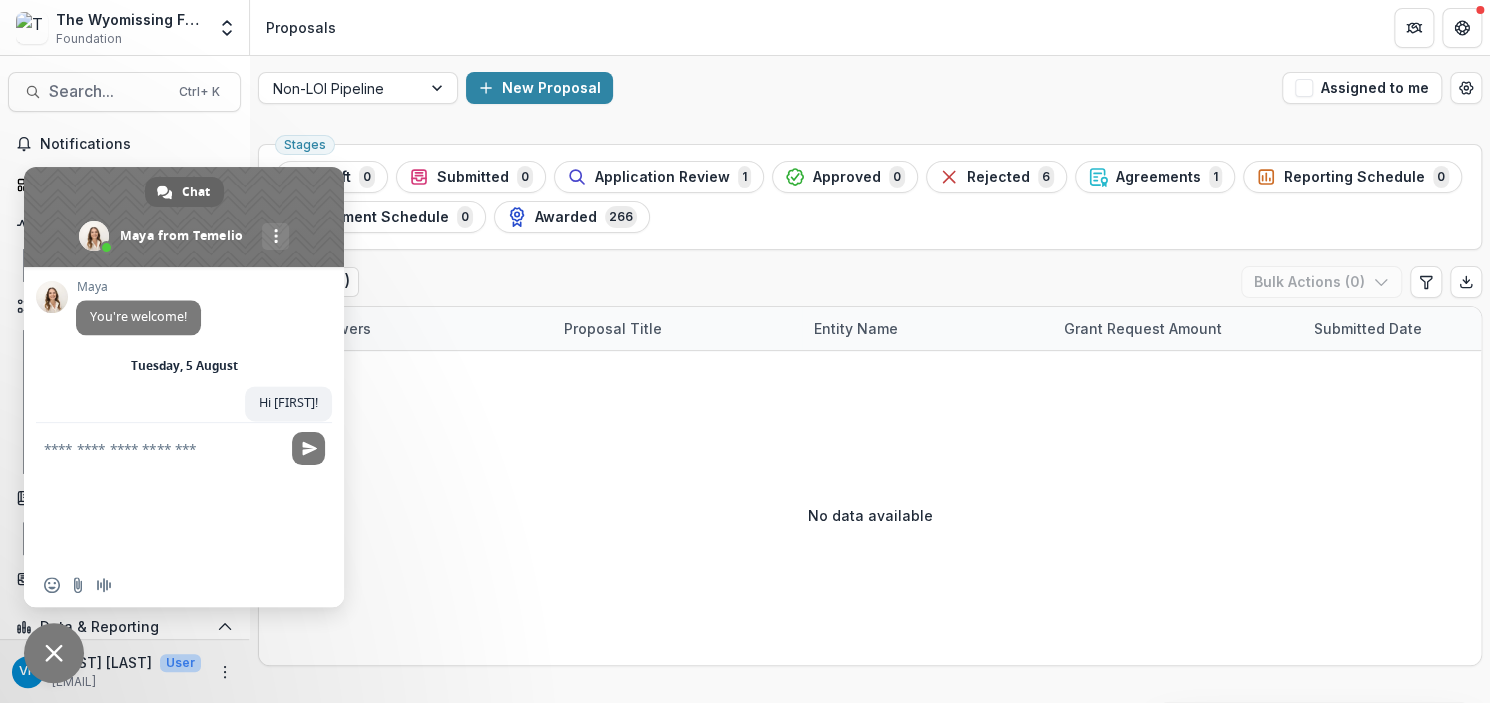 scroll, scrollTop: 1462, scrollLeft: 0, axis: vertical 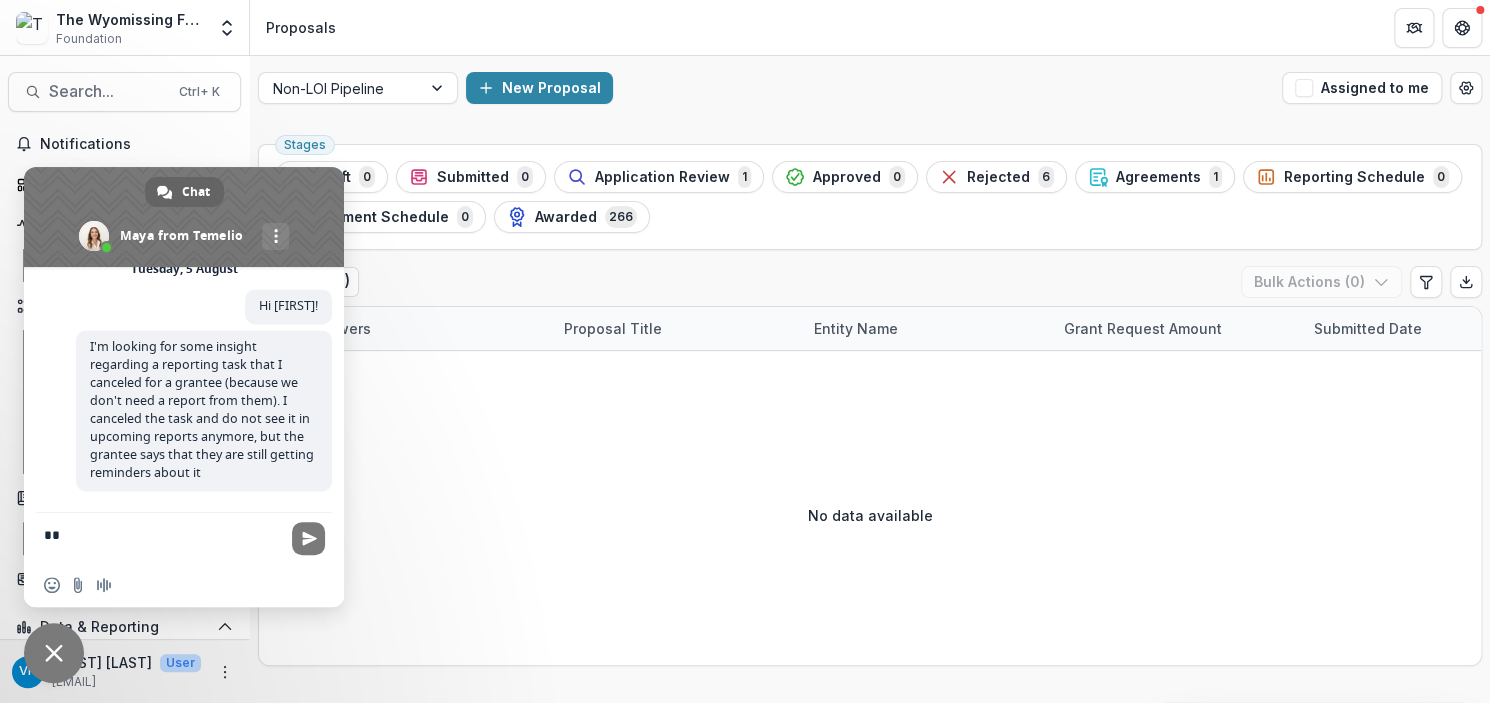 type on "*" 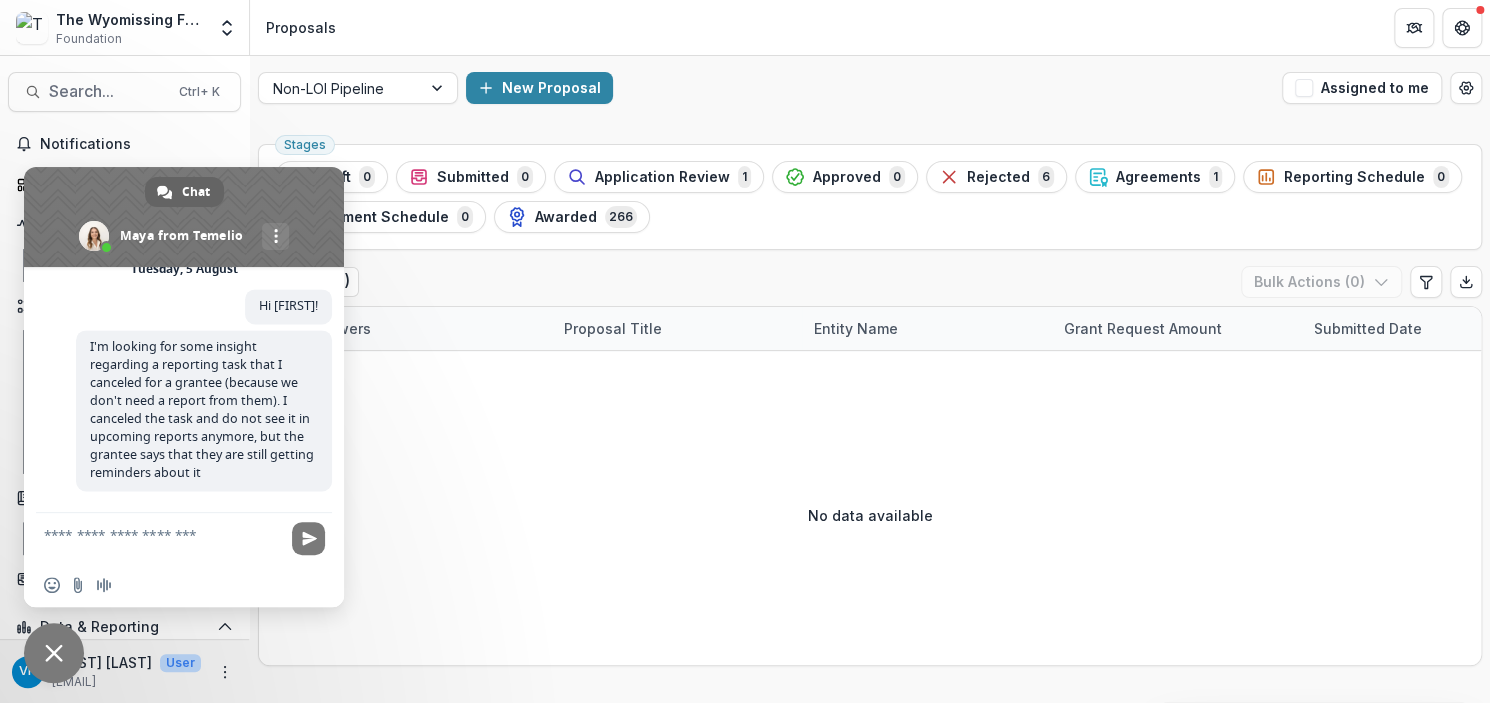 scroll, scrollTop: 0, scrollLeft: 0, axis: both 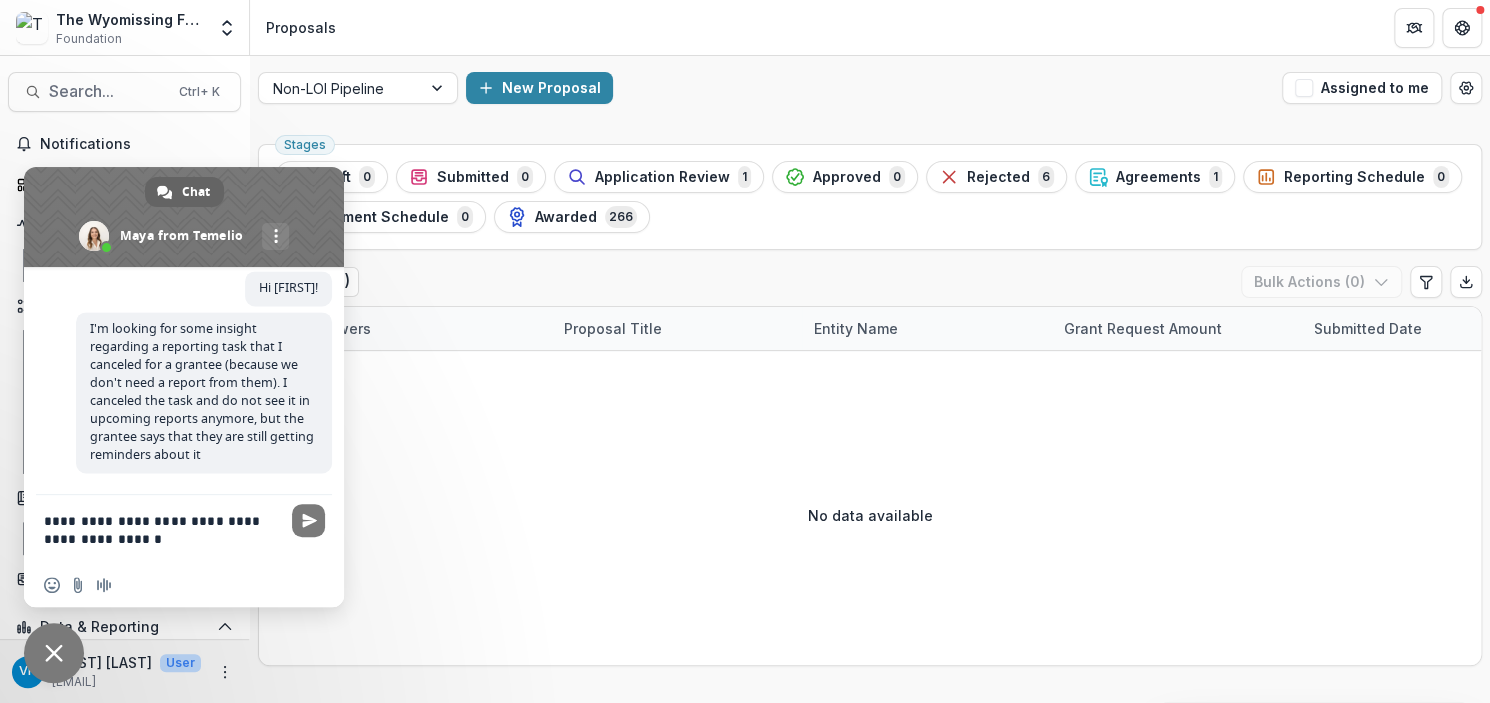 type on "**********" 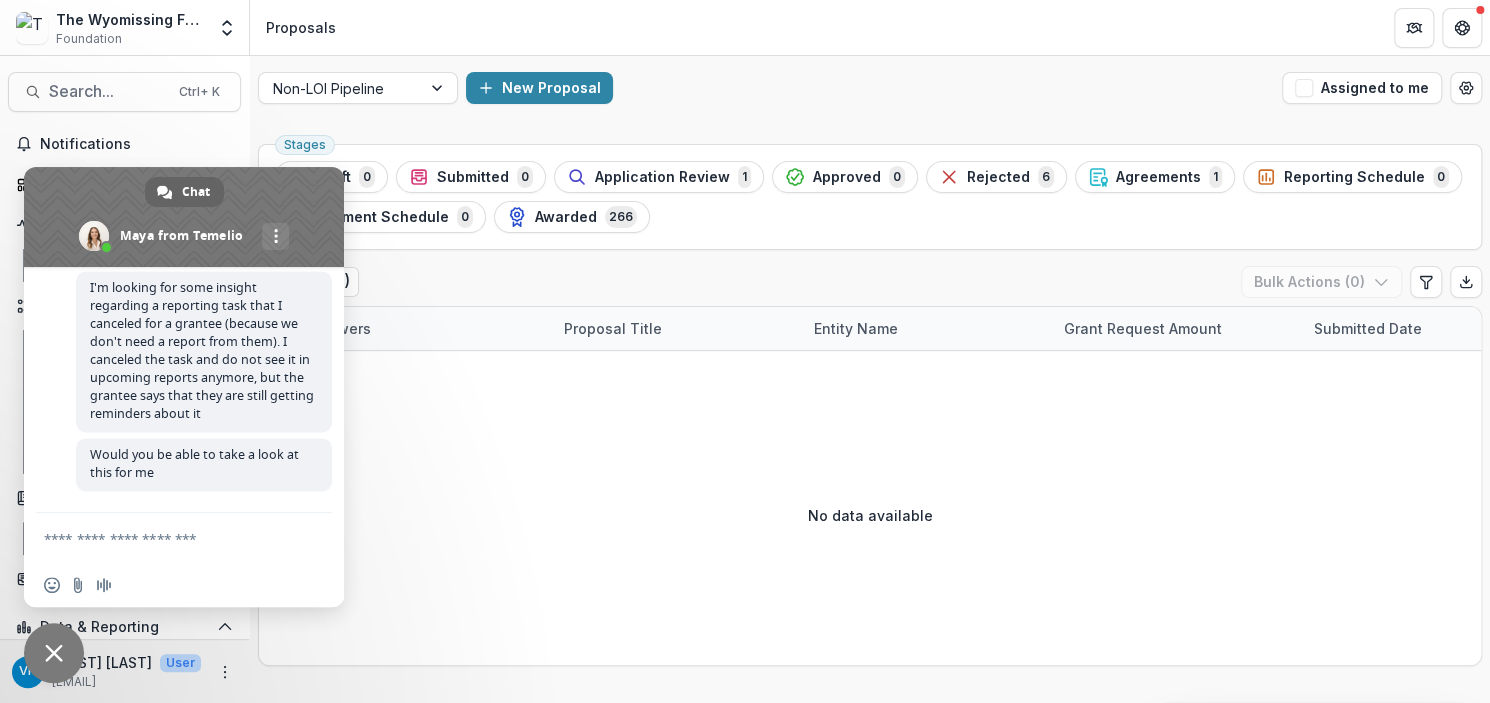 type on "*" 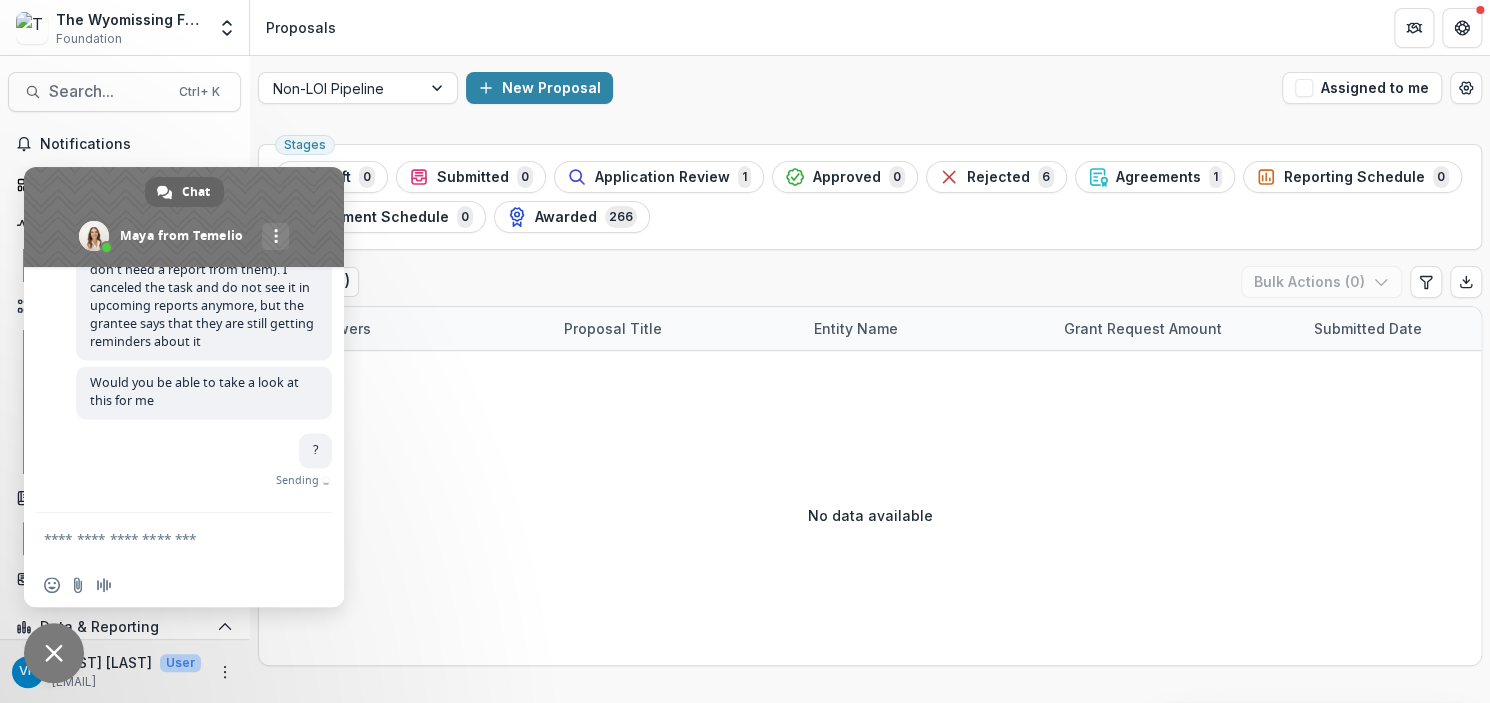 scroll, scrollTop: 1533, scrollLeft: 0, axis: vertical 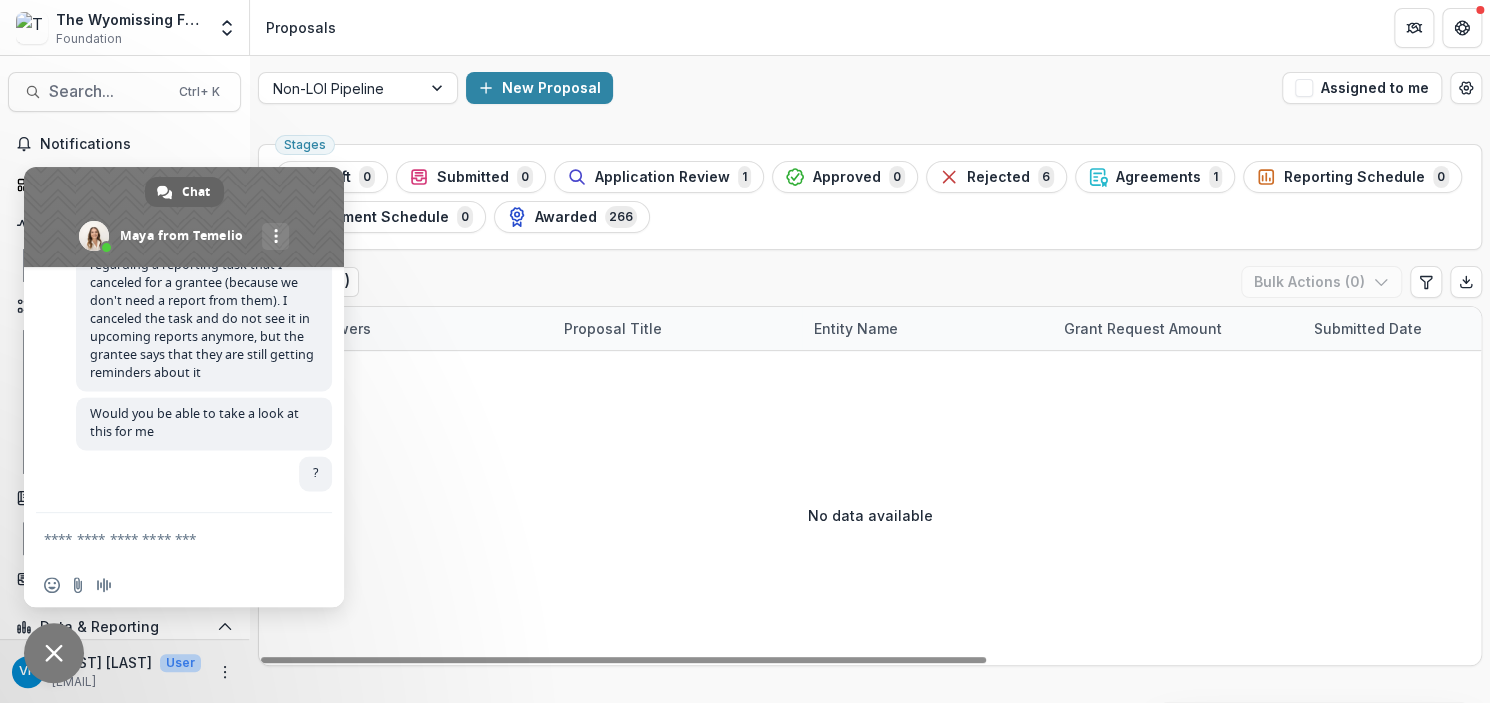 click on "No data available" at bounding box center [870, 515] 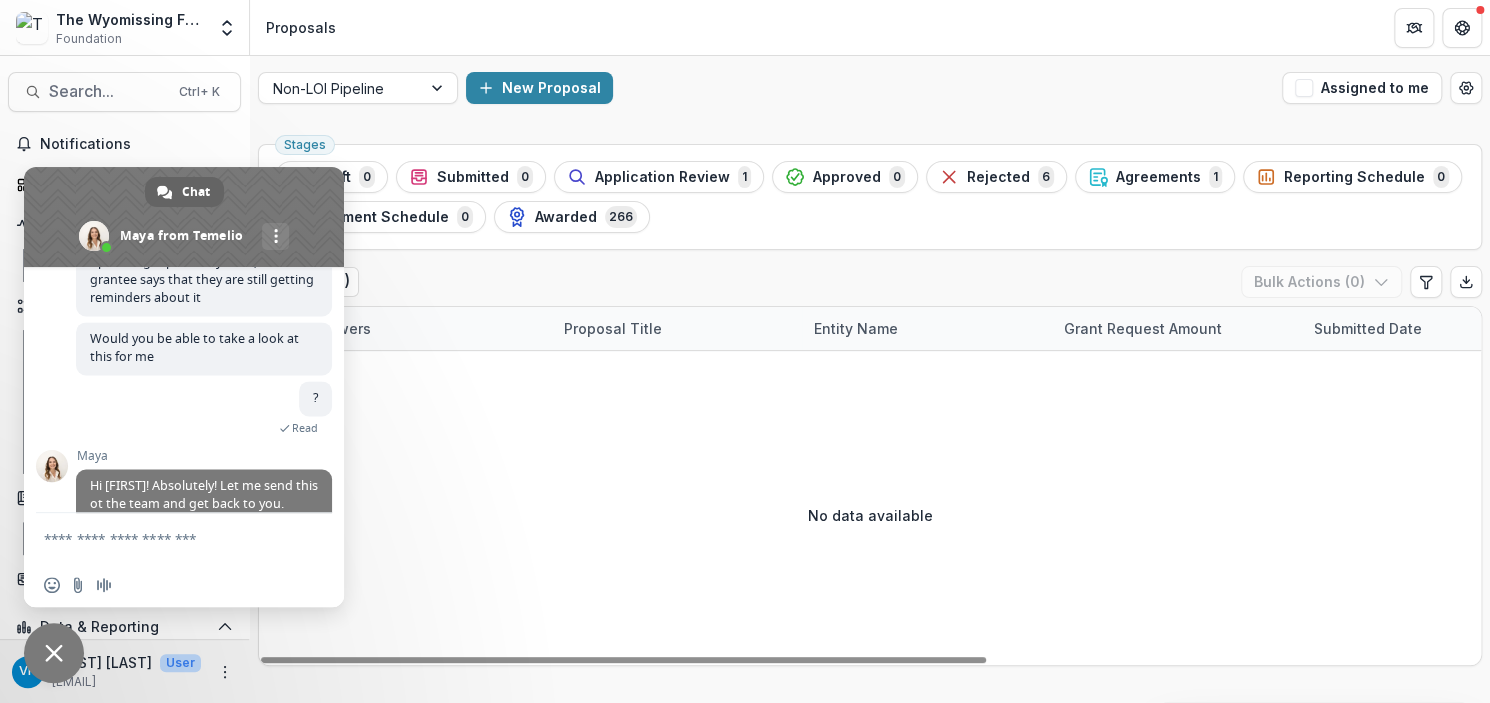 scroll, scrollTop: 1622, scrollLeft: 0, axis: vertical 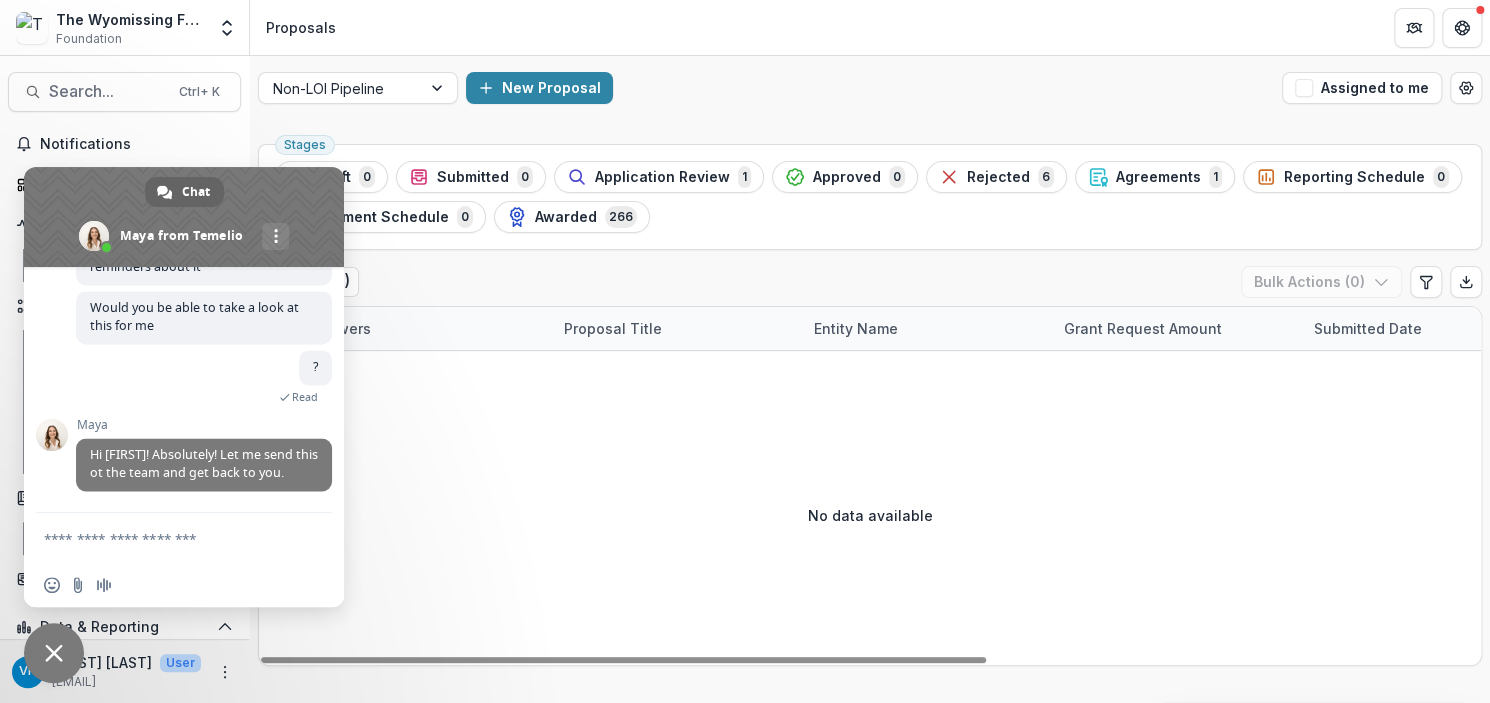 click at bounding box center (164, 538) 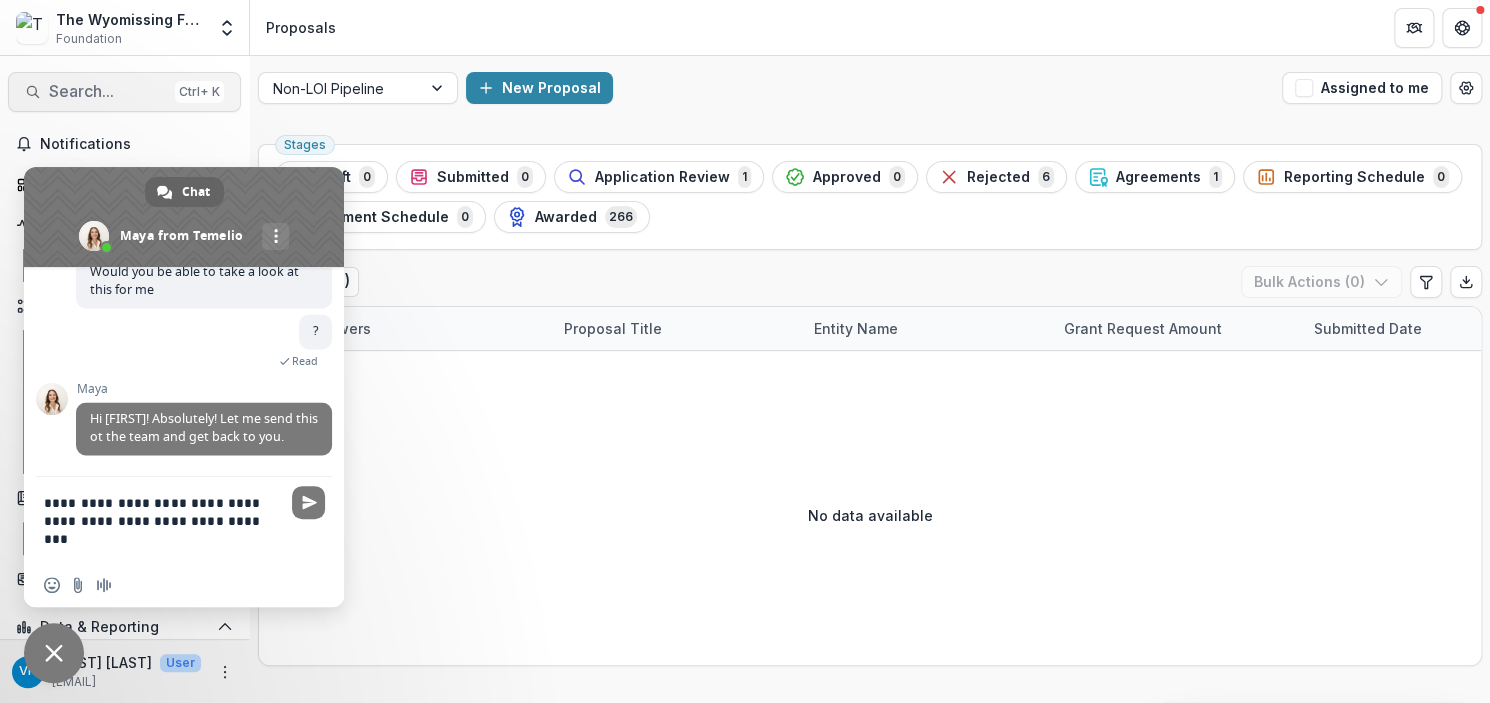 type on "**********" 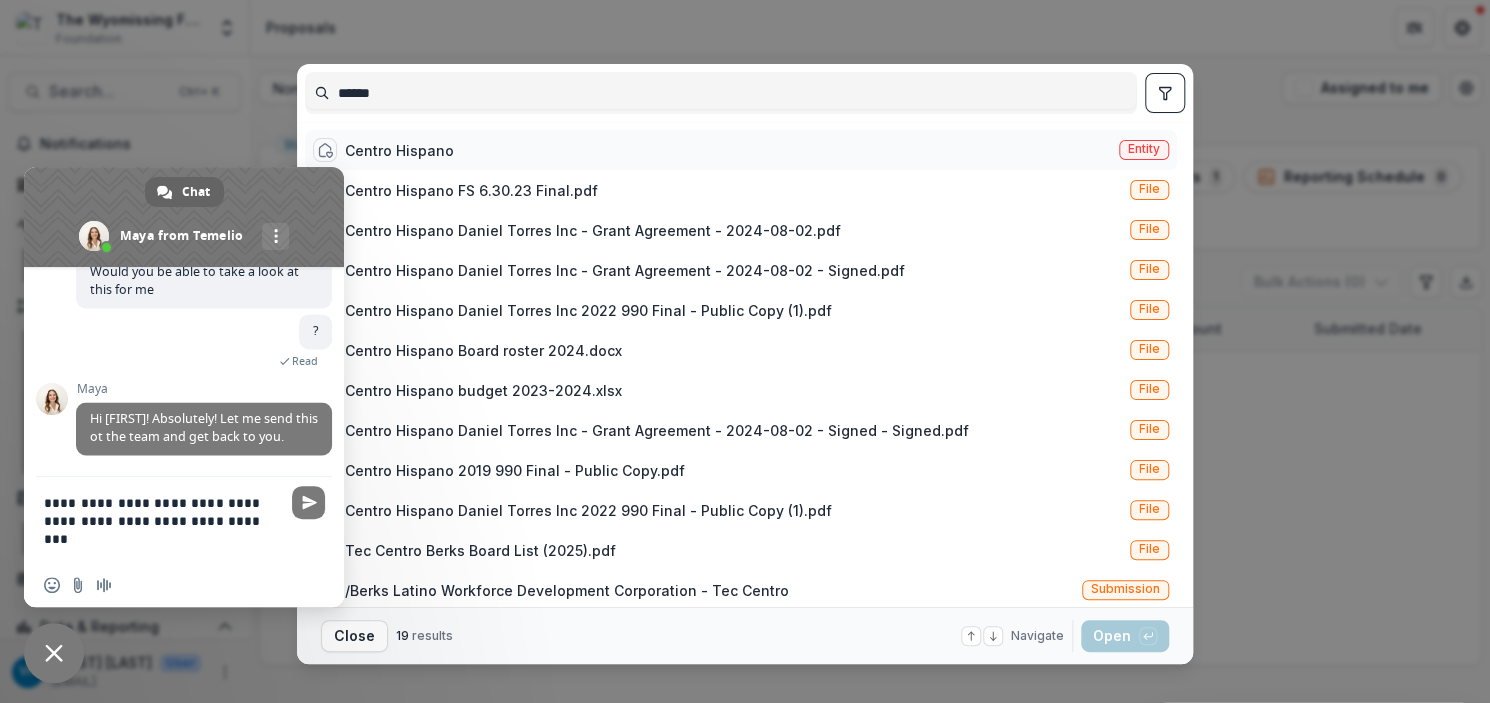type on "******" 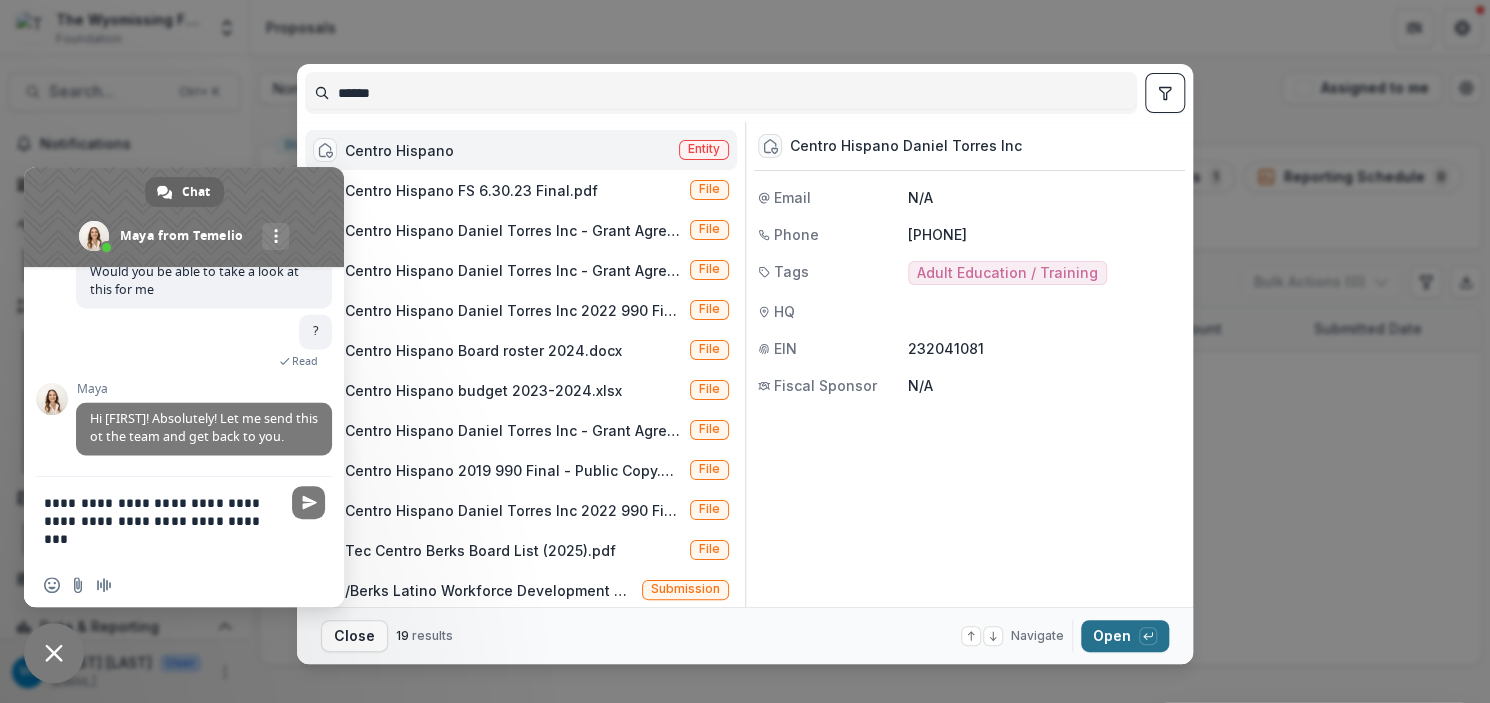 click on "Open with enter key" at bounding box center [1125, 636] 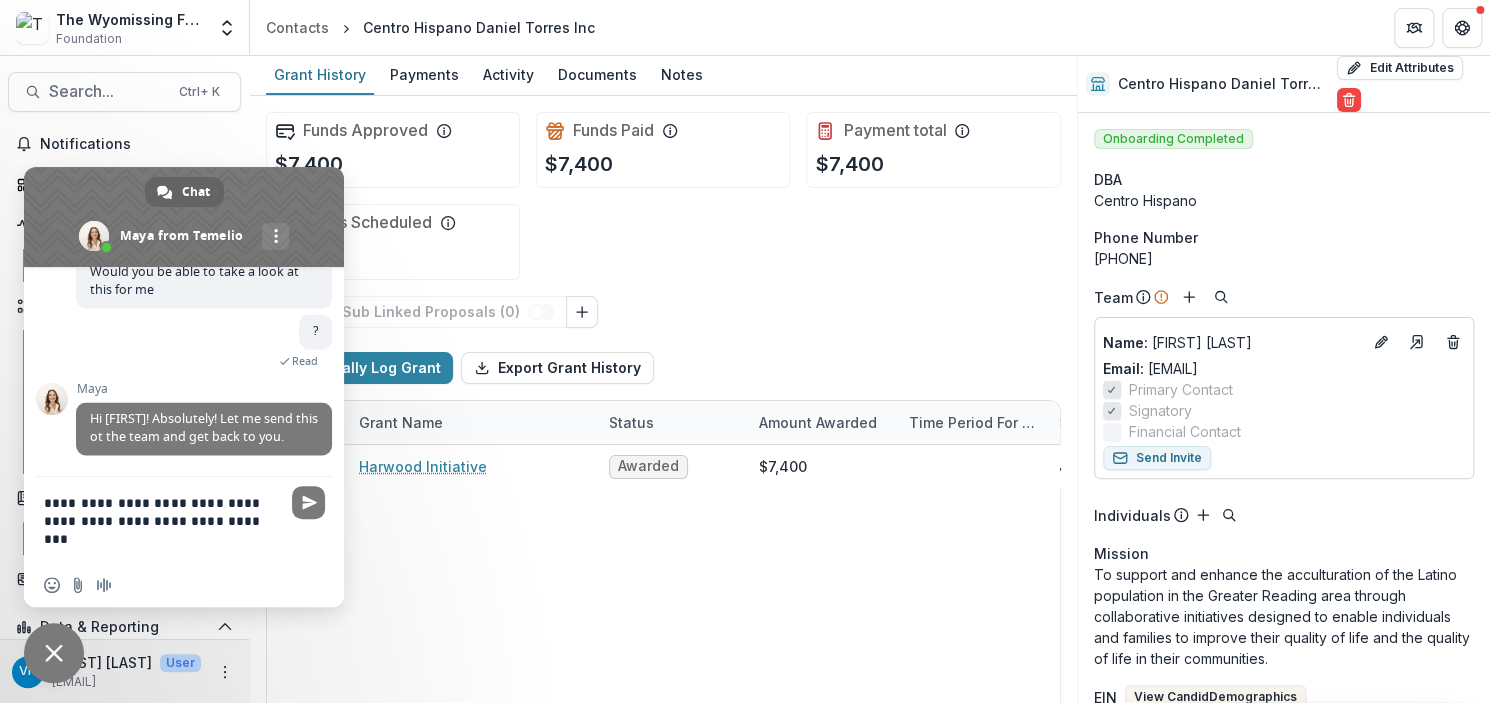 click on "**********" at bounding box center (164, 520) 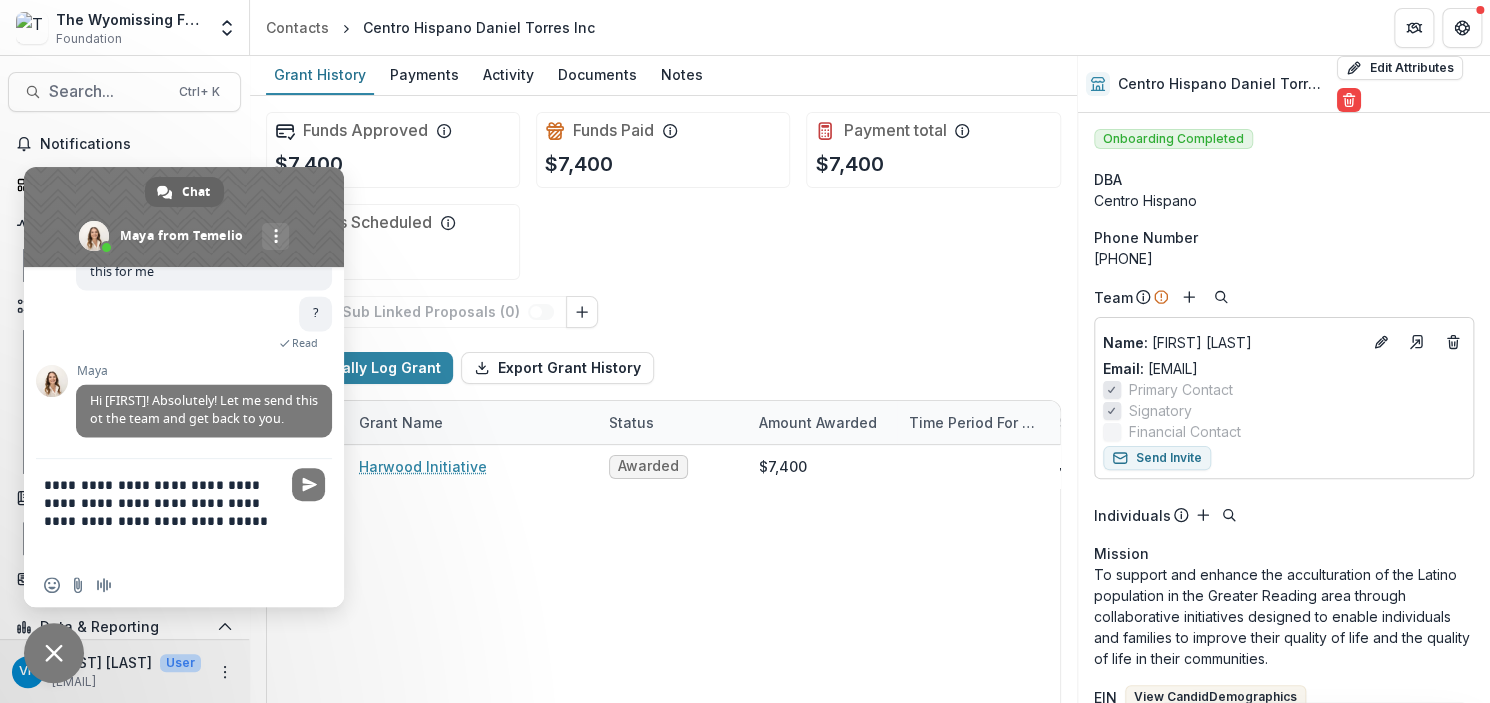 type on "**********" 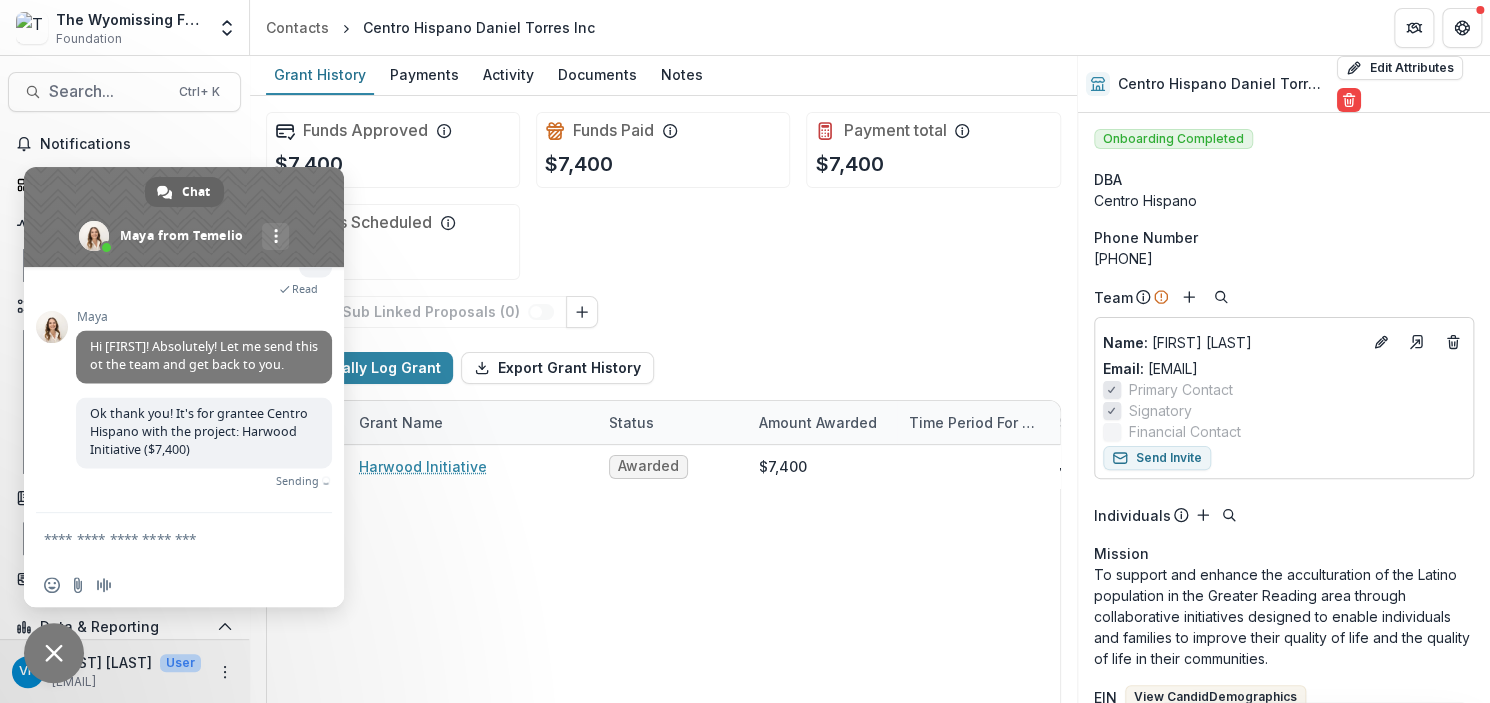 scroll, scrollTop: 1709, scrollLeft: 0, axis: vertical 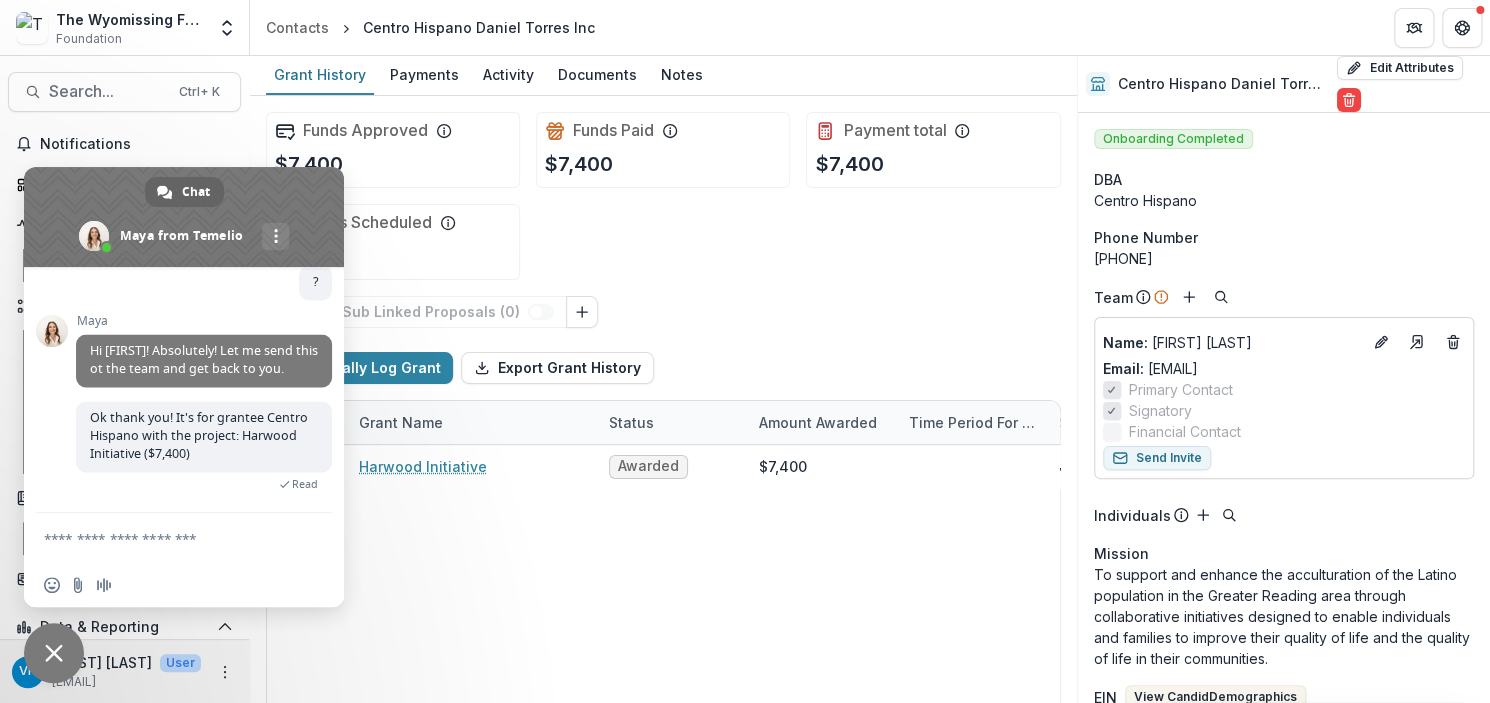 click at bounding box center (164, 538) 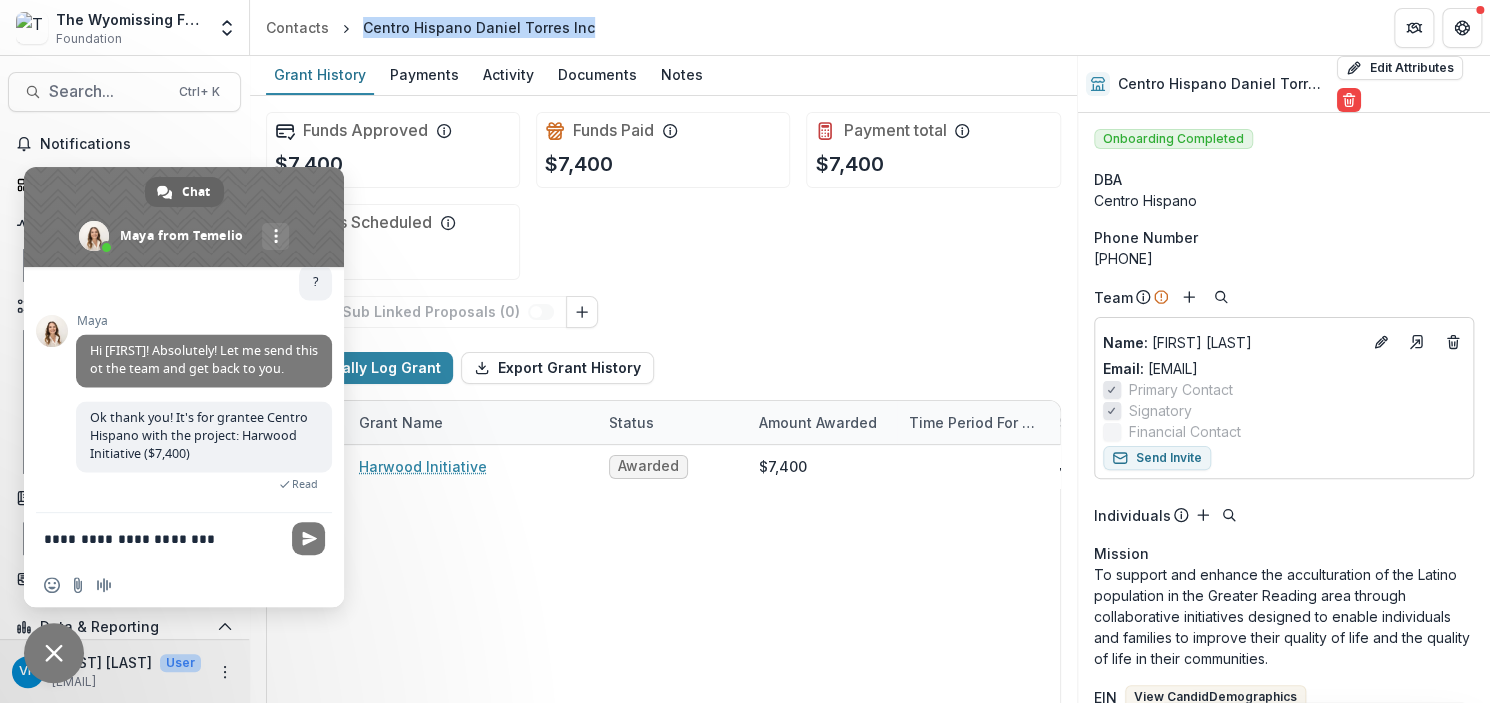 drag, startPoint x: 364, startPoint y: 29, endPoint x: 609, endPoint y: 29, distance: 245 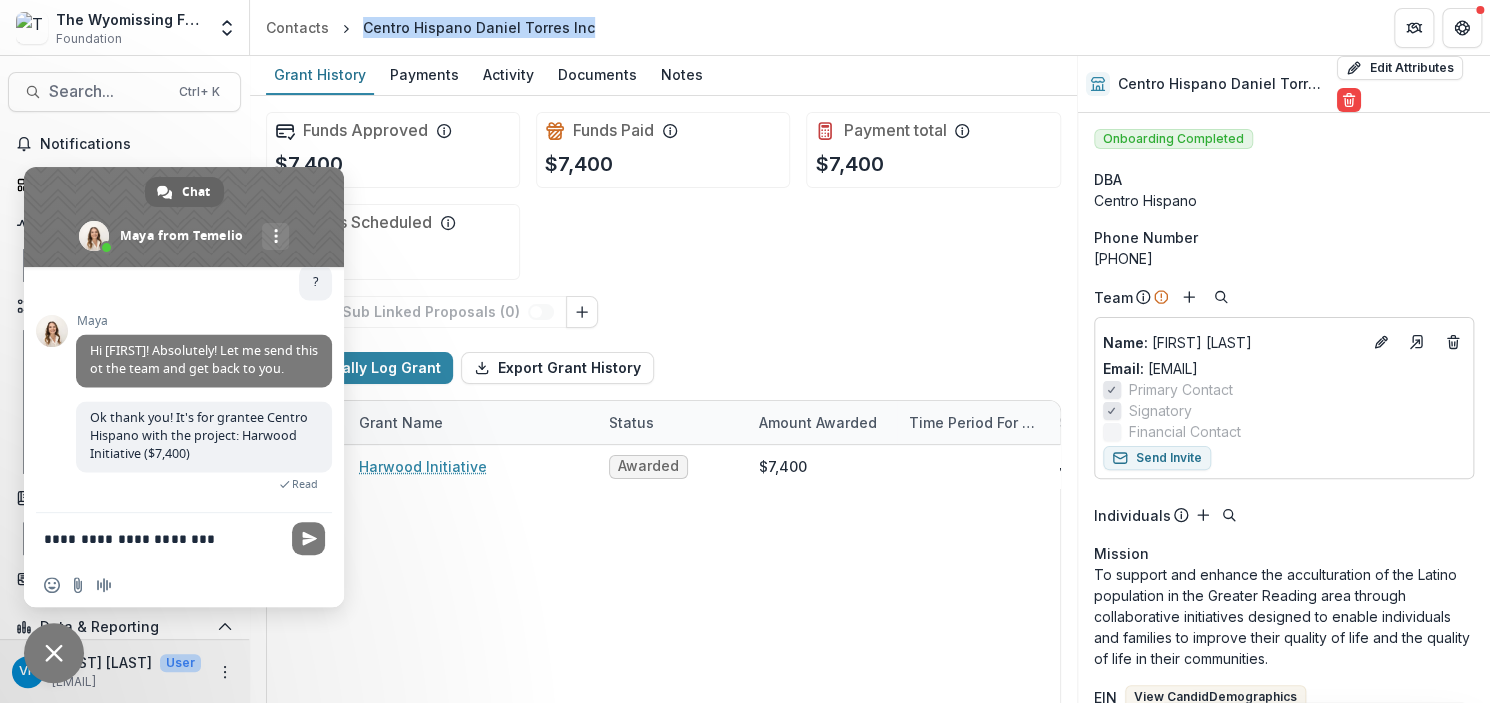 click on "**********" at bounding box center (164, 538) 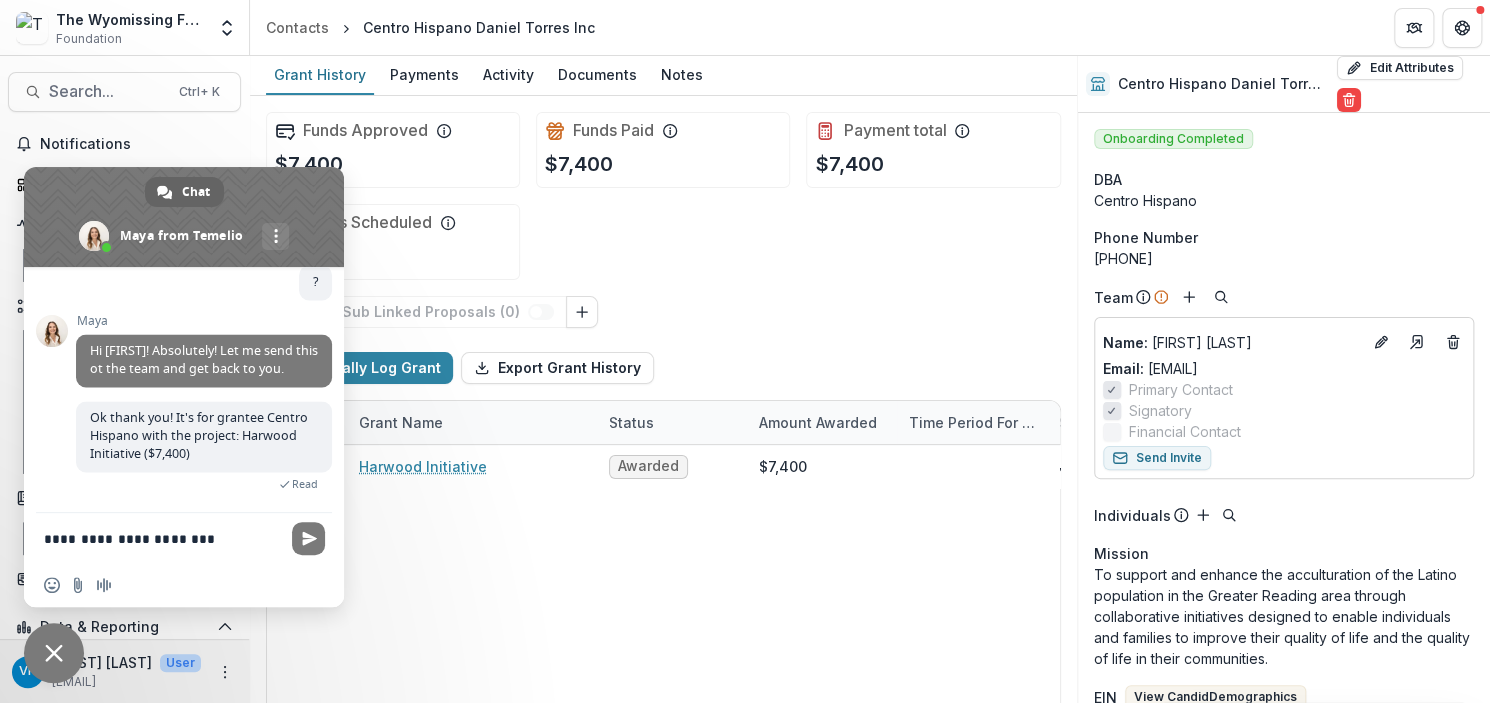 paste on "**********" 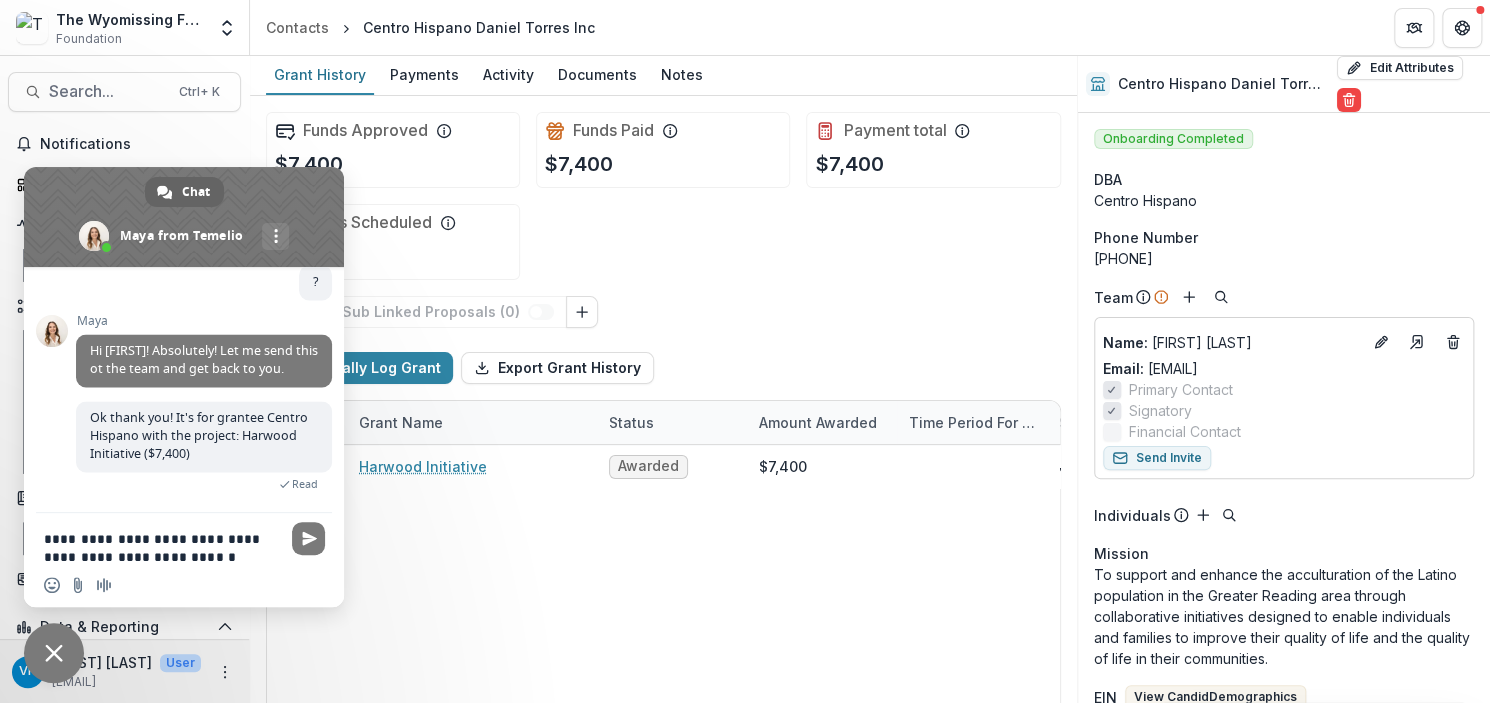 scroll, scrollTop: 3, scrollLeft: 0, axis: vertical 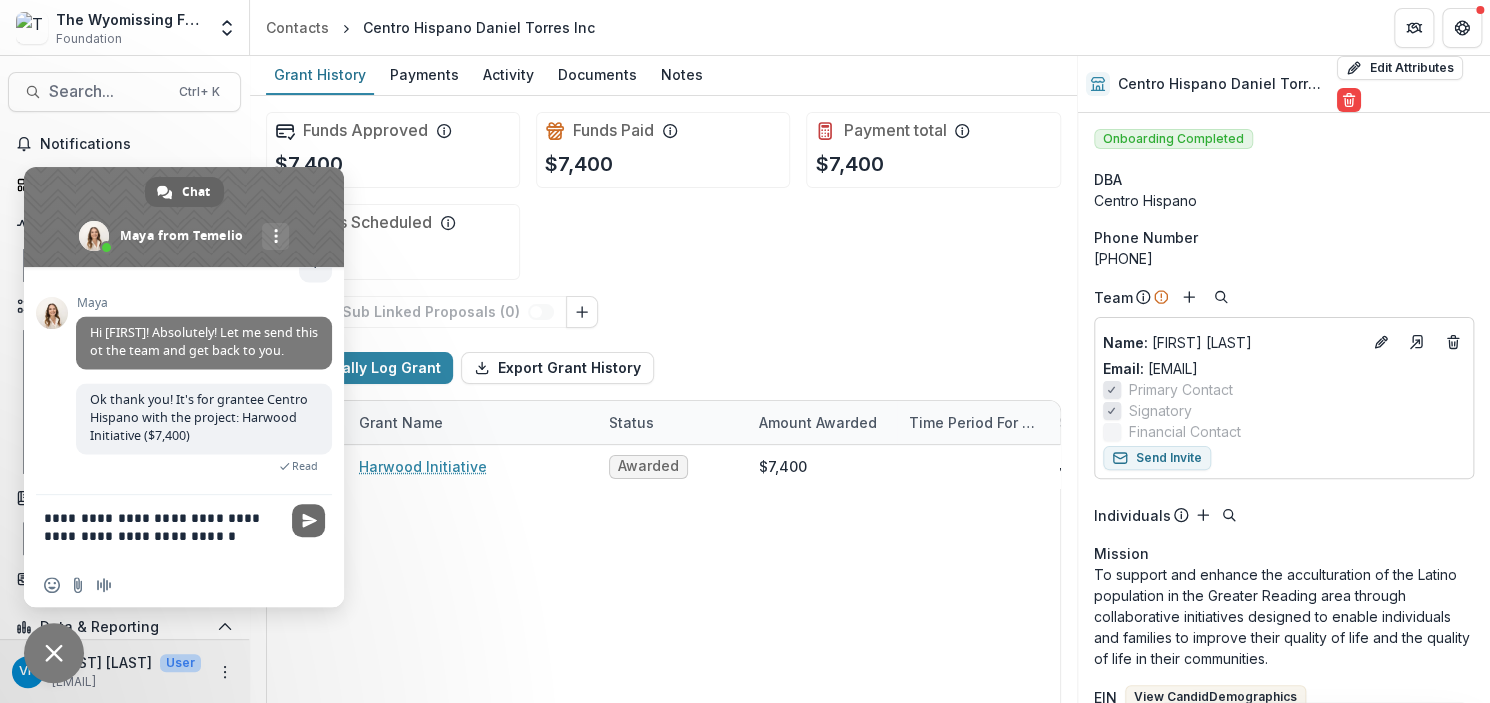 type on "**********" 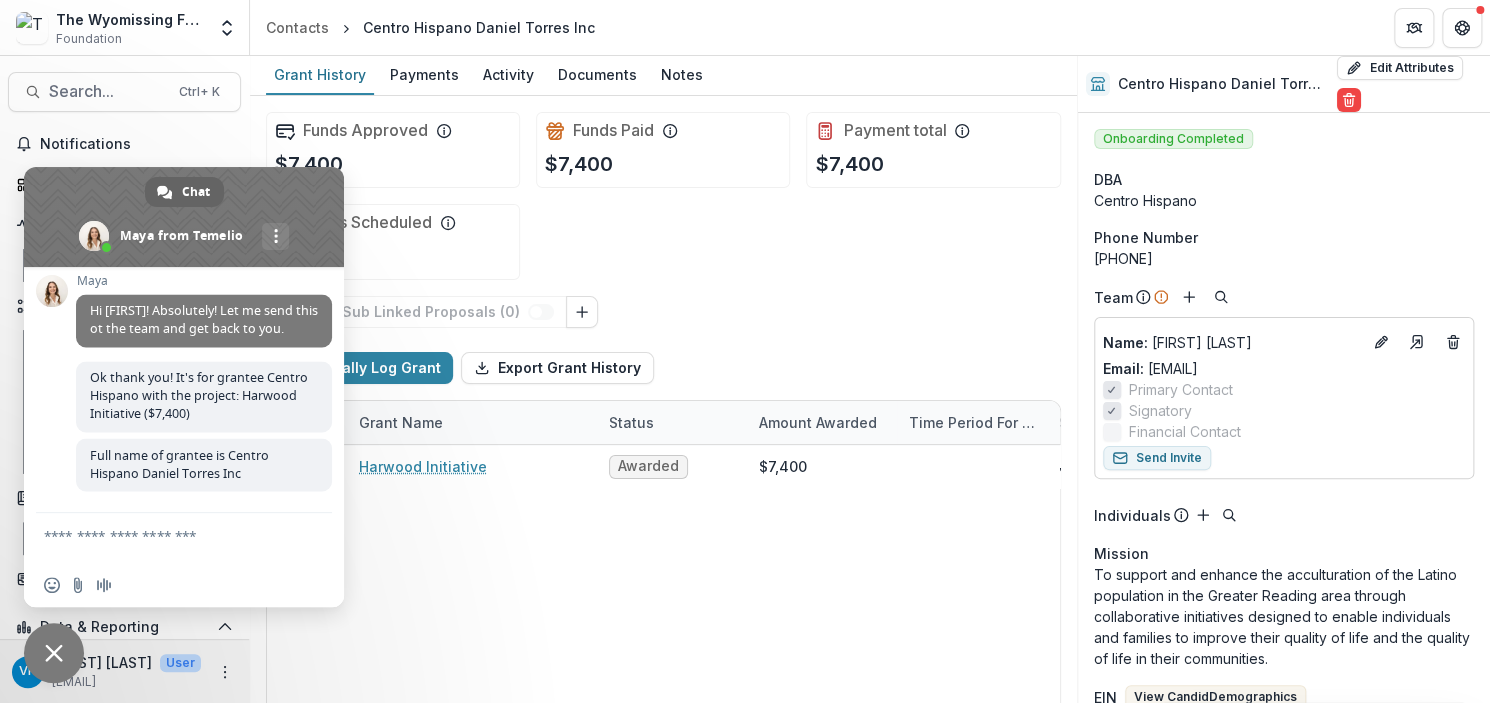 scroll, scrollTop: 1770, scrollLeft: 0, axis: vertical 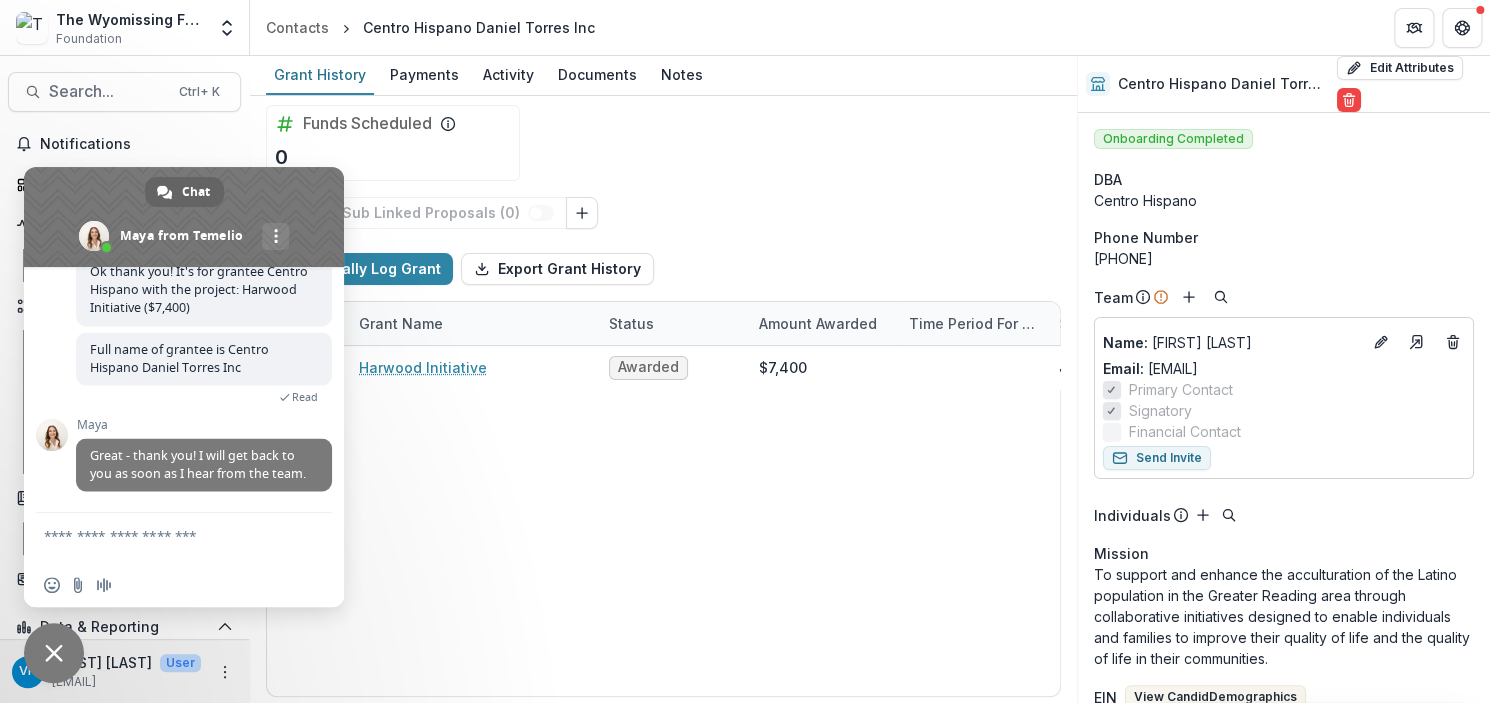 click at bounding box center (164, 538) 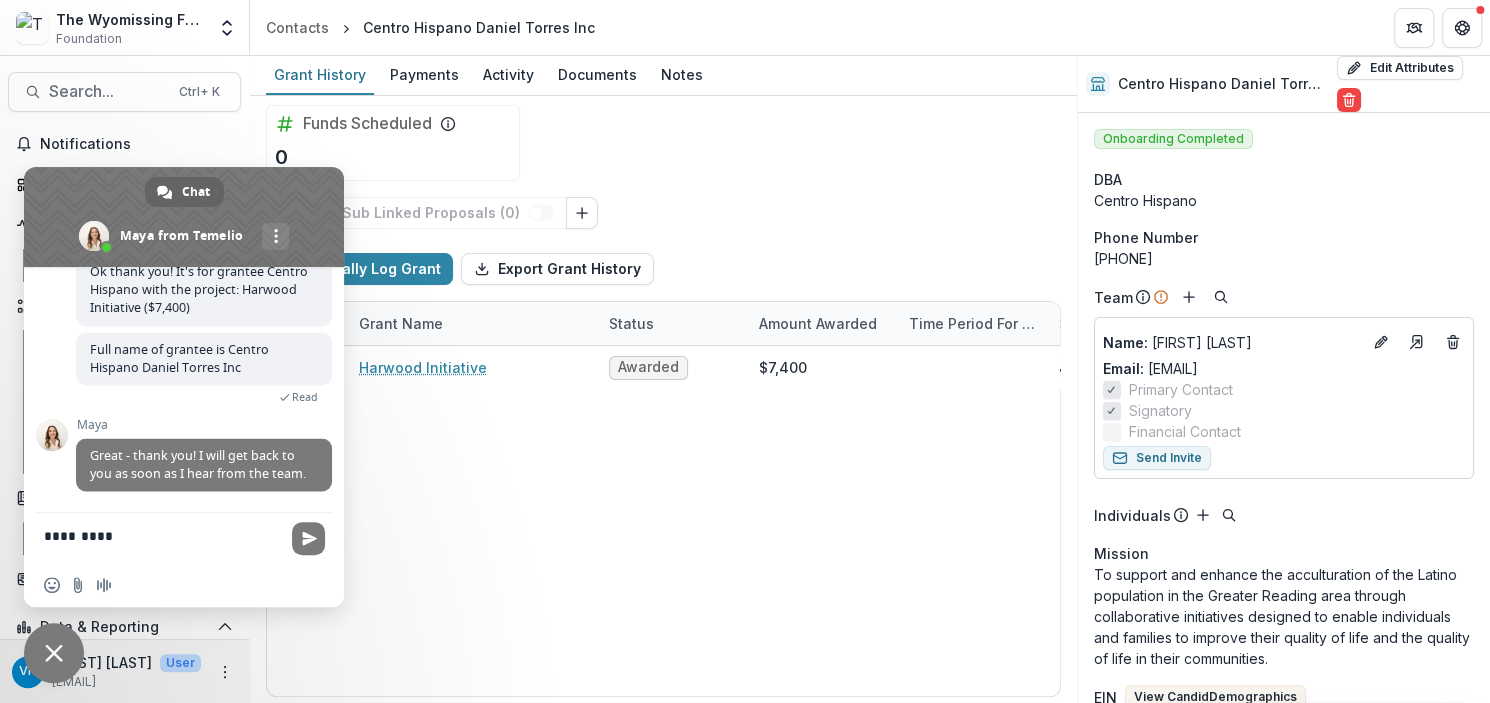 type on "**********" 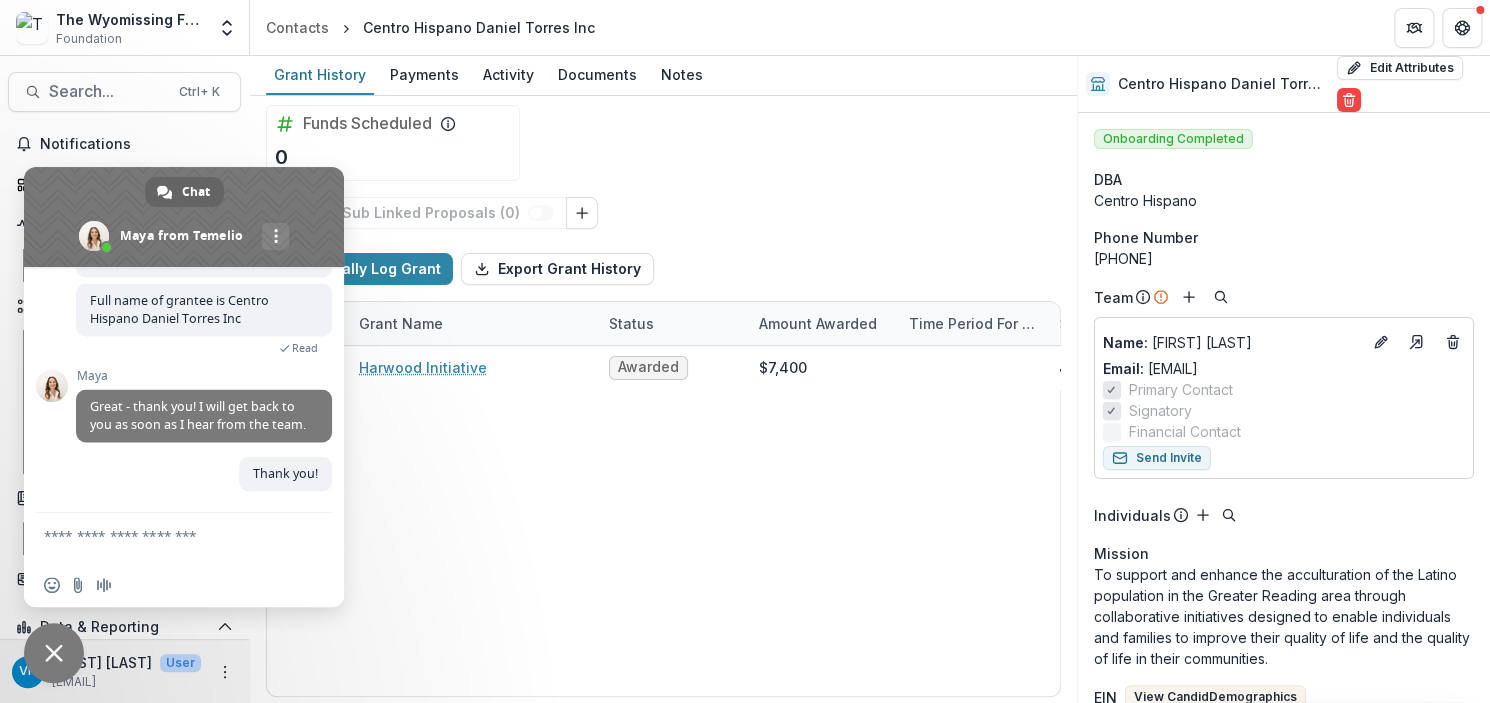 scroll, scrollTop: 1908, scrollLeft: 0, axis: vertical 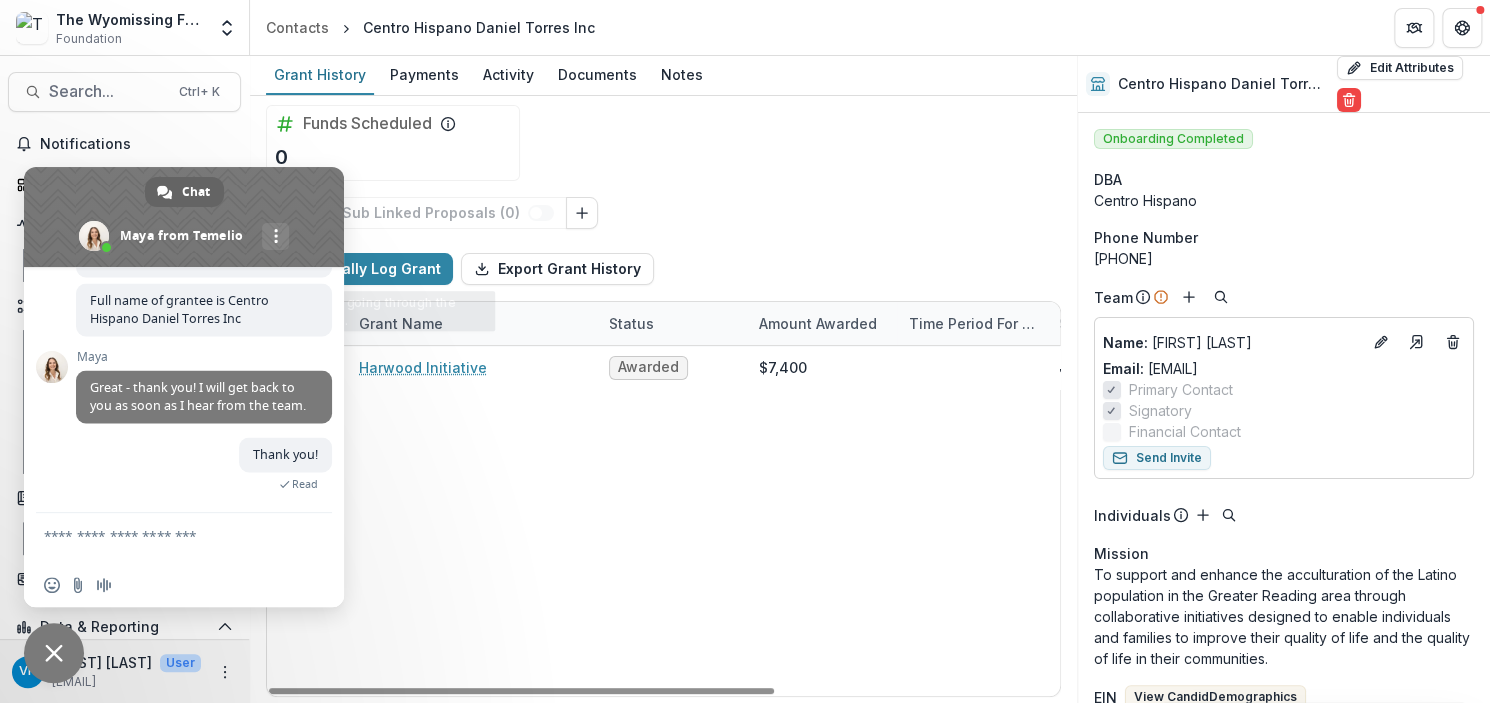 click on "Harwood Initiative Awarded $7,400 Jul 27, 2024 Basic $7,400" at bounding box center (882, 521) 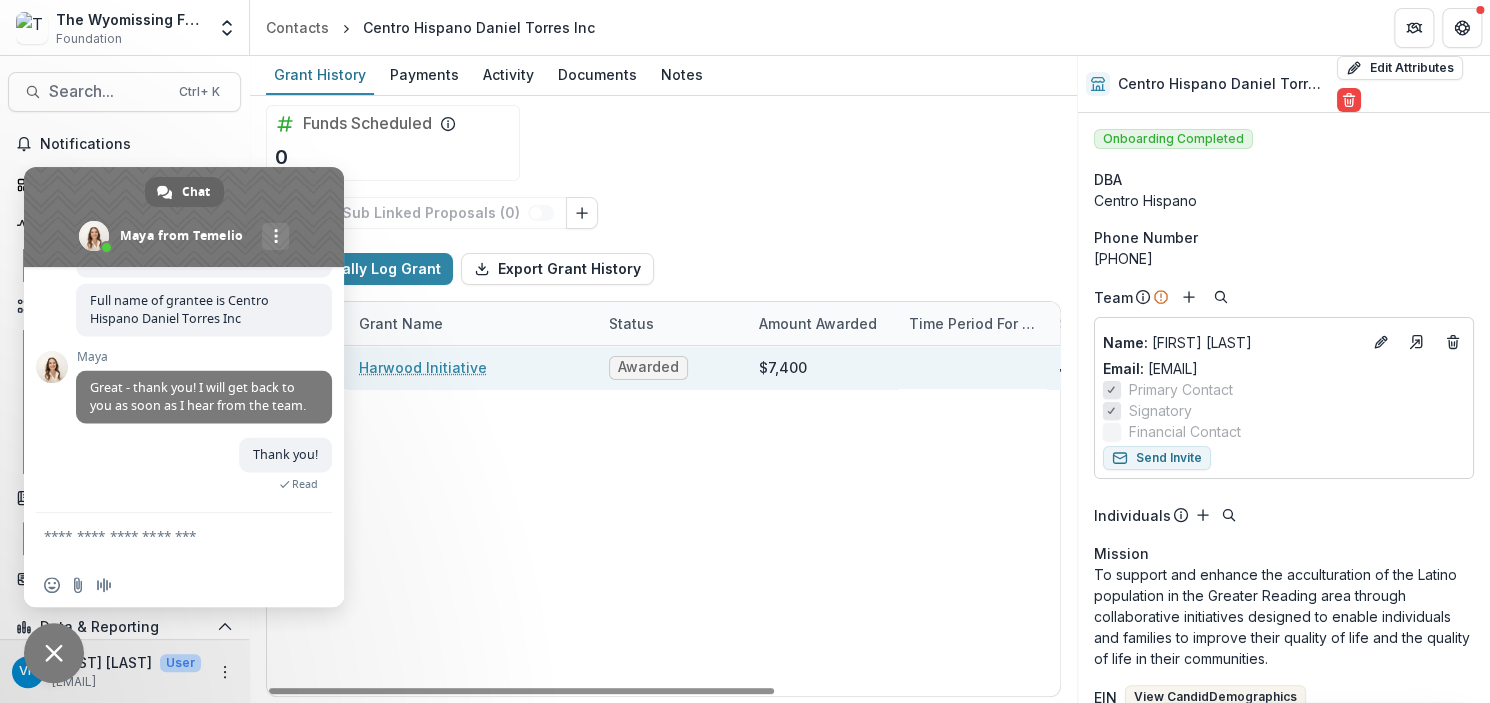 click on "Harwood Initiative" at bounding box center [423, 367] 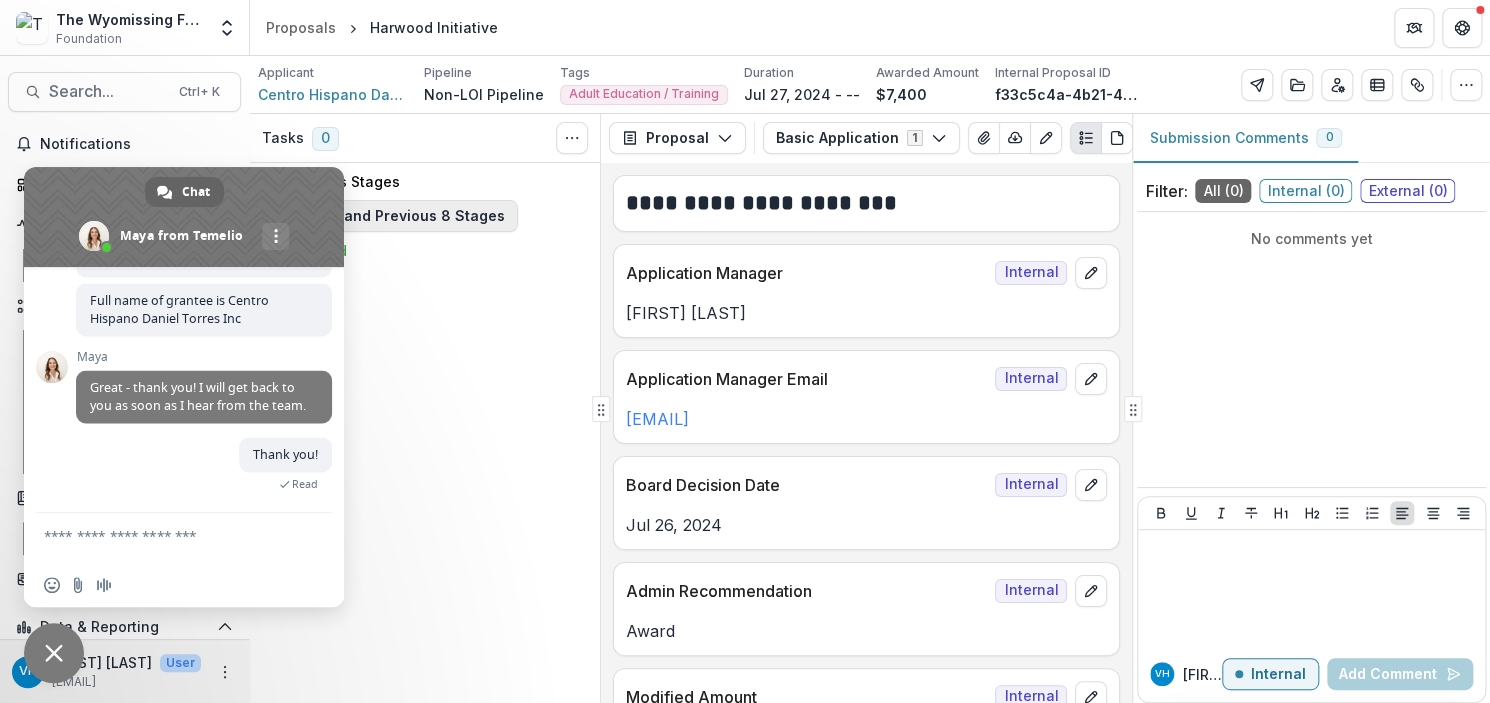 click on "Expand Previous 8 Stages" at bounding box center [400, 216] 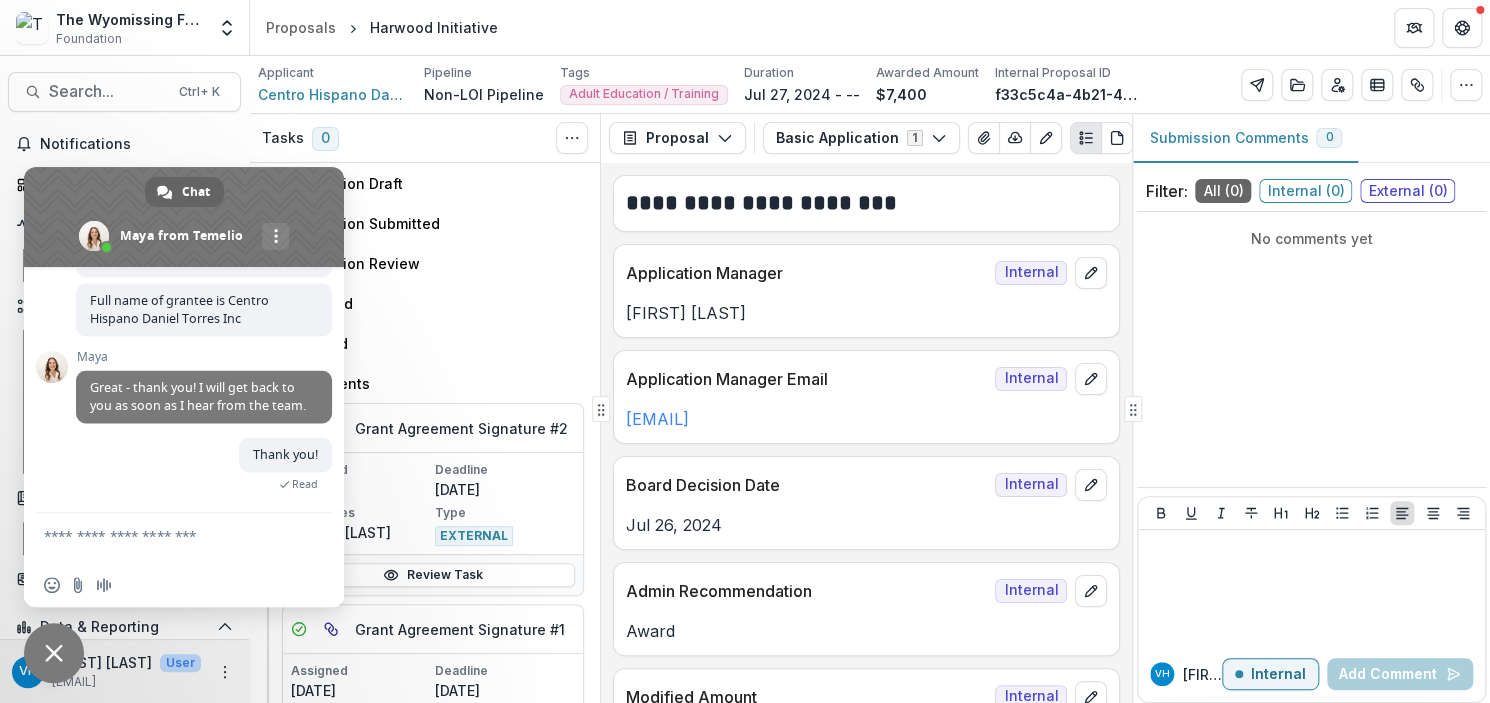 drag, startPoint x: 38, startPoint y: 654, endPoint x: 240, endPoint y: 532, distance: 235.98305 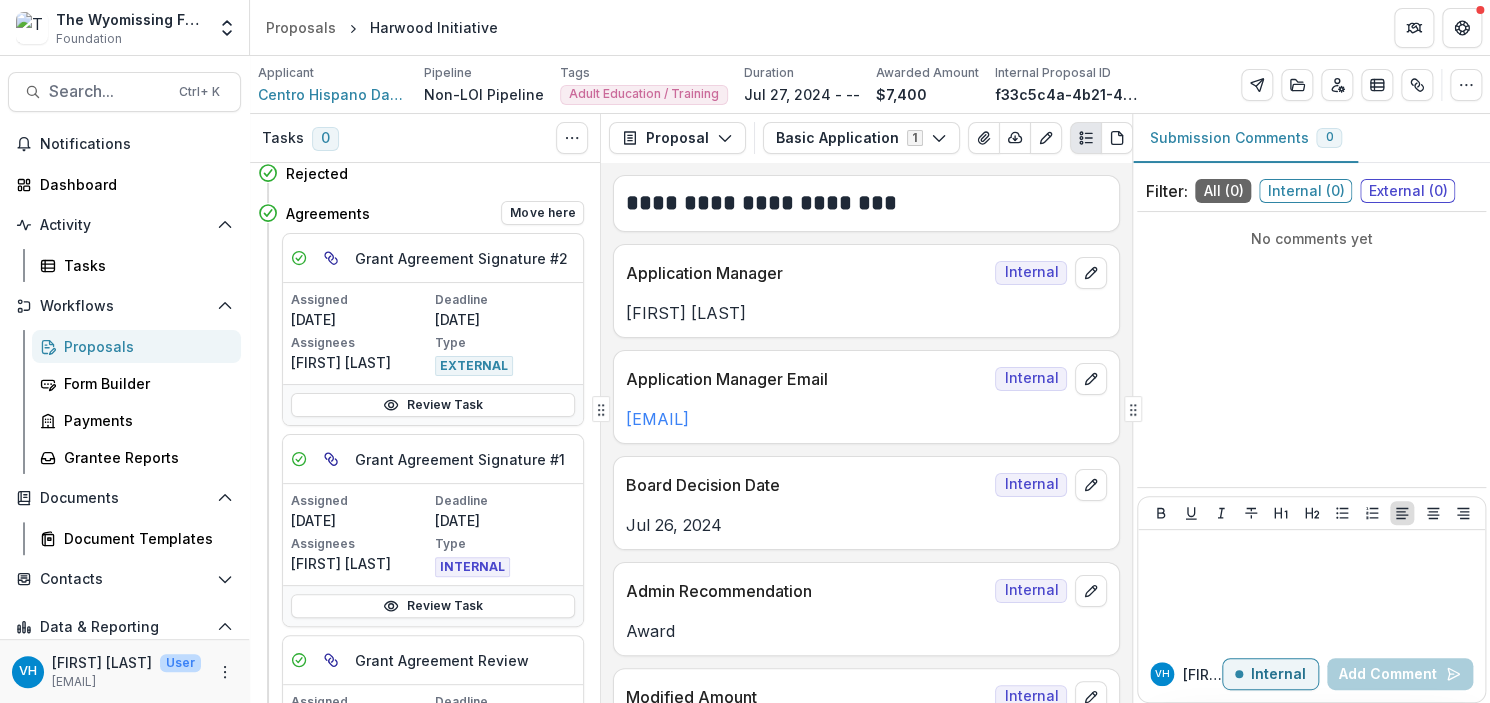 scroll, scrollTop: 200, scrollLeft: 0, axis: vertical 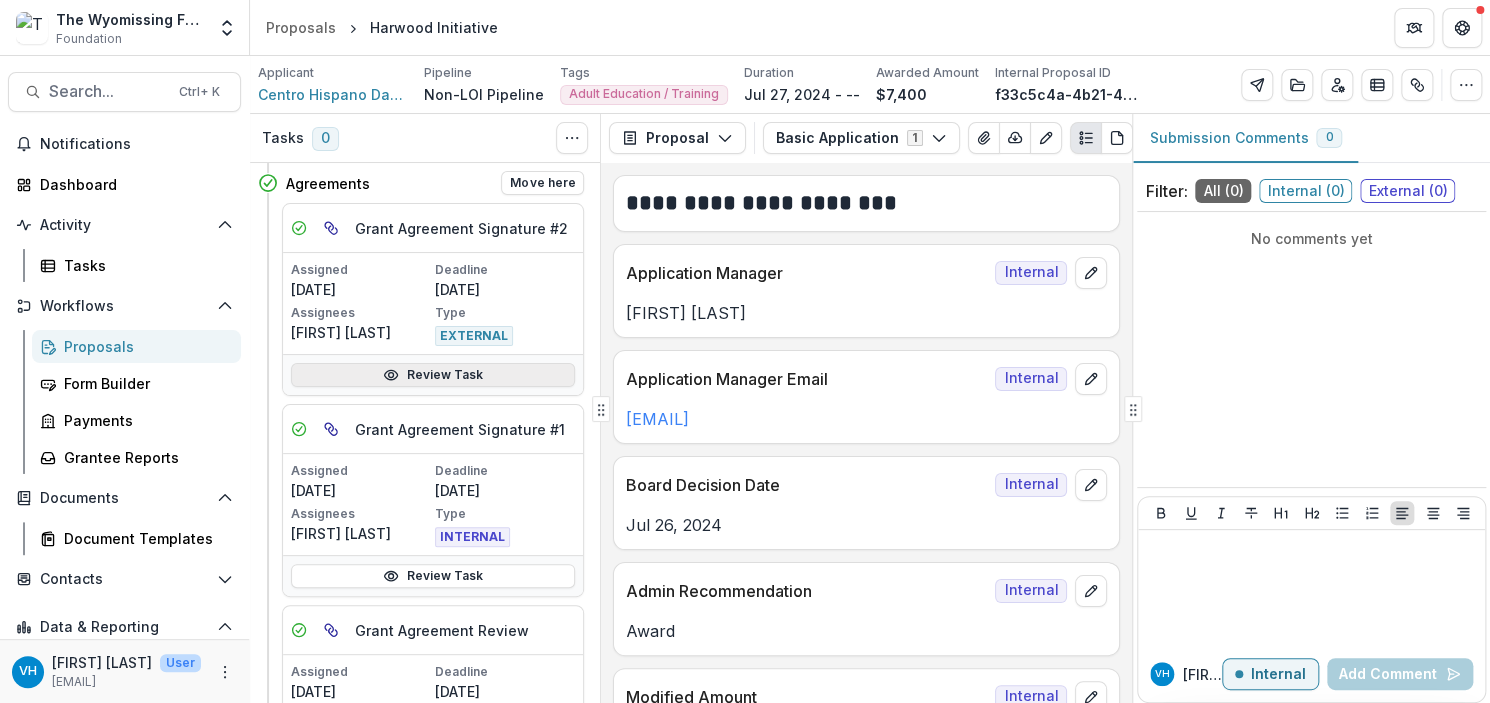 click on "Review Task" at bounding box center [433, 375] 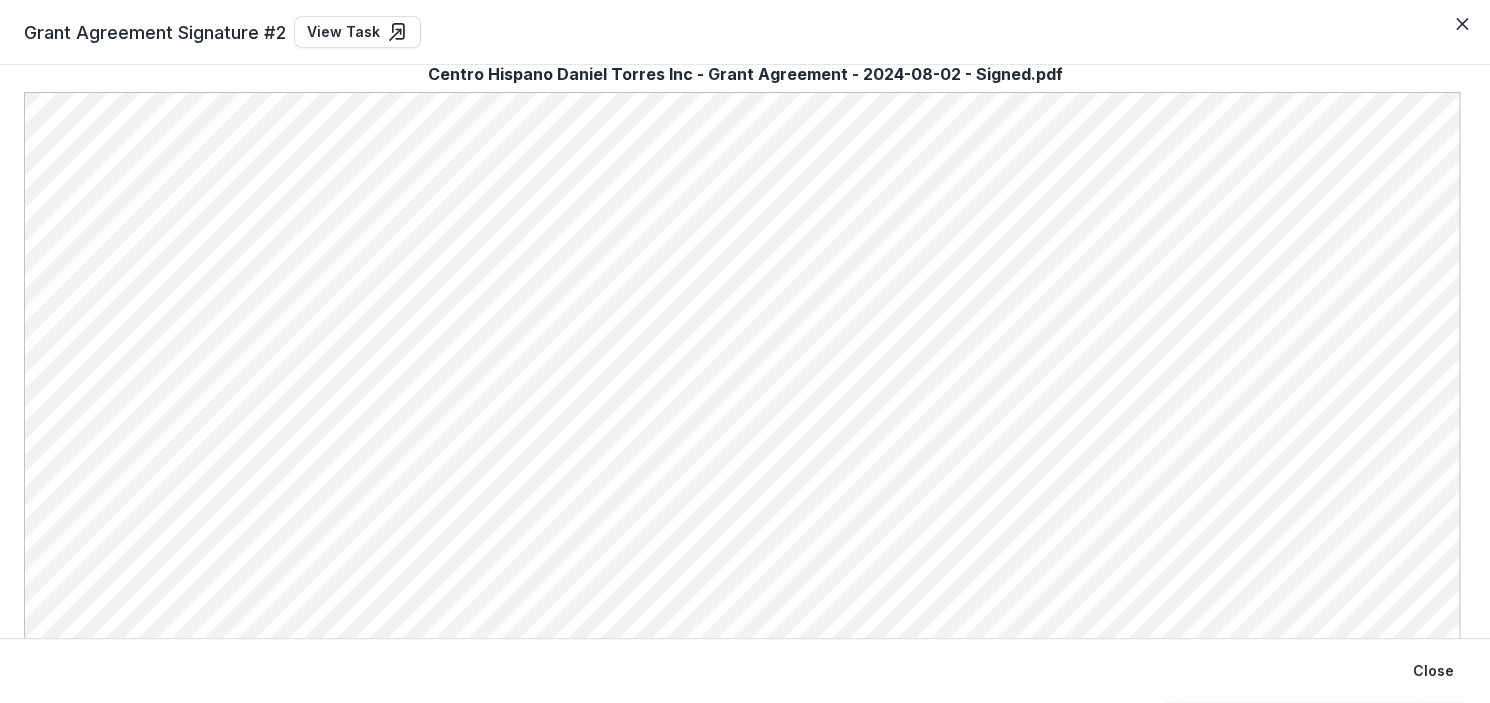 click 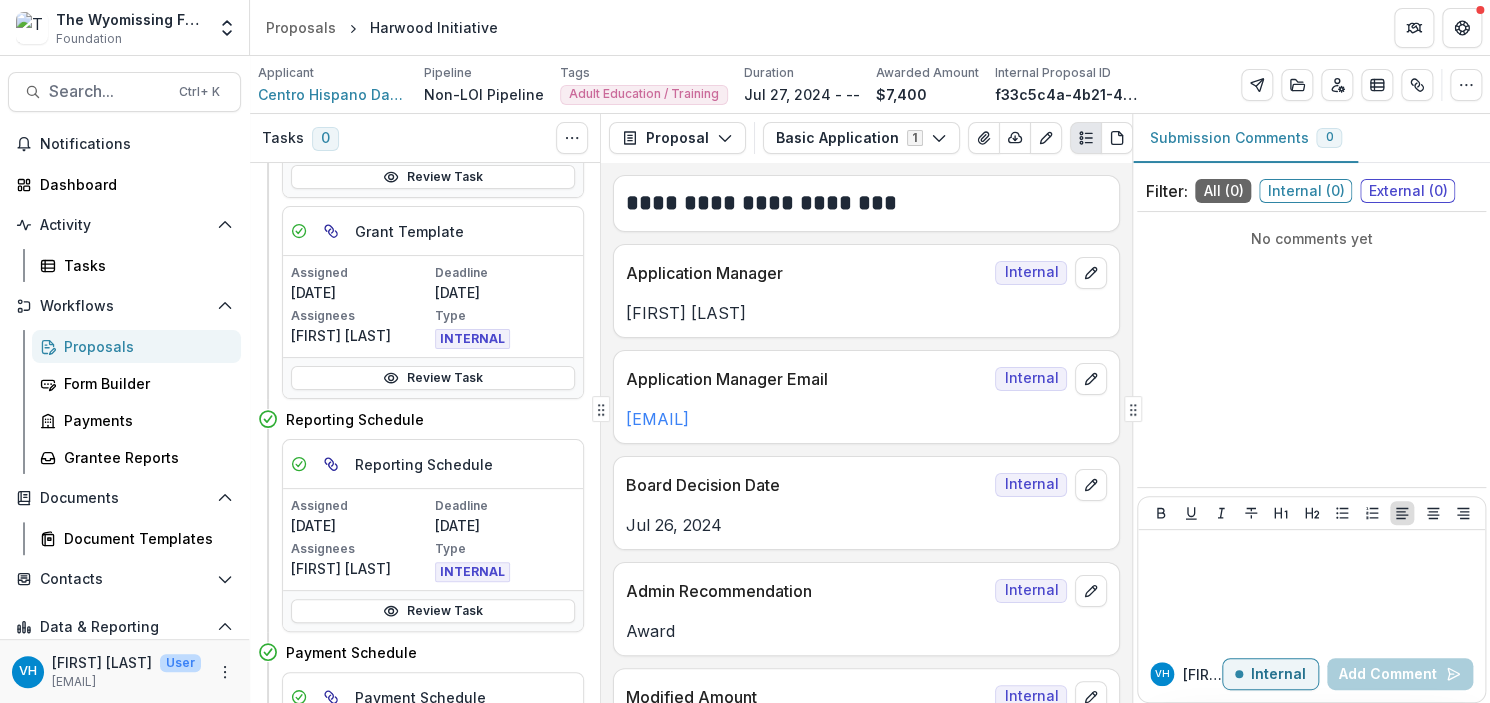 scroll, scrollTop: 1000, scrollLeft: 0, axis: vertical 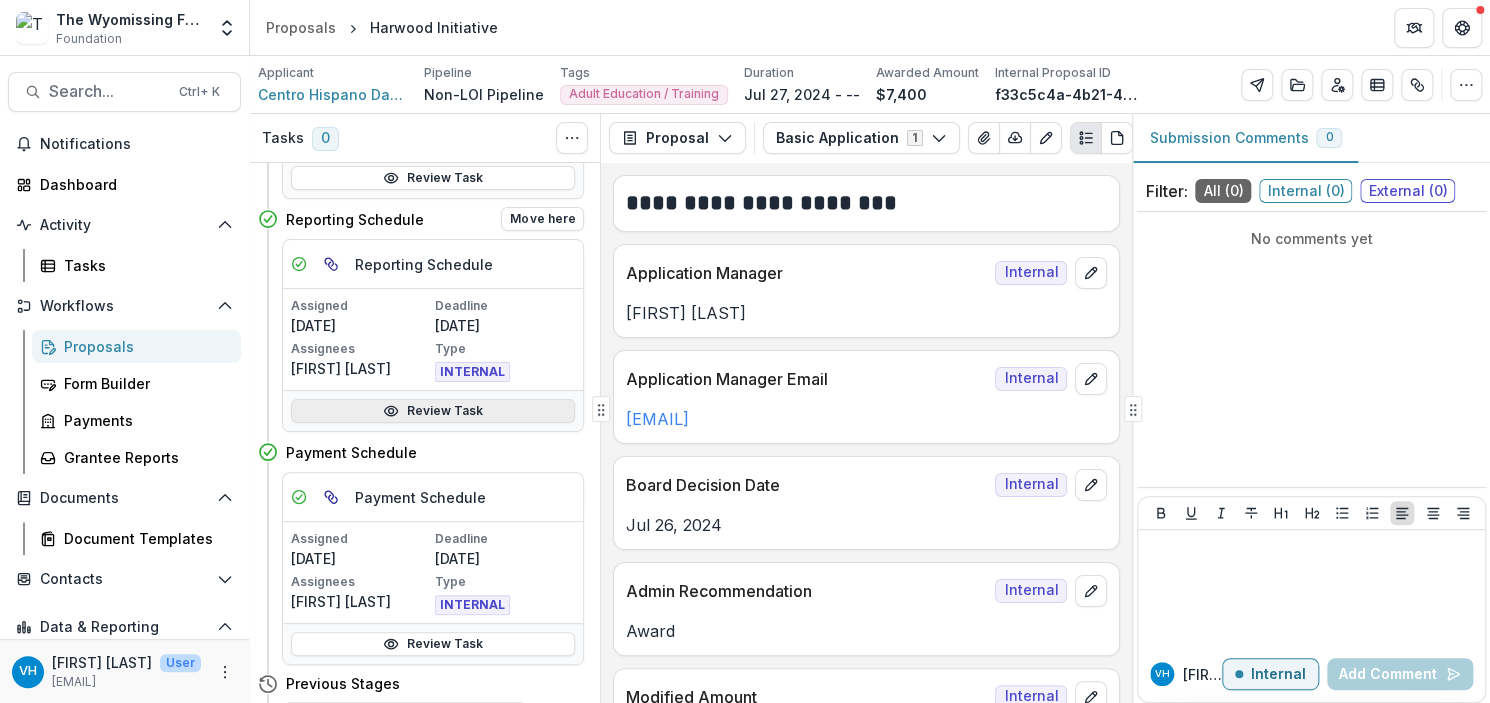 click on "Review Task" at bounding box center (433, 411) 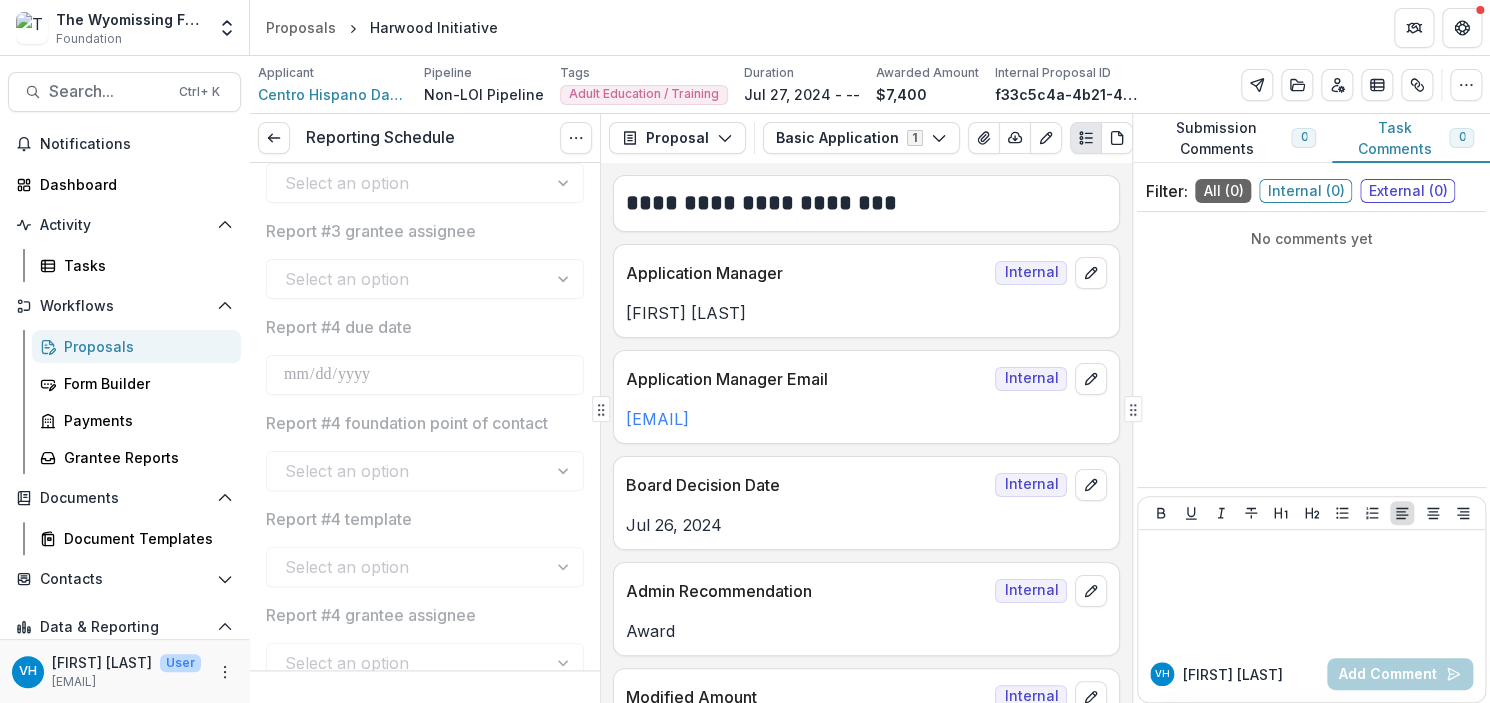 scroll, scrollTop: 1092, scrollLeft: 0, axis: vertical 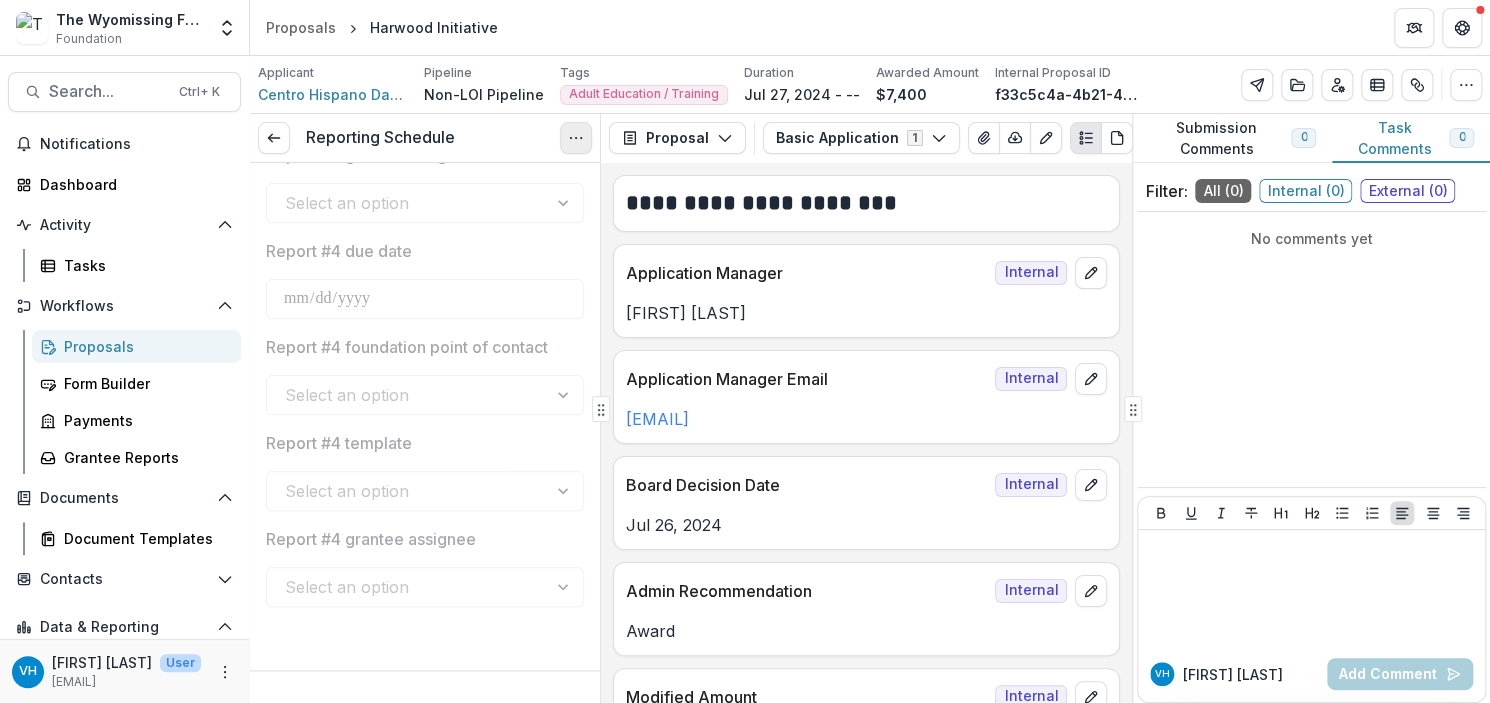 click 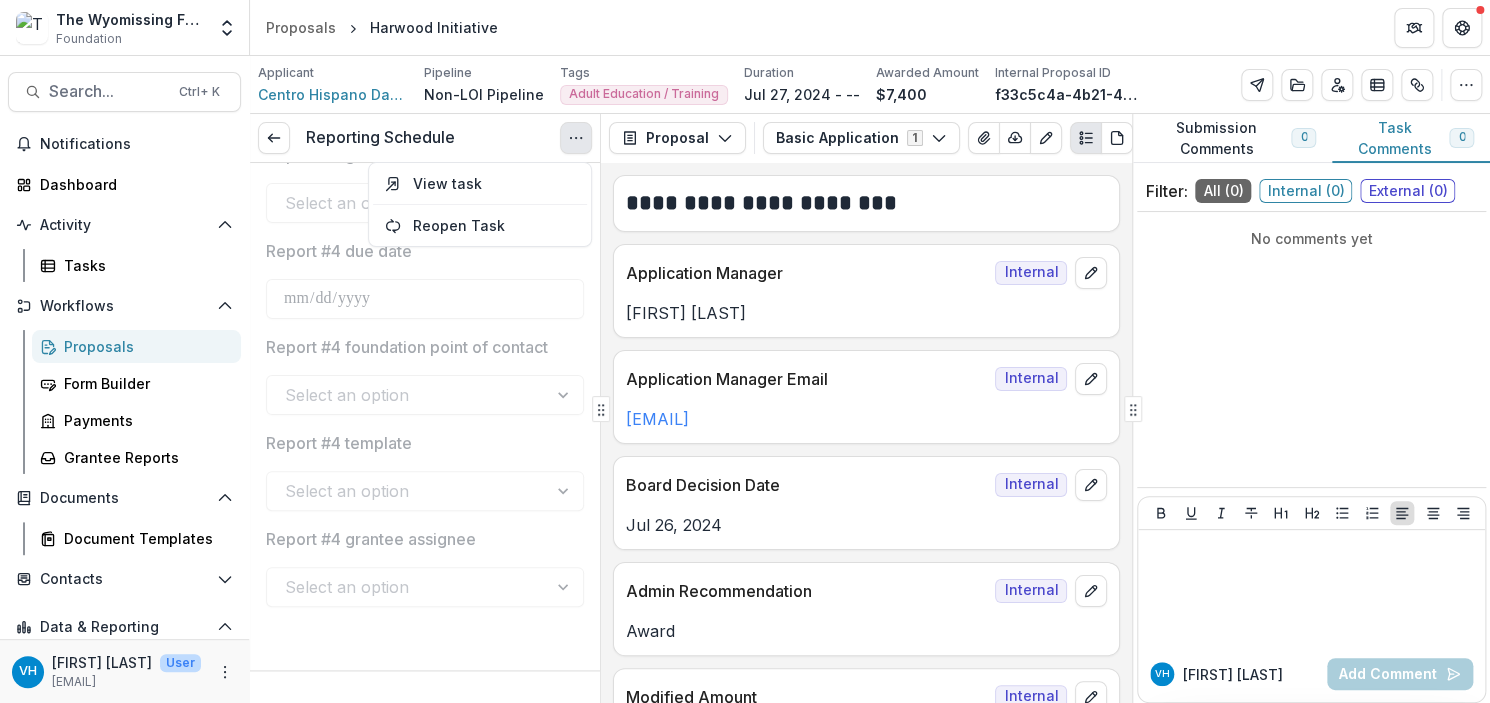 click 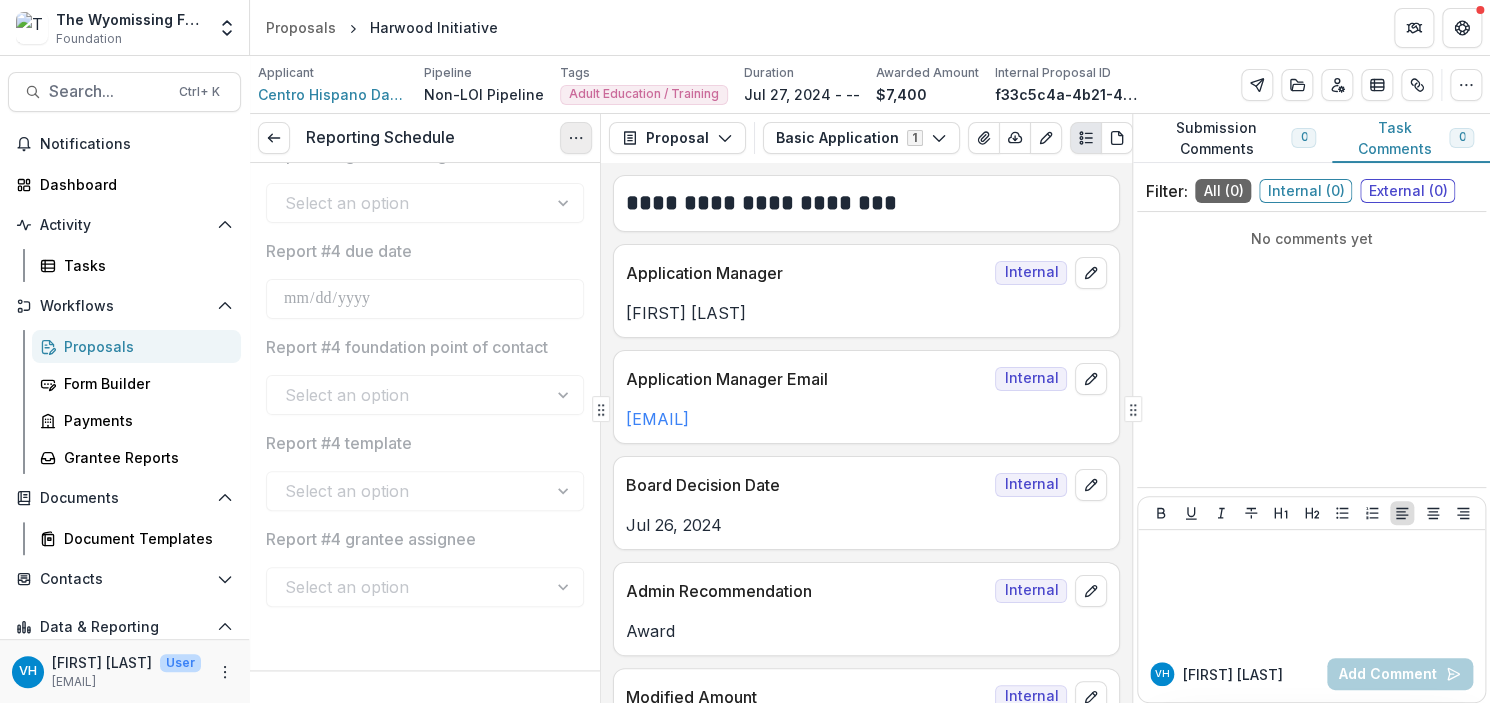 click 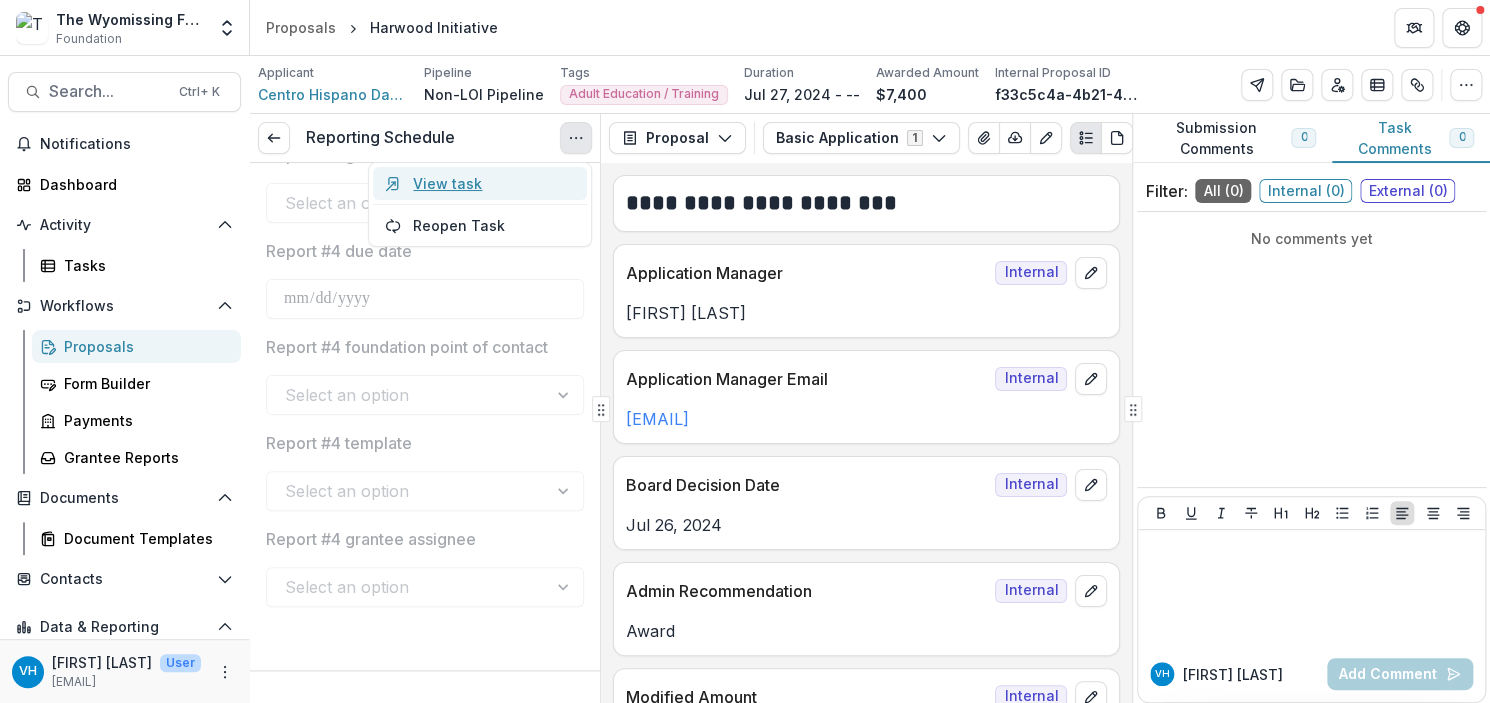 click on "View task" at bounding box center [480, 183] 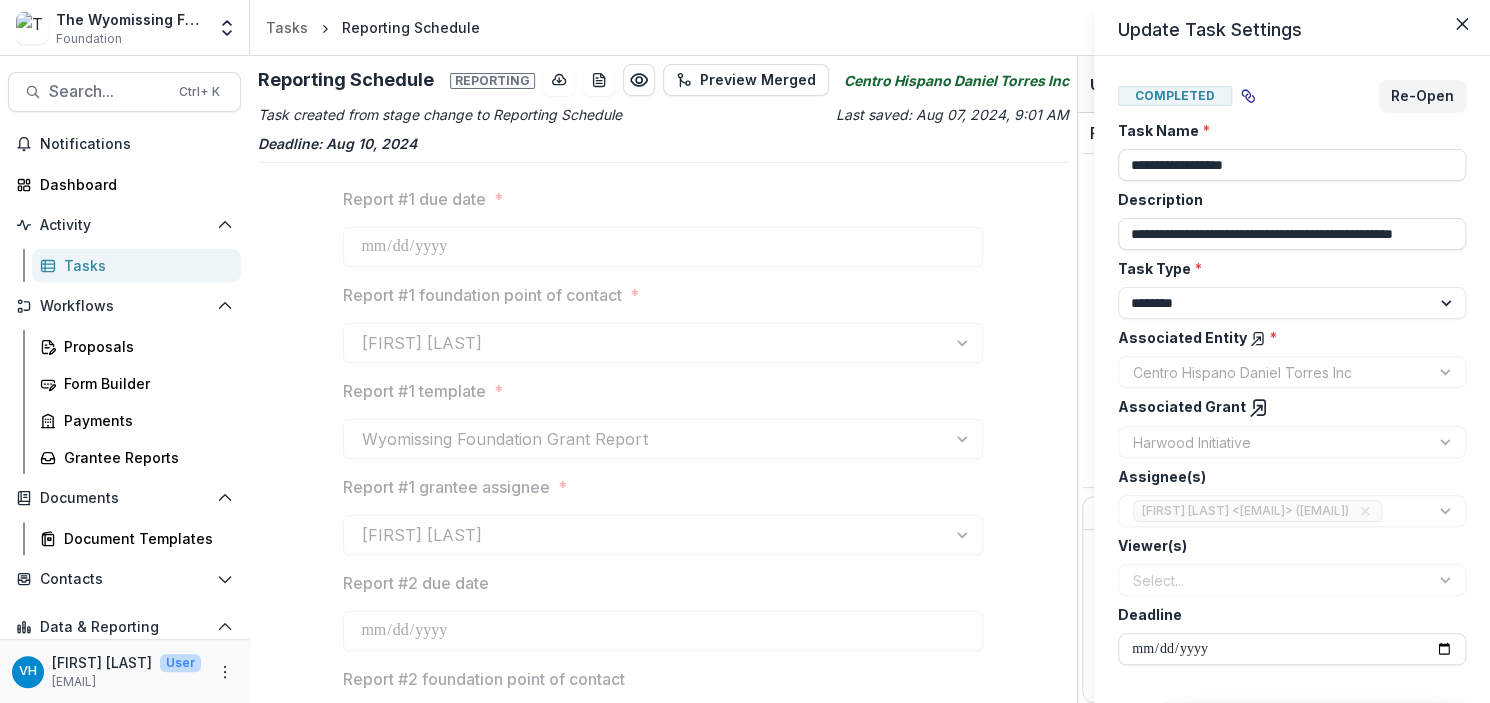 scroll, scrollTop: 0, scrollLeft: 0, axis: both 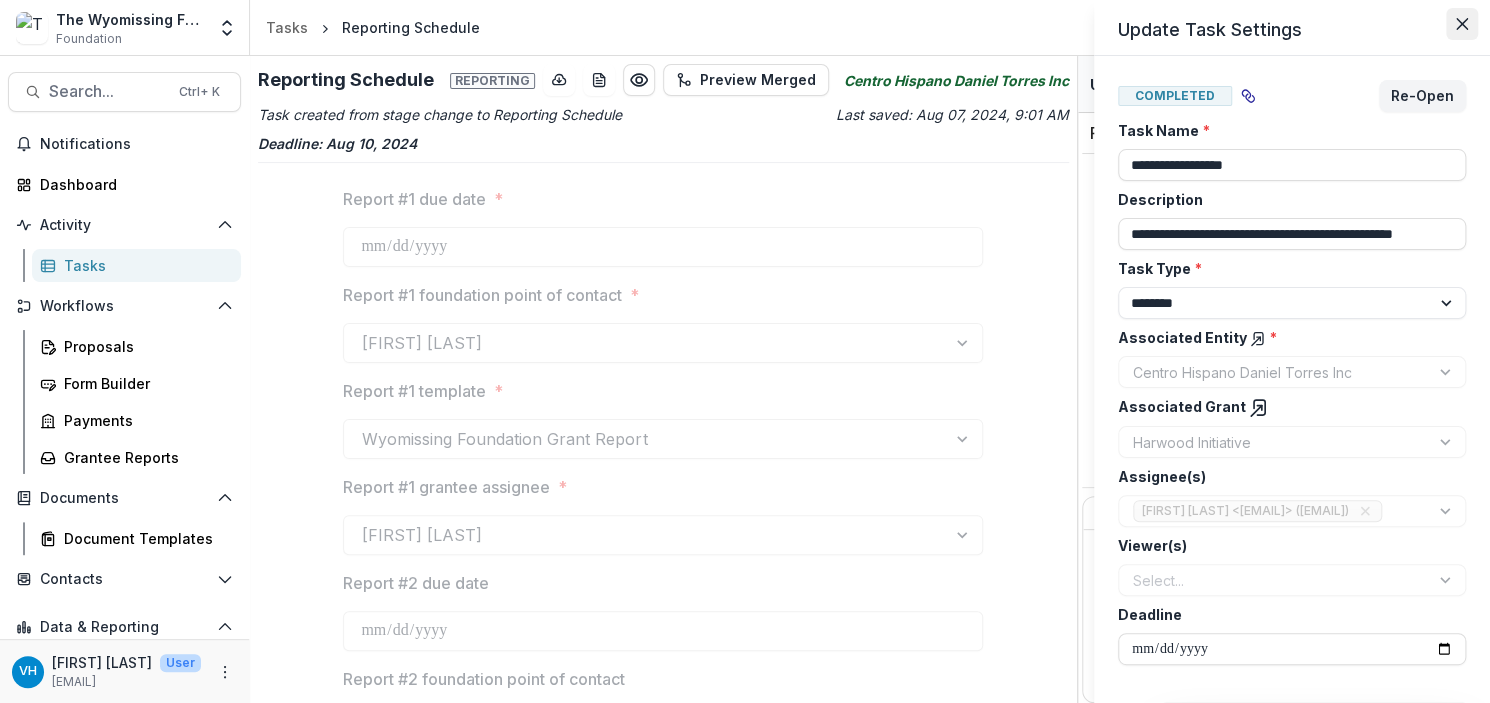 click at bounding box center [1462, 24] 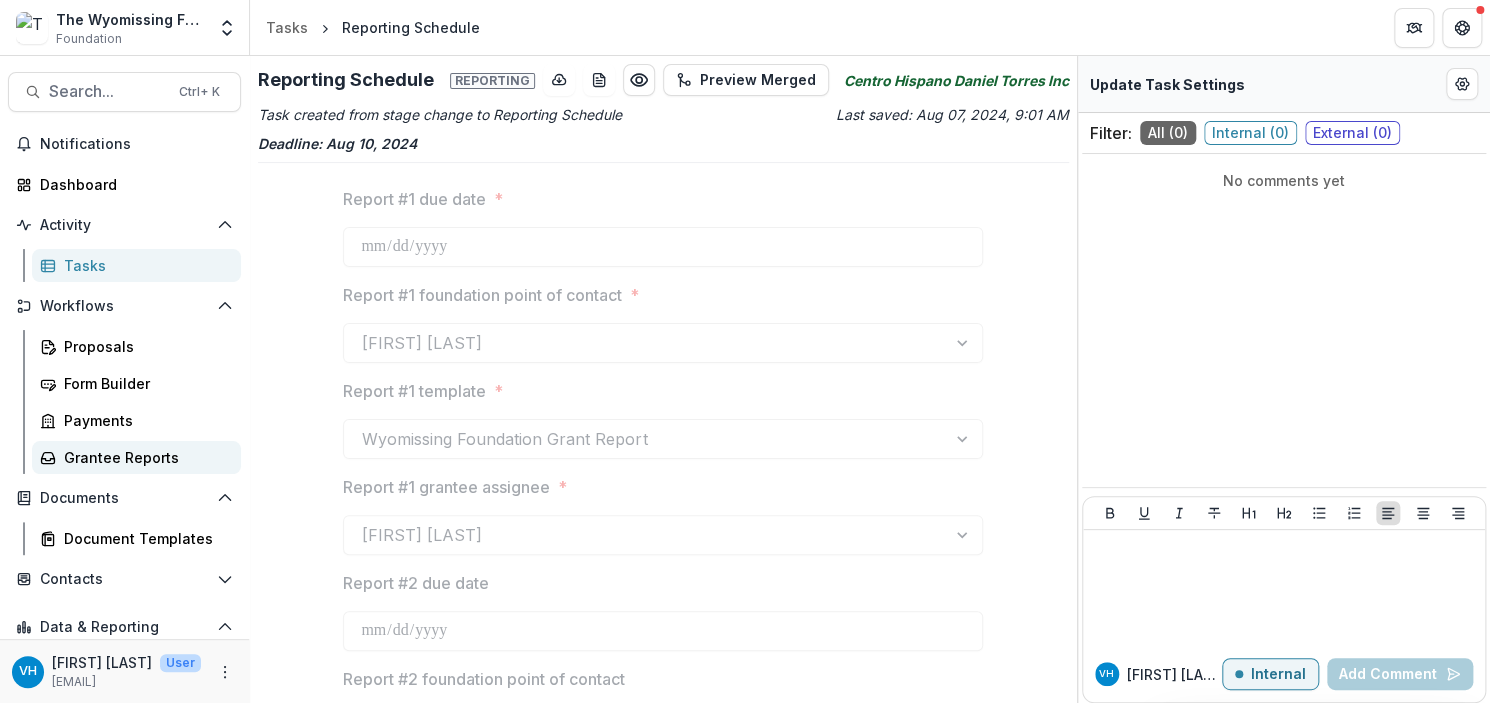 click on "Grantee Reports" at bounding box center [144, 457] 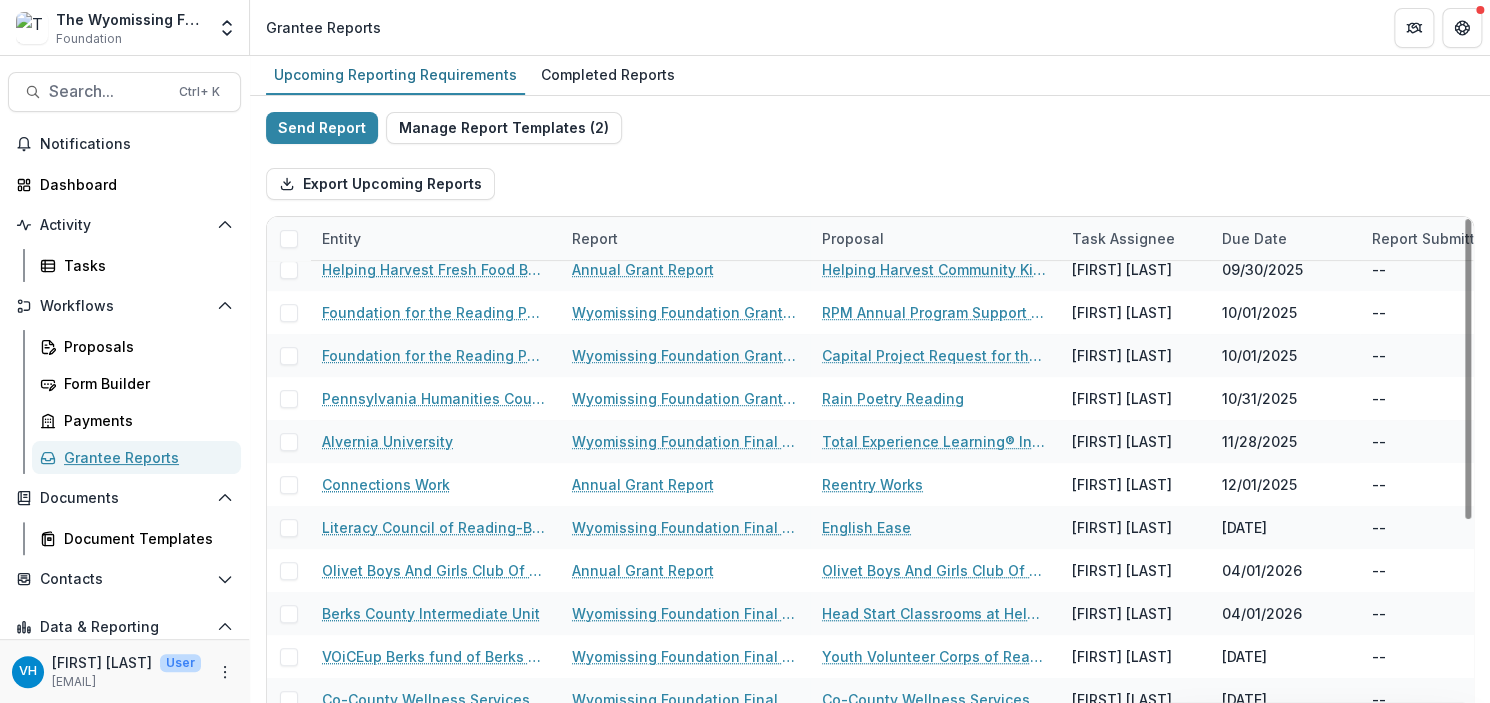 scroll, scrollTop: 0, scrollLeft: 0, axis: both 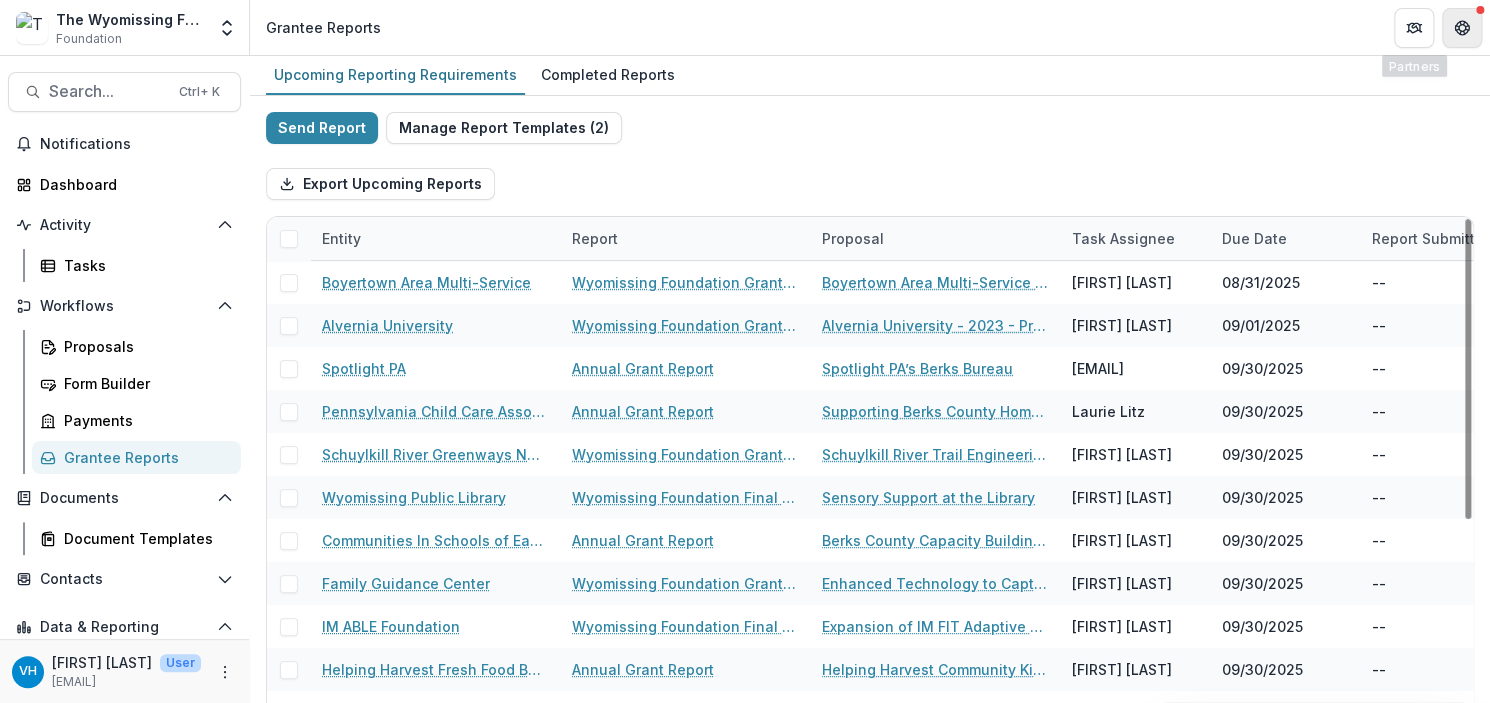 click 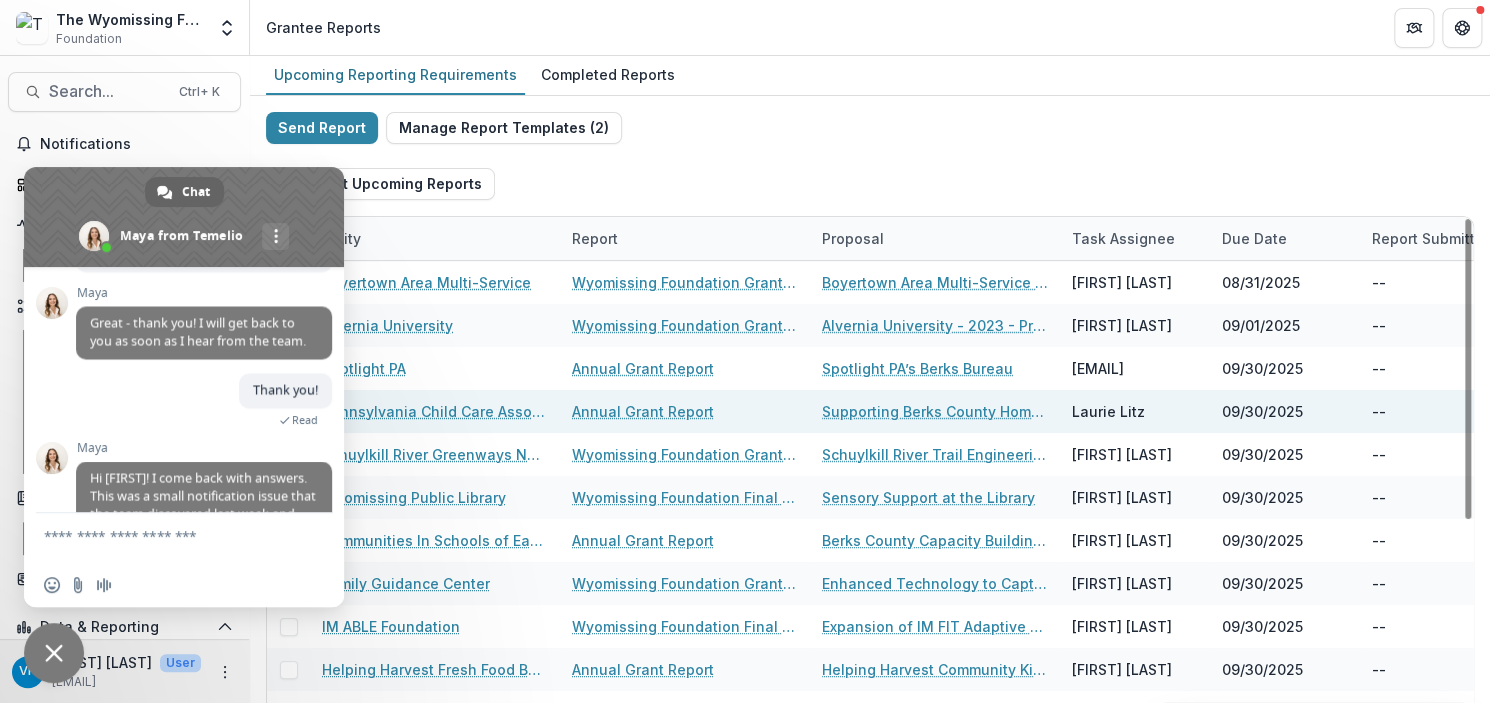 scroll, scrollTop: 2072, scrollLeft: 0, axis: vertical 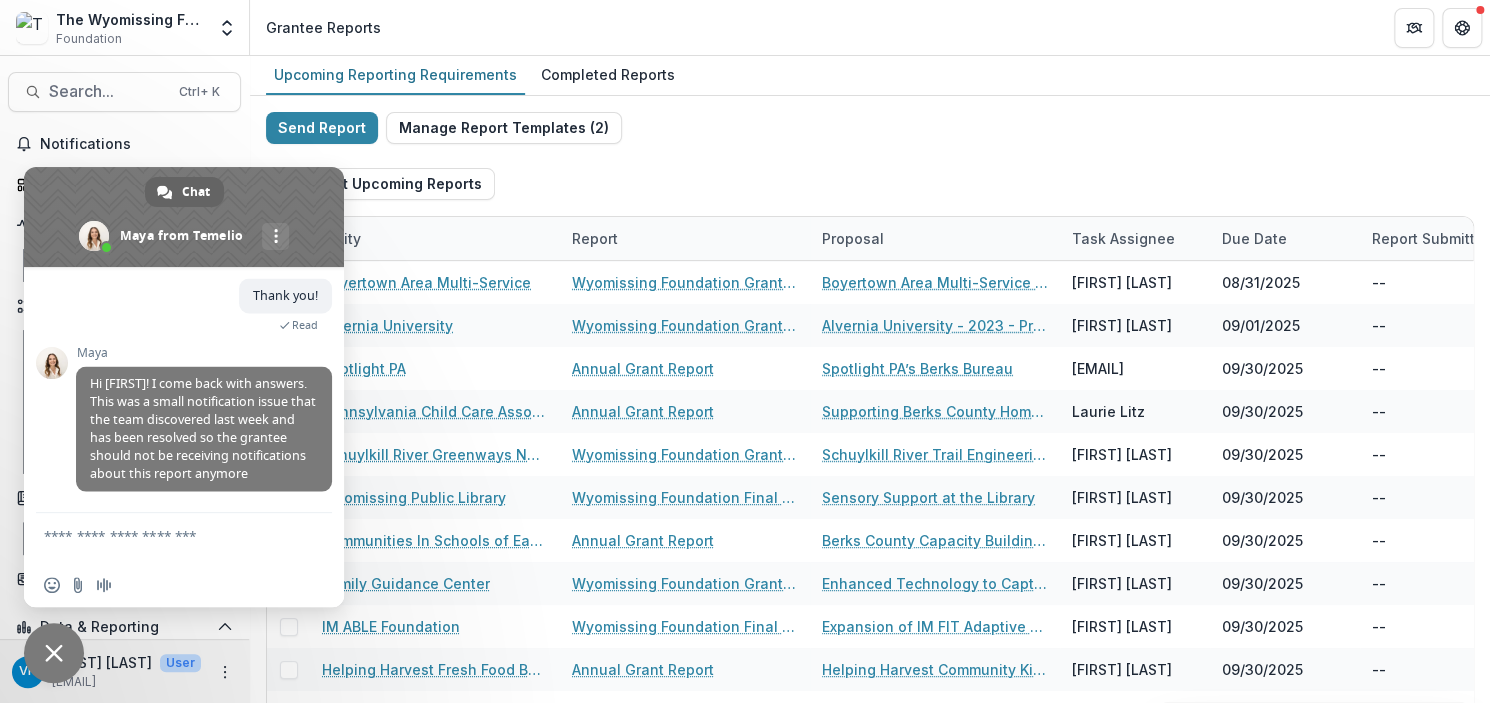 click at bounding box center [164, 538] 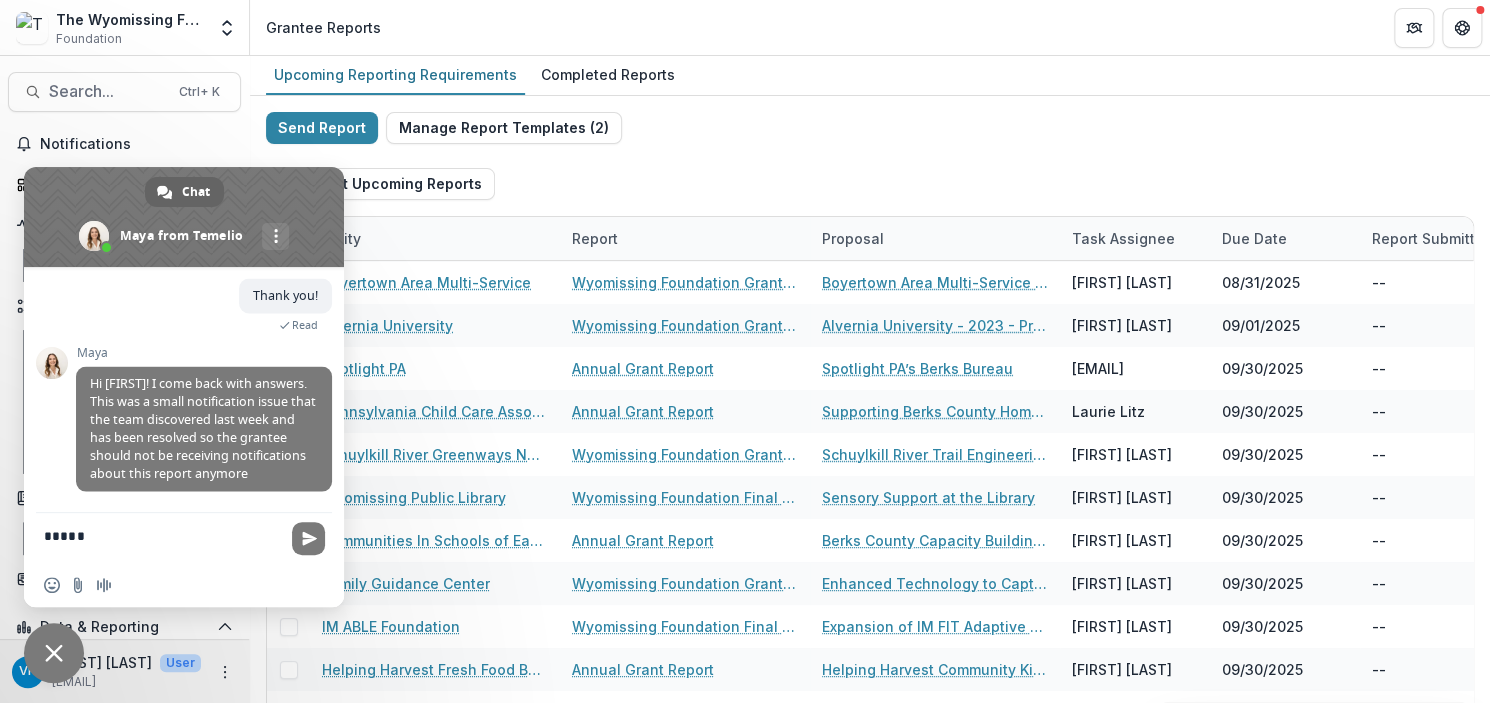type on "******" 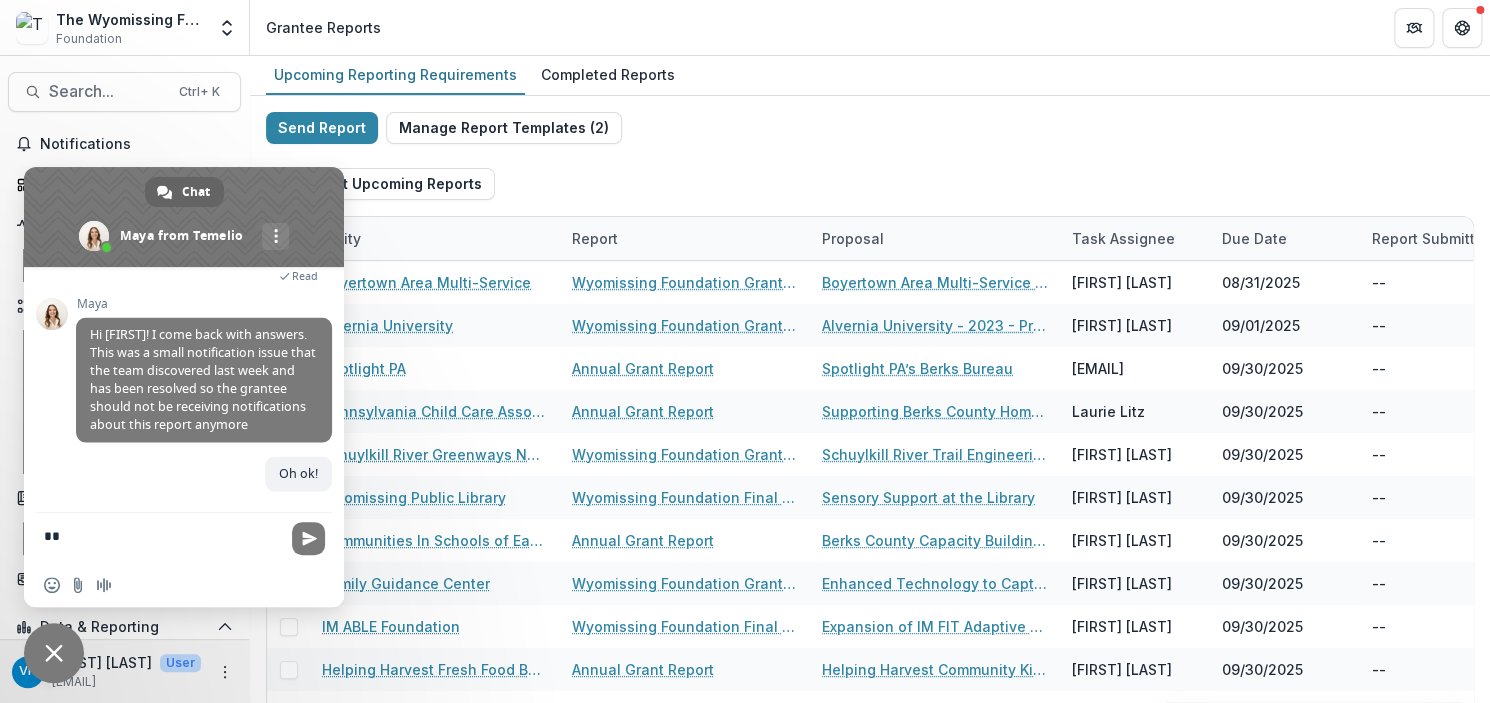 scroll, scrollTop: 2122, scrollLeft: 0, axis: vertical 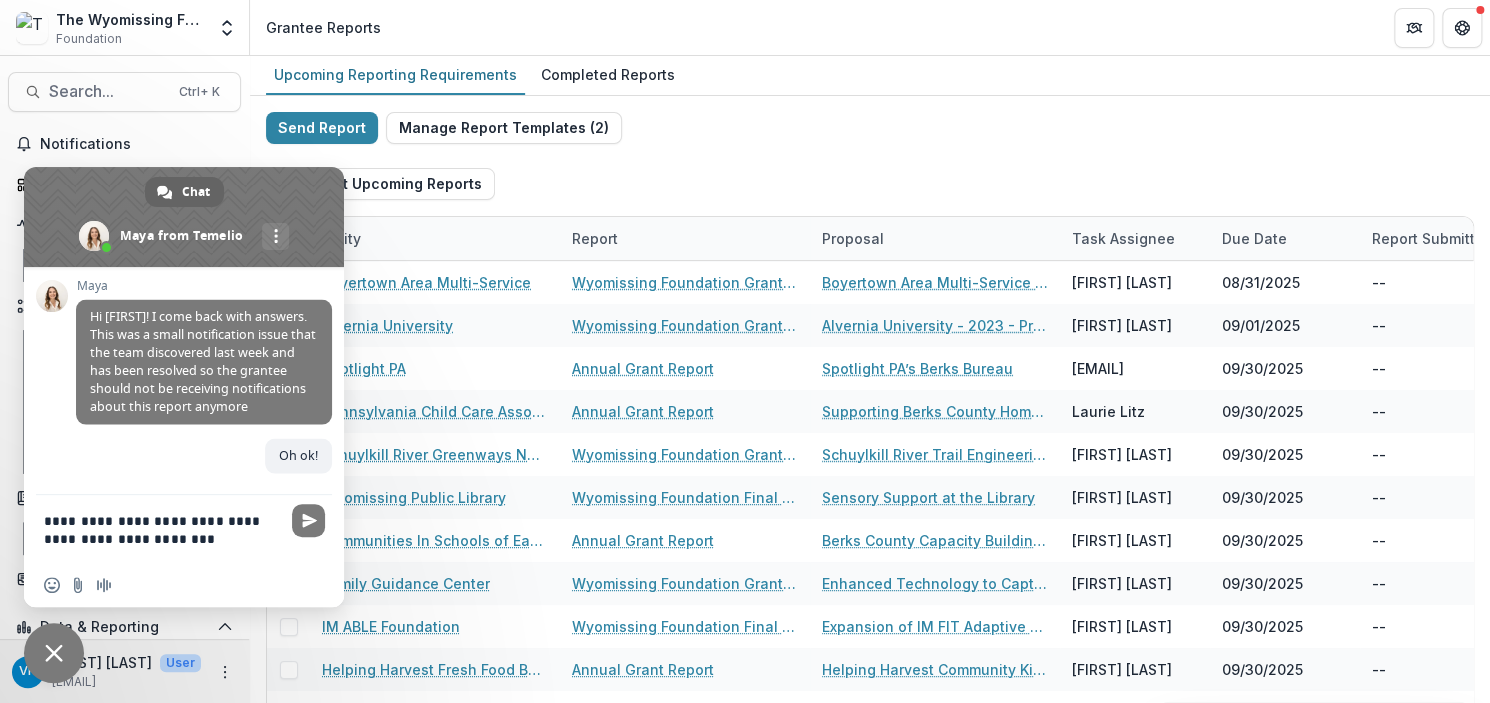 type on "**********" 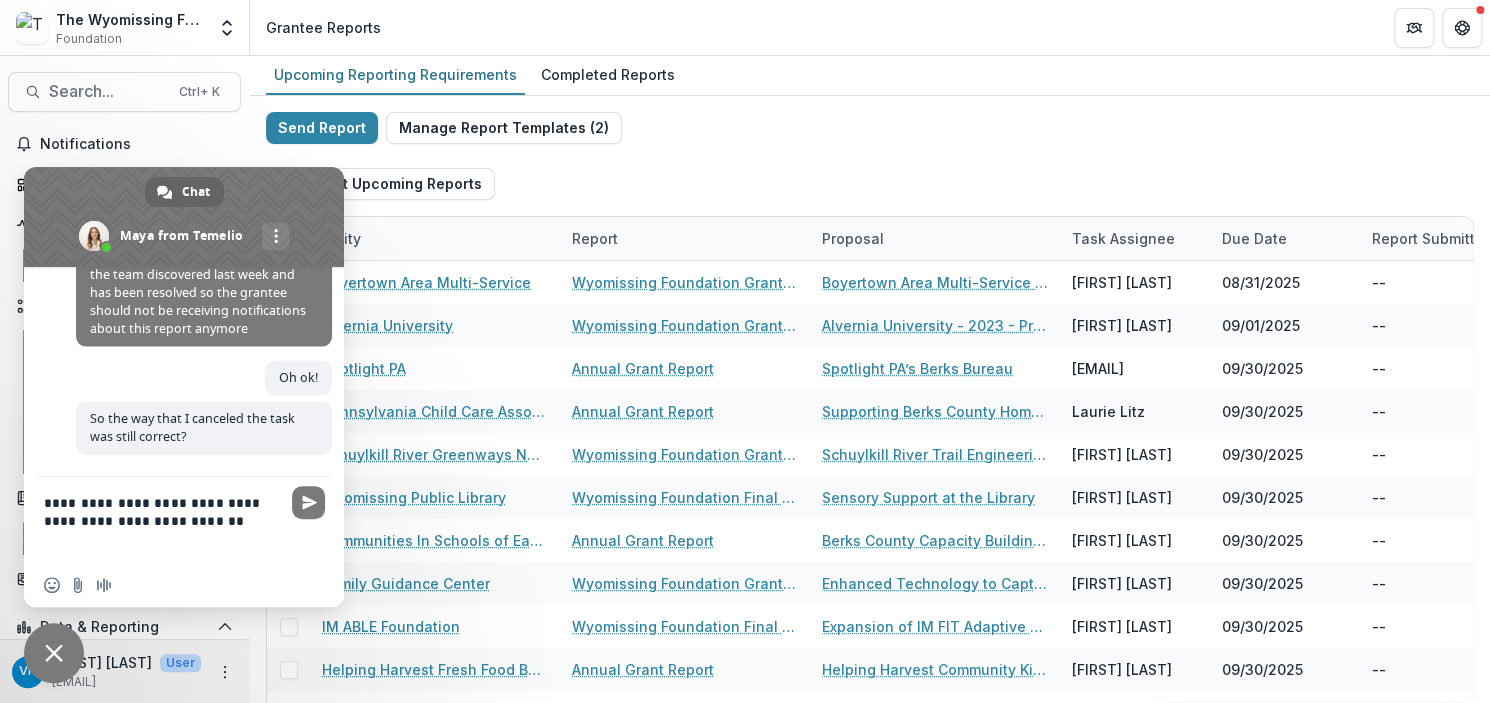 scroll, scrollTop: 2213, scrollLeft: 0, axis: vertical 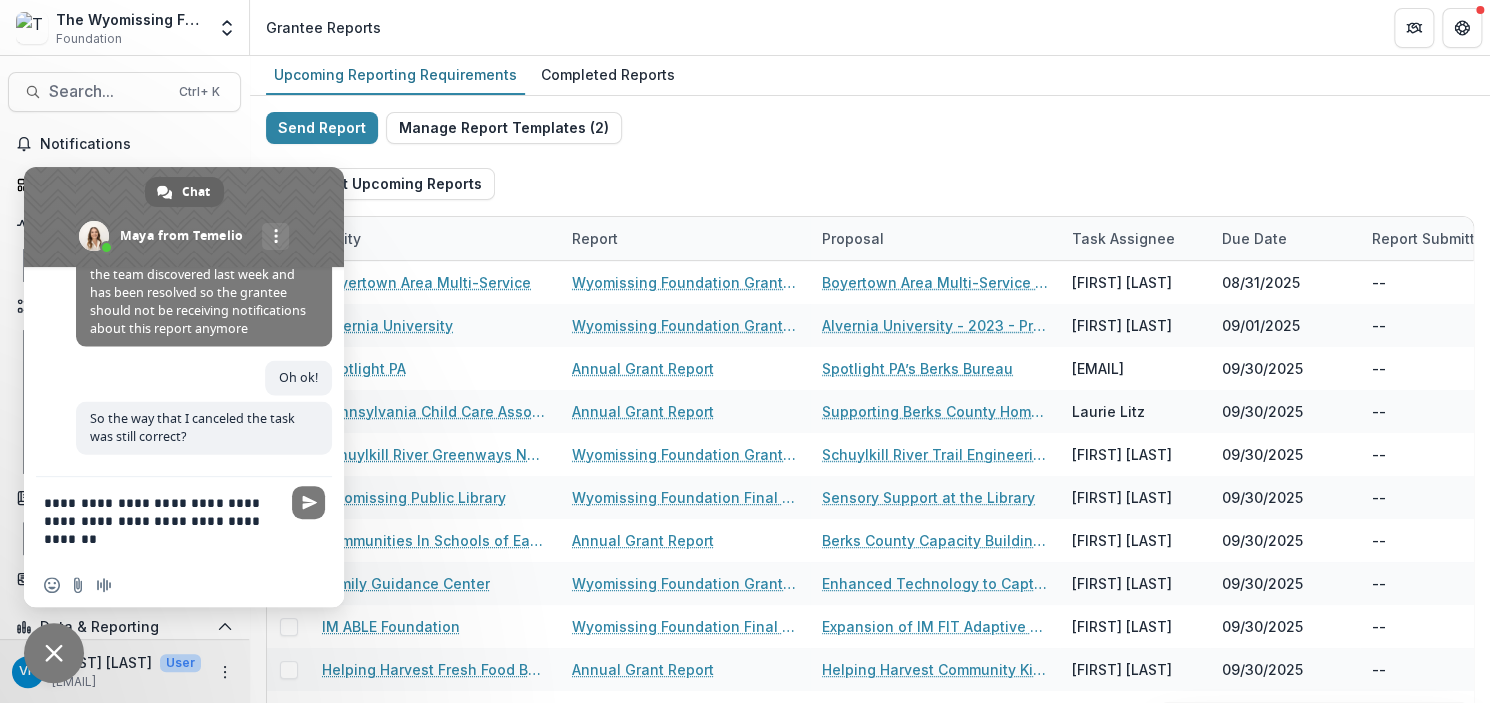 type on "**********" 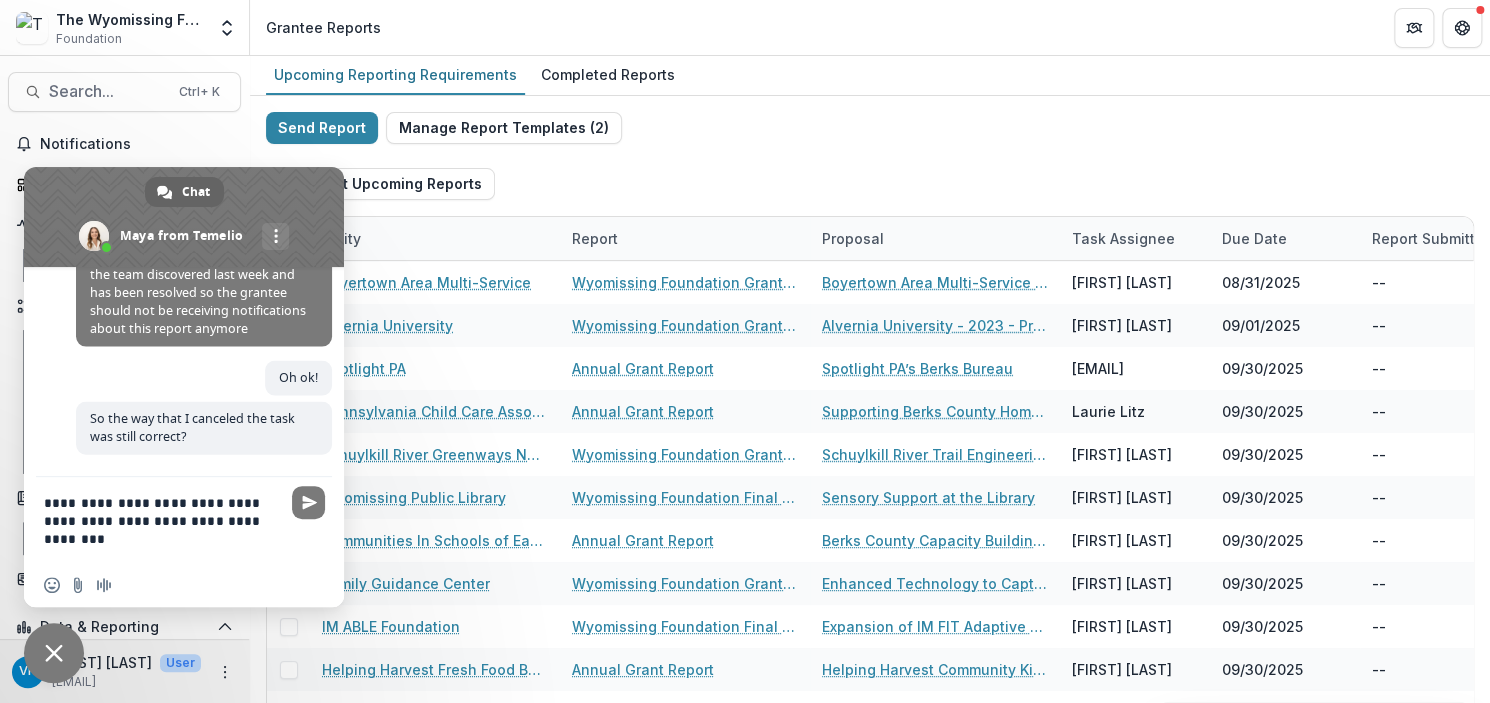 type 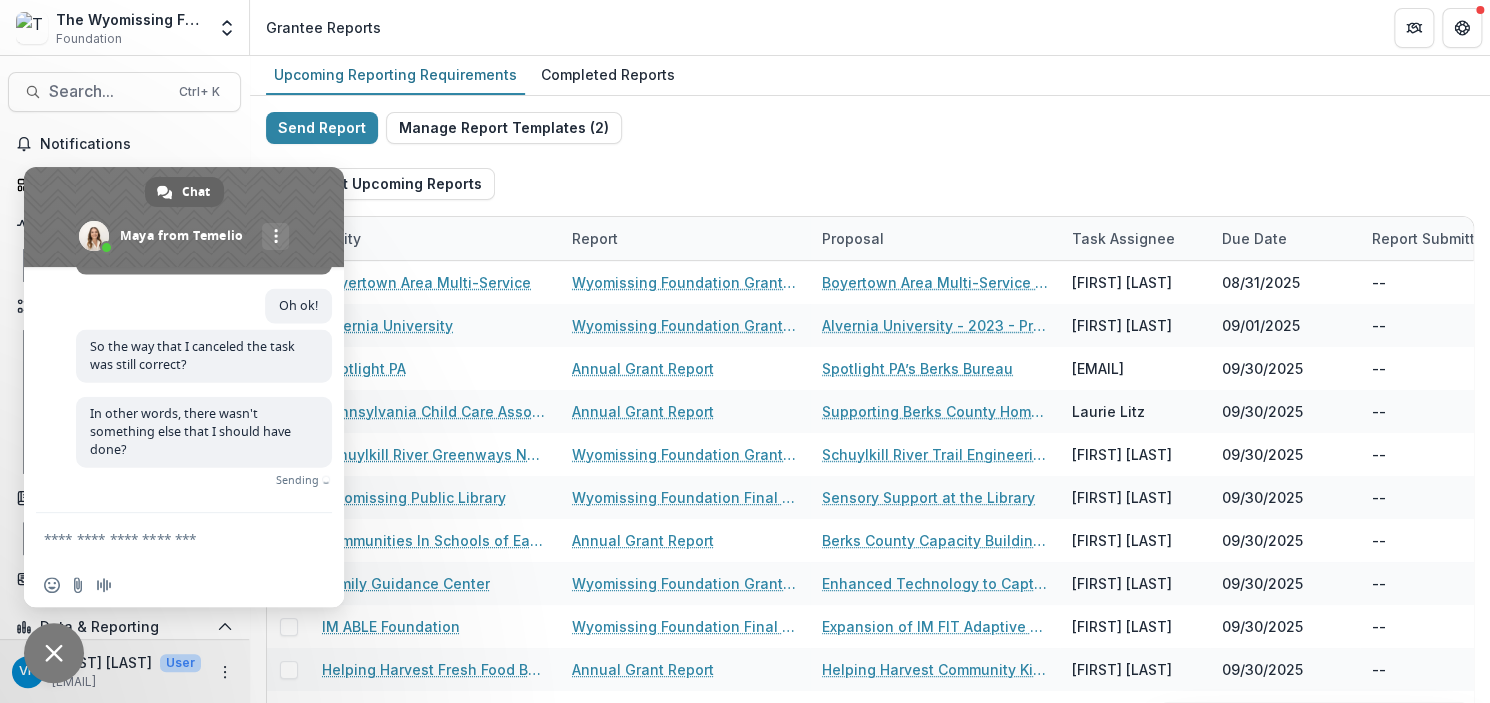 scroll, scrollTop: 2243, scrollLeft: 0, axis: vertical 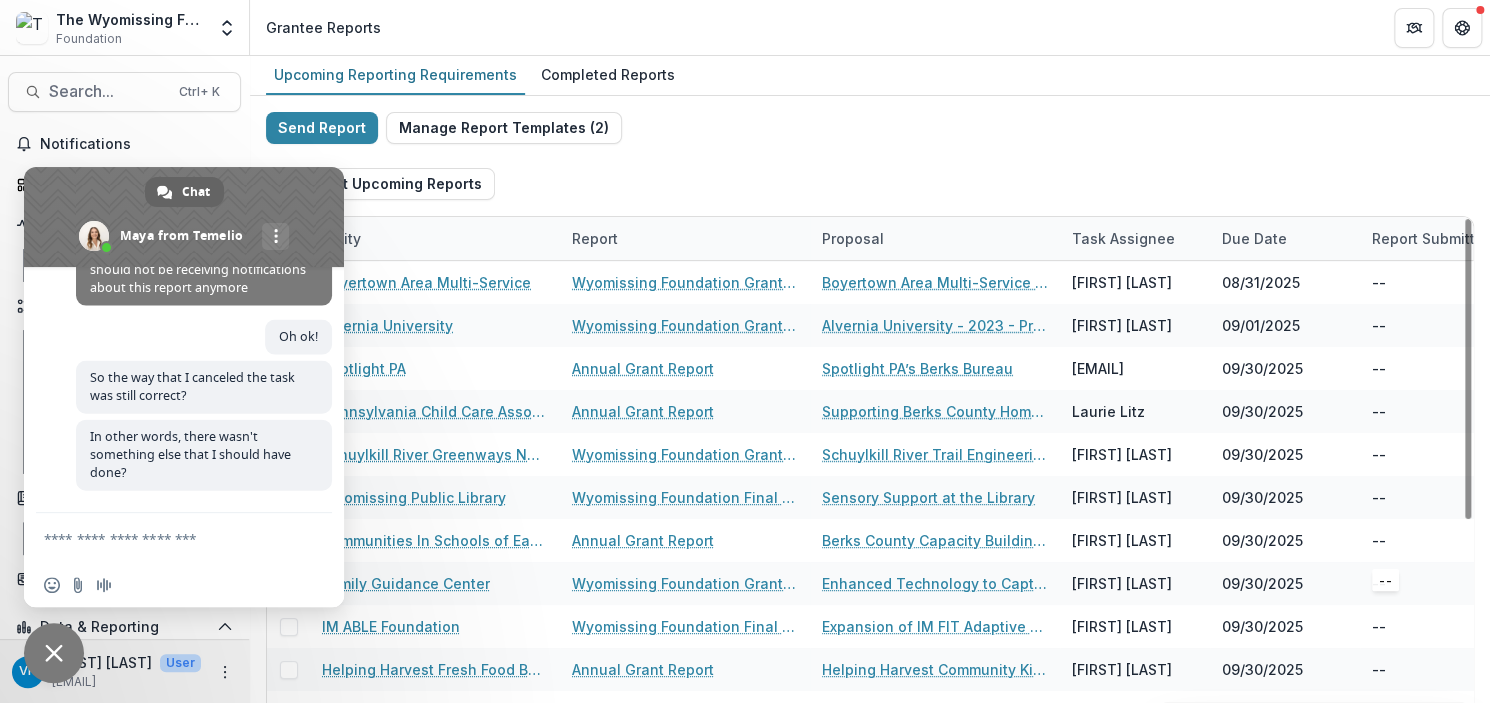 click on "Upcoming Reporting Requirements Completed Reports Send Report Manage Report Templates ( 2 ) Export Upcoming Reports Entity Report Proposal Task Assignee Due Date Report Submitted Date Boyertown Area Multi-Service Wyomissing Foundation Grant Report Boyertown Area Multi-Service - 2024 - Capacity Building for Critical Social Needs of Clients [FIRST] [LAST] 08/31/2025 -- Remind Alvernia University Wyomissing Foundation Grant Report Alvernia University - 2023 - Project or Program Application [FIRST] [LAST] 09/01/2025 -- Remind Spotlight PA Annual Grant Report  Spotlight PA’s Berks Bureau  [EMAIL] 09/30/2025 -- Remind Pennsylvania Child Care Association Annual Grant Report  Supporting Berks County Home-Based Providers to Earn CDA Credentials Through T.E.A.C.H. [LAST] [LAST] 09/30/2025 -- Remind Schuylkill River Greenways National Heritage Area Wyomissing Foundation Grant Report Schuylkill River Trail Engineering for Front Street Section in Reading [LAST] [LAST] 09/30/2025 -- Remind [LAST] [LAST] --" at bounding box center (870, 379) 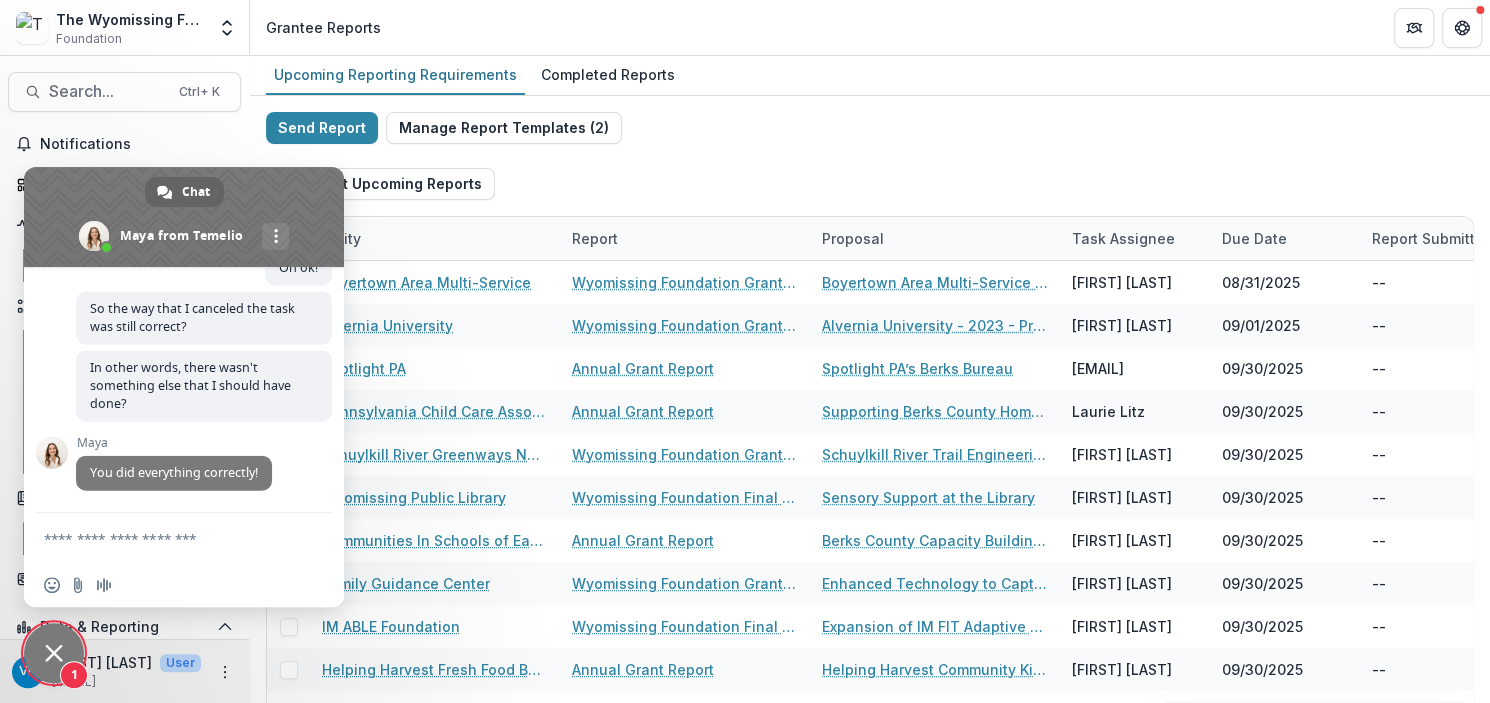 scroll, scrollTop: 2294, scrollLeft: 0, axis: vertical 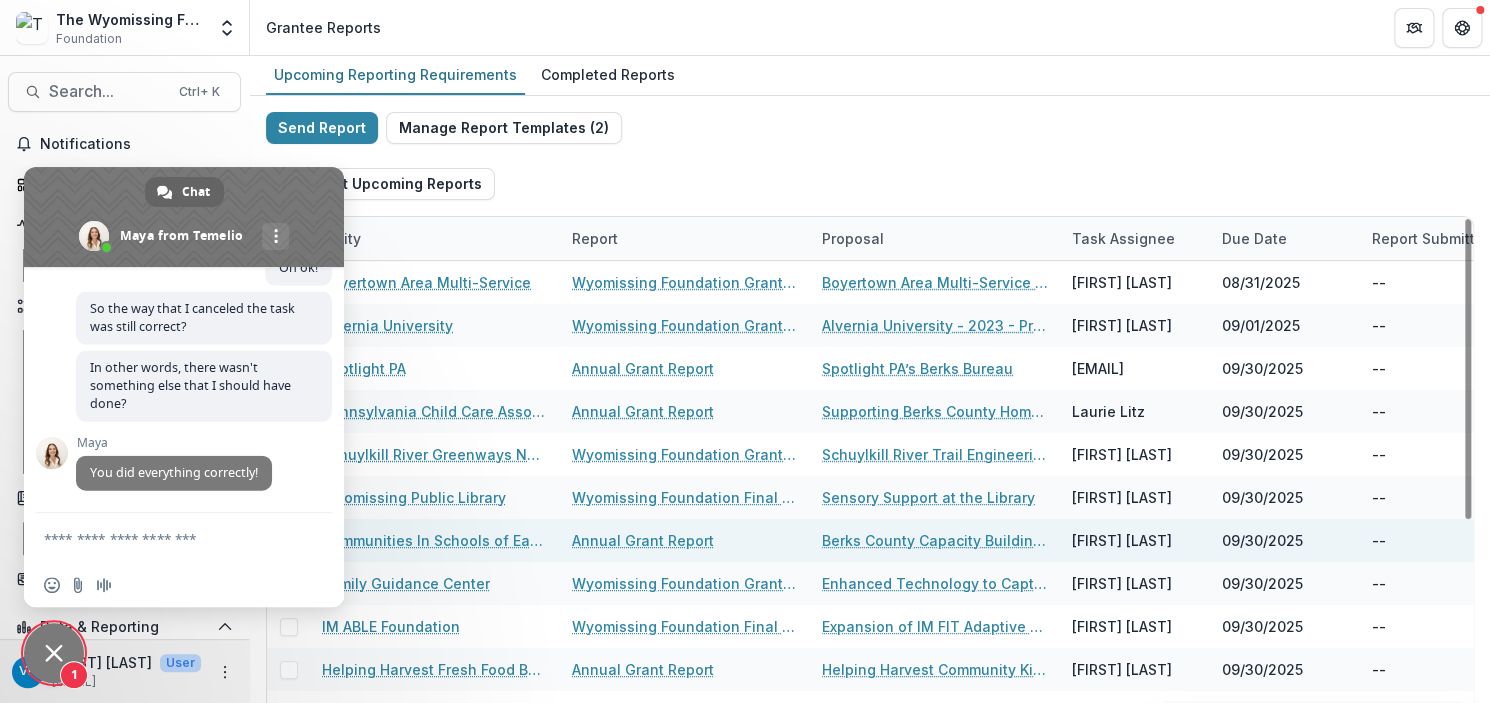 click on "--" at bounding box center (1485, 540) 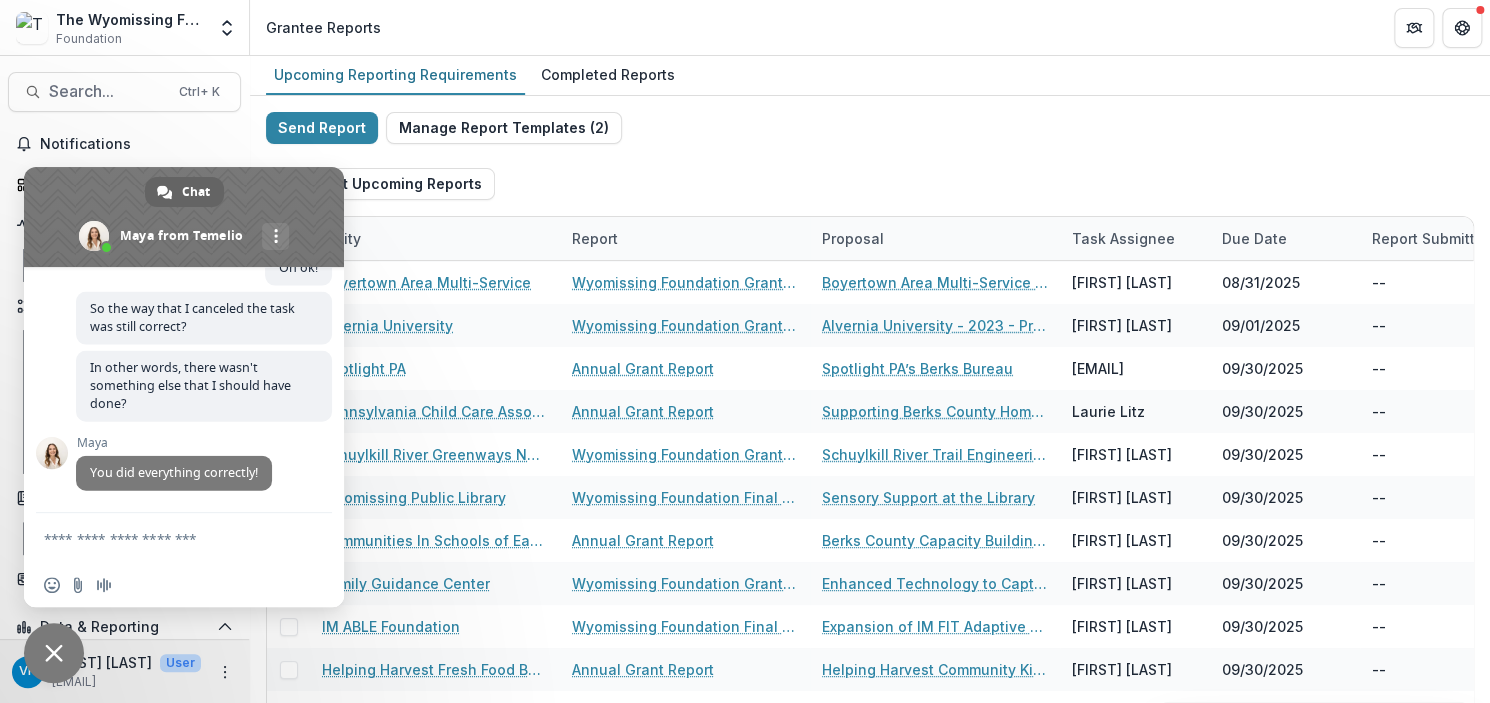 click on "Export Upcoming Reports" at bounding box center (870, 184) 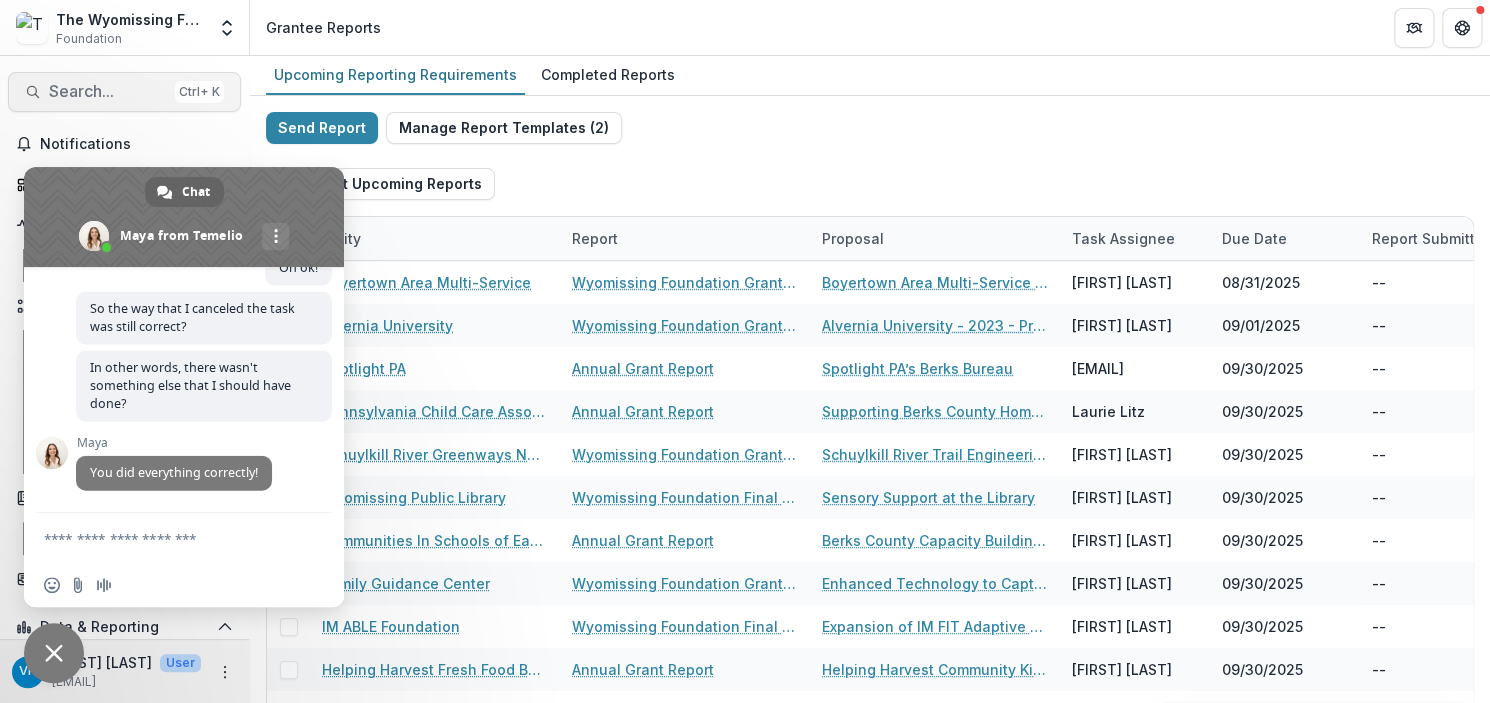 click on "Ctrl  + K" at bounding box center (199, 92) 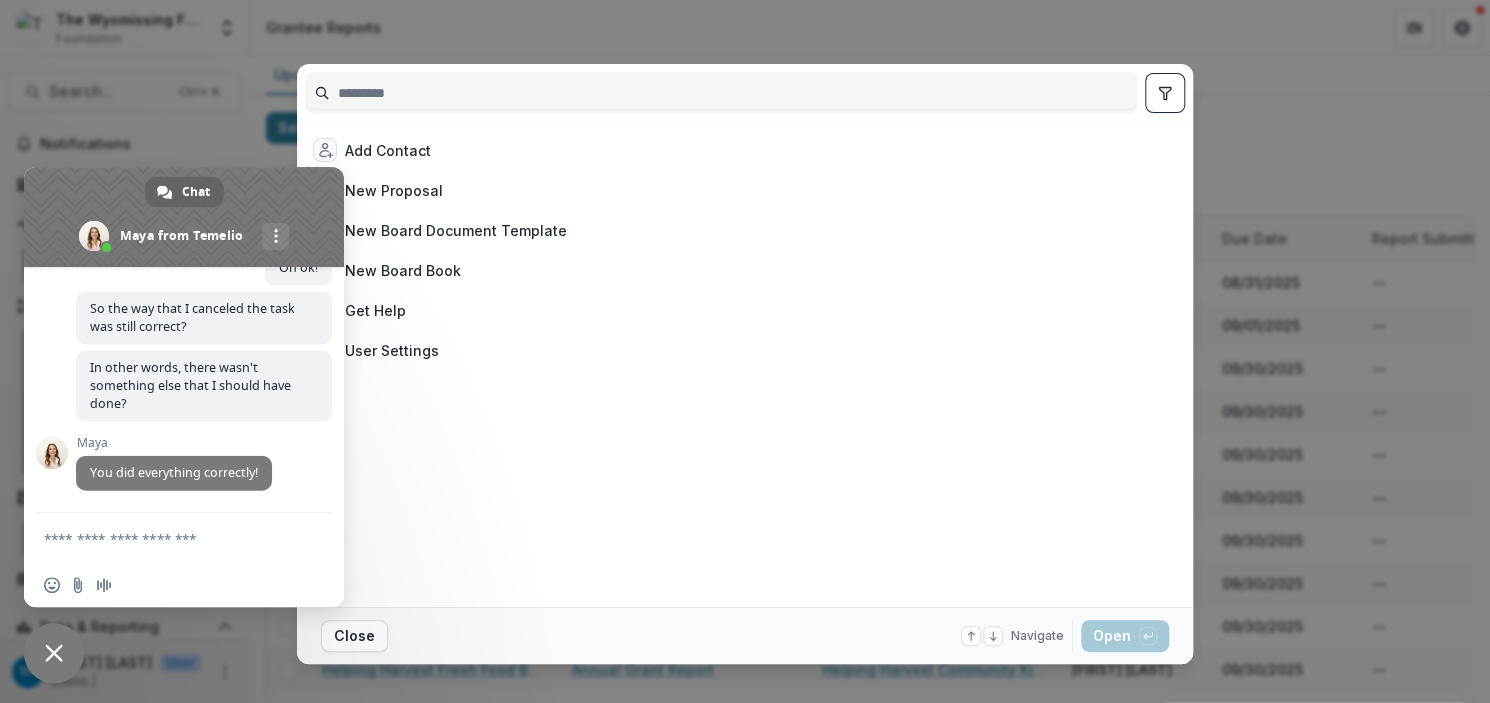 click on "Add Contact New Proposal New Board Document Template New Board Book Get Help User Settings Close Navigate up and down with arrow keys Open with enter key" at bounding box center [745, 351] 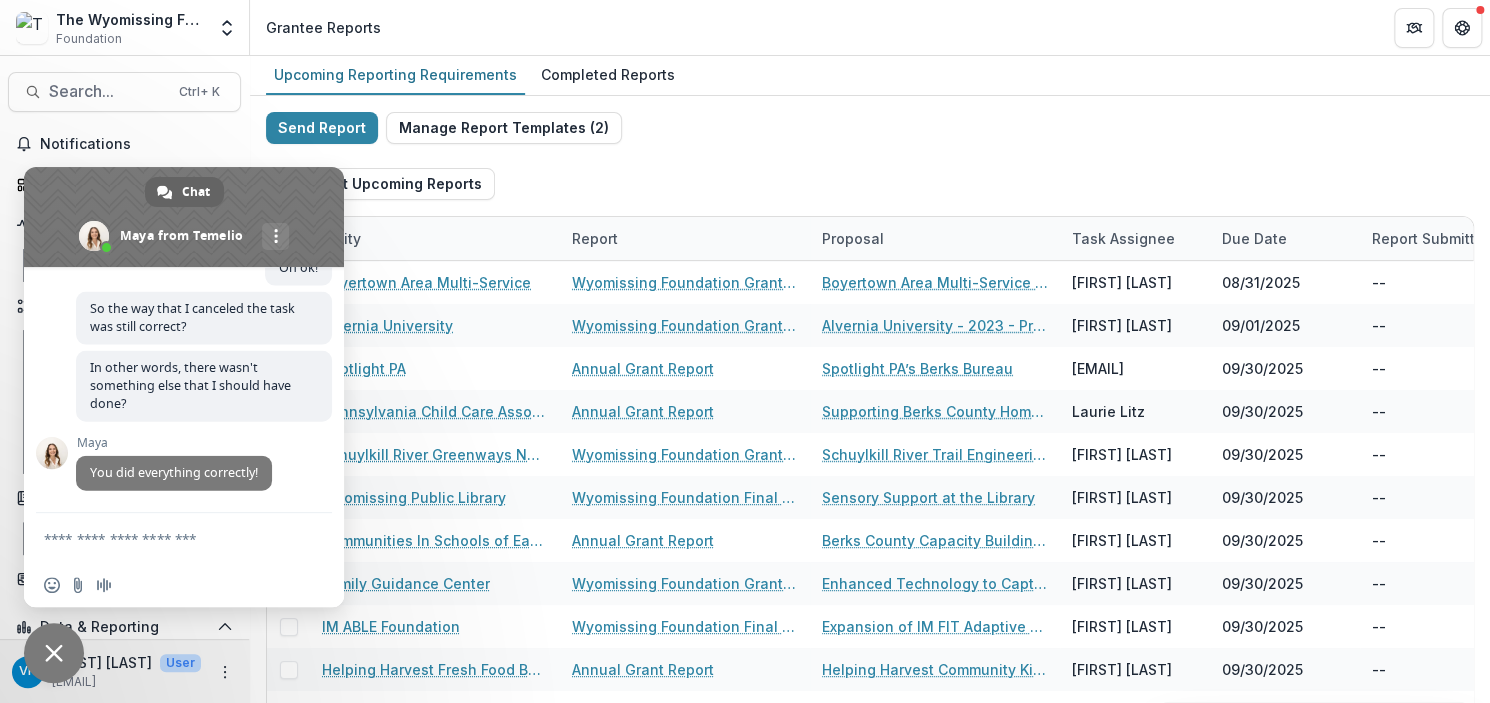 click at bounding box center (54, 653) 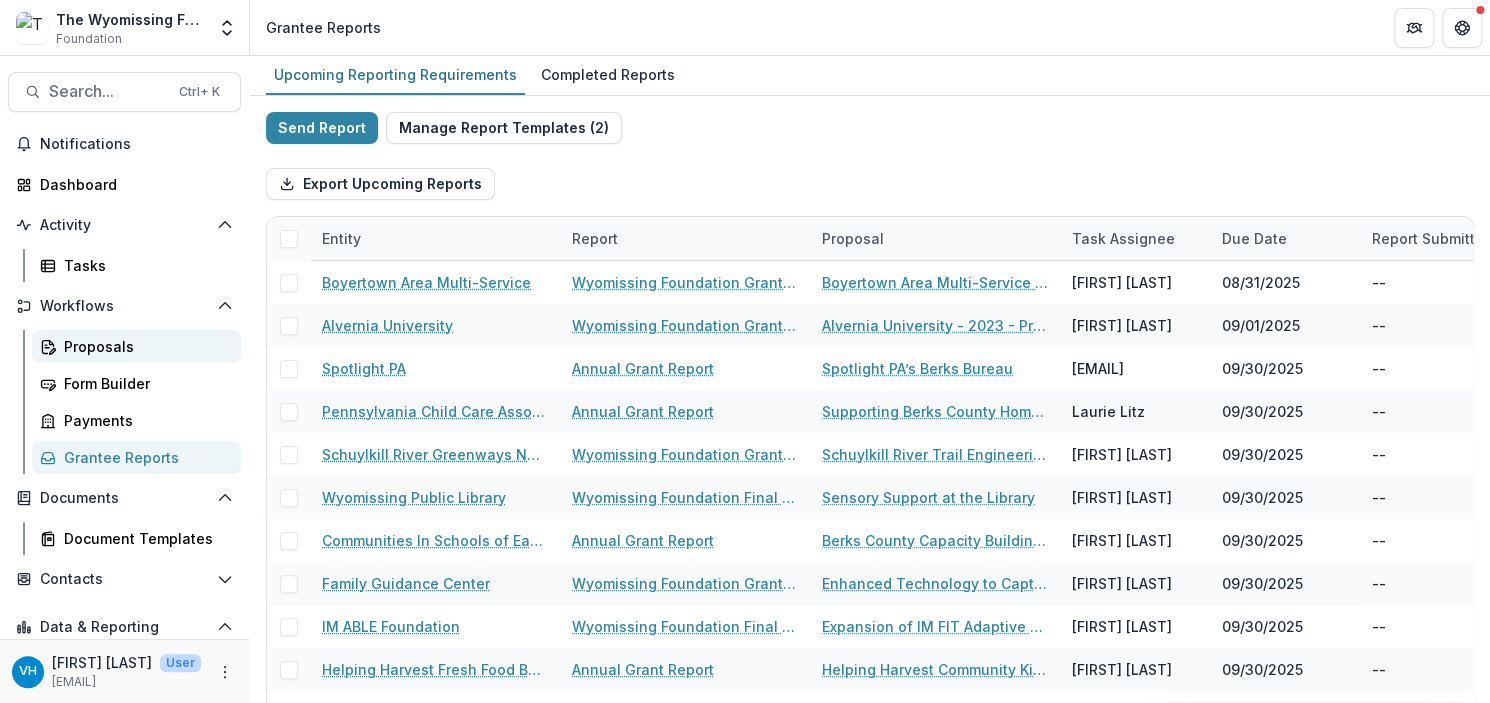 click on "Proposals" at bounding box center (144, 346) 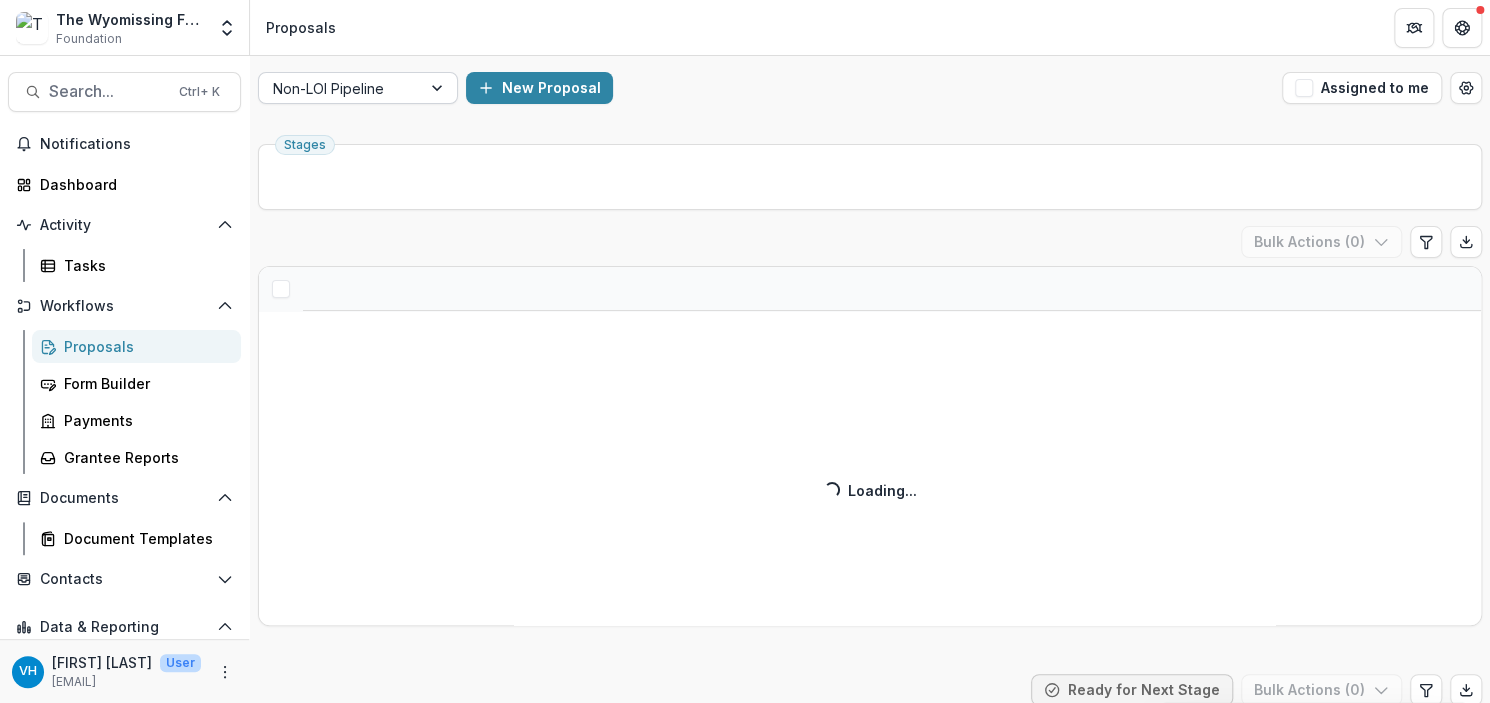 click at bounding box center (340, 88) 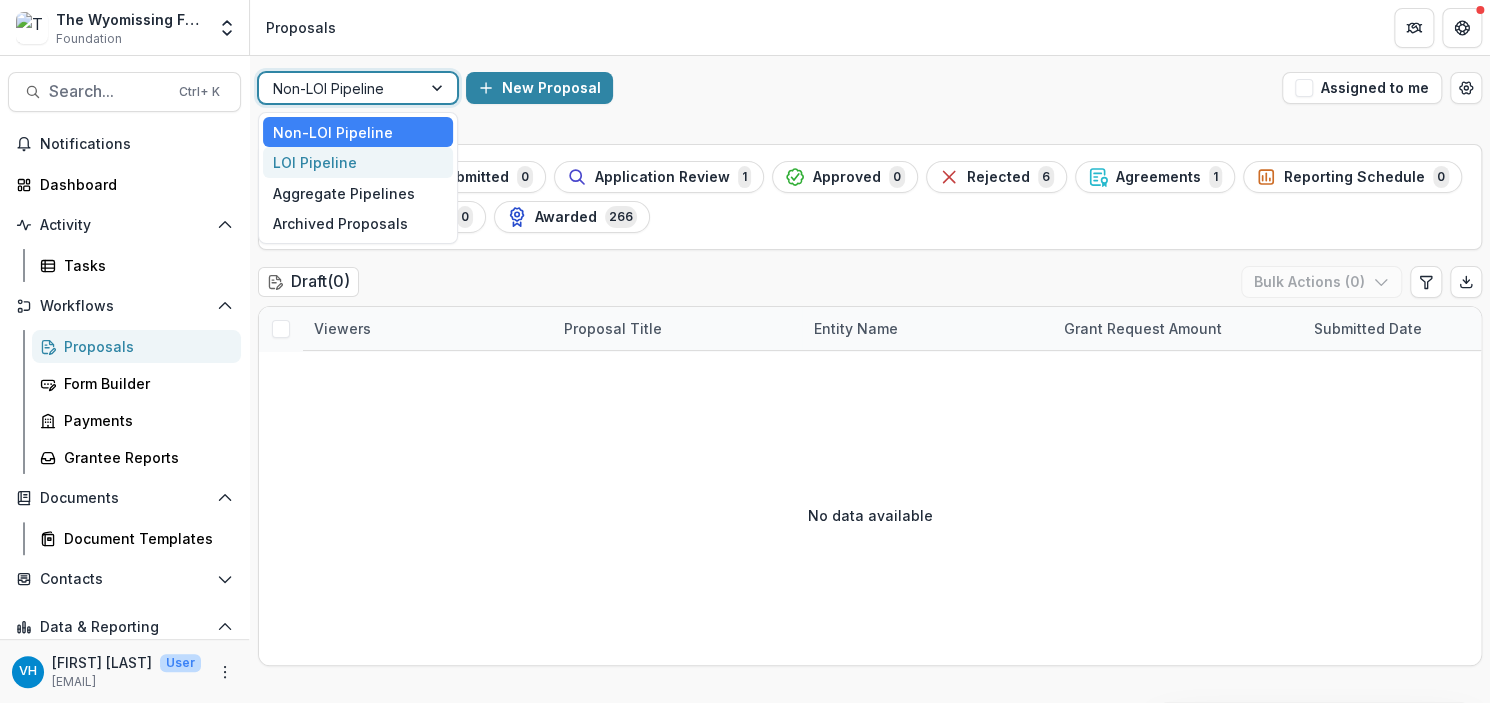 click on "LOI Pipeline" at bounding box center (358, 162) 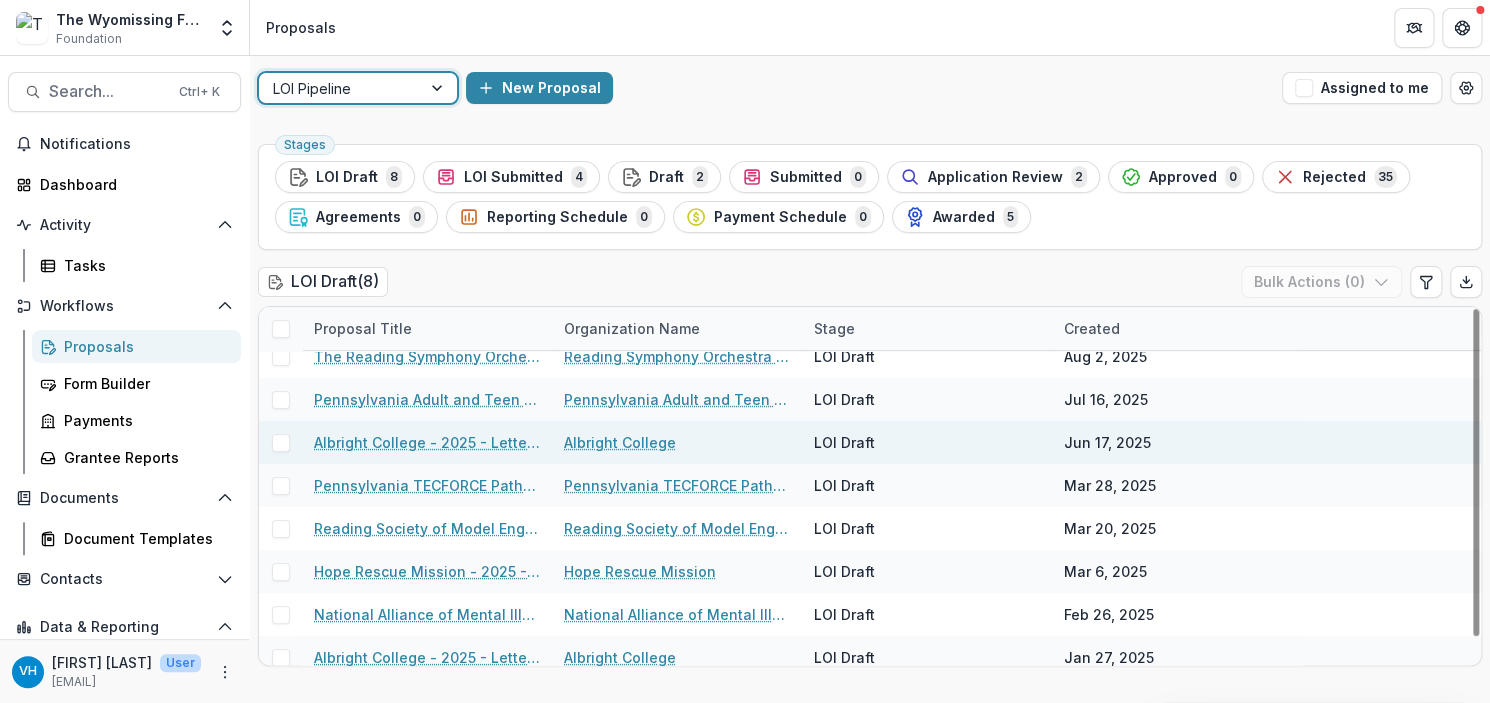 scroll, scrollTop: 29, scrollLeft: 0, axis: vertical 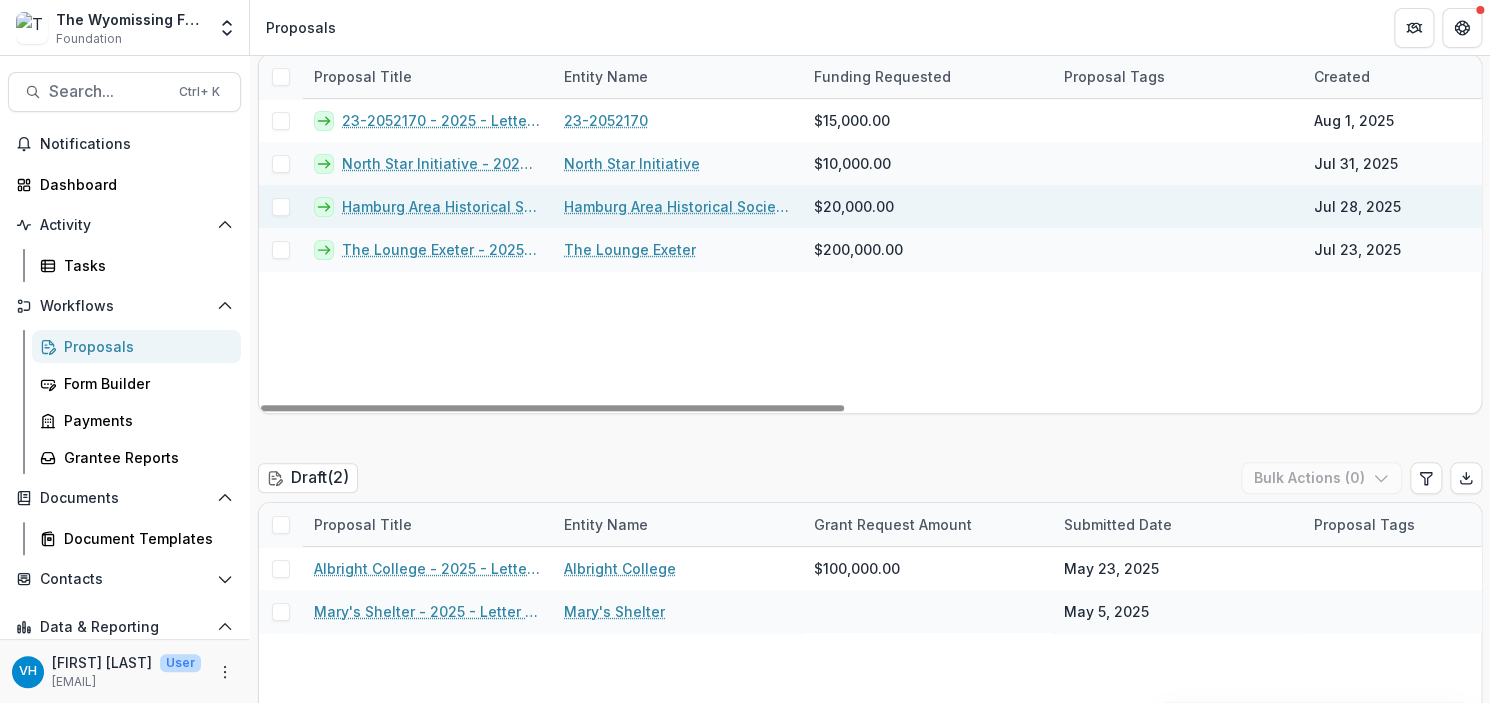 click on "Hamburg Area Historical Society Inc - 2025 - Letter of Intent" at bounding box center (427, 206) 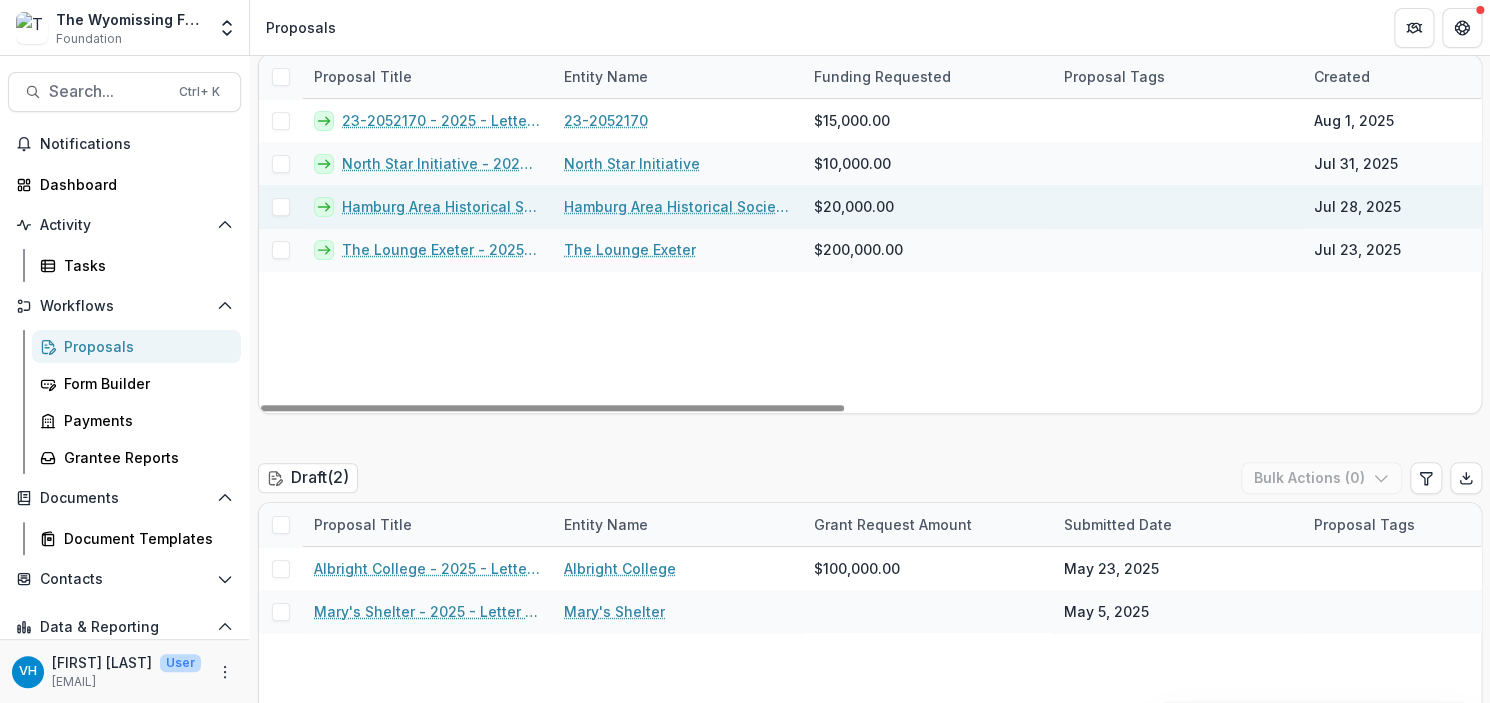 click on "Hamburg Area Historical Society Inc - 2025 - Letter of Intent" at bounding box center (441, 206) 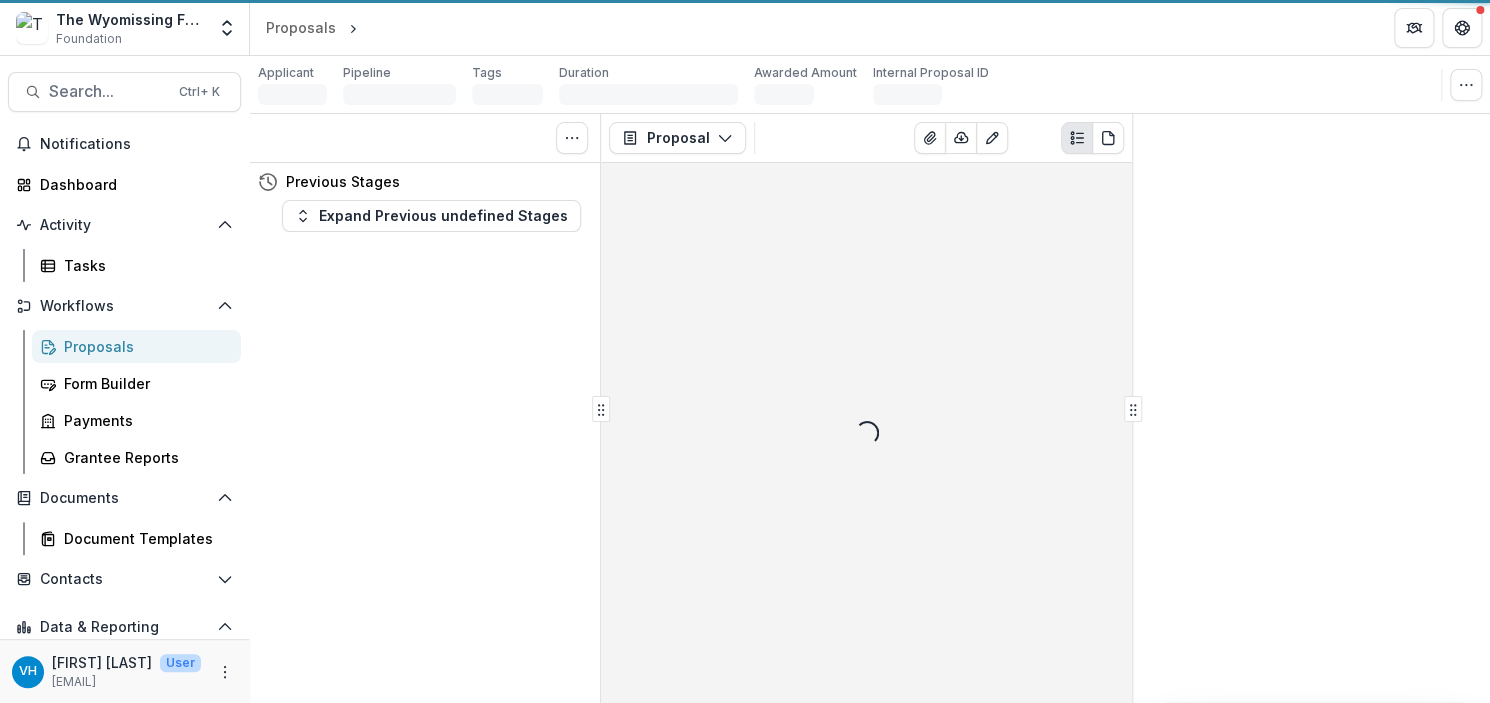 scroll, scrollTop: 0, scrollLeft: 0, axis: both 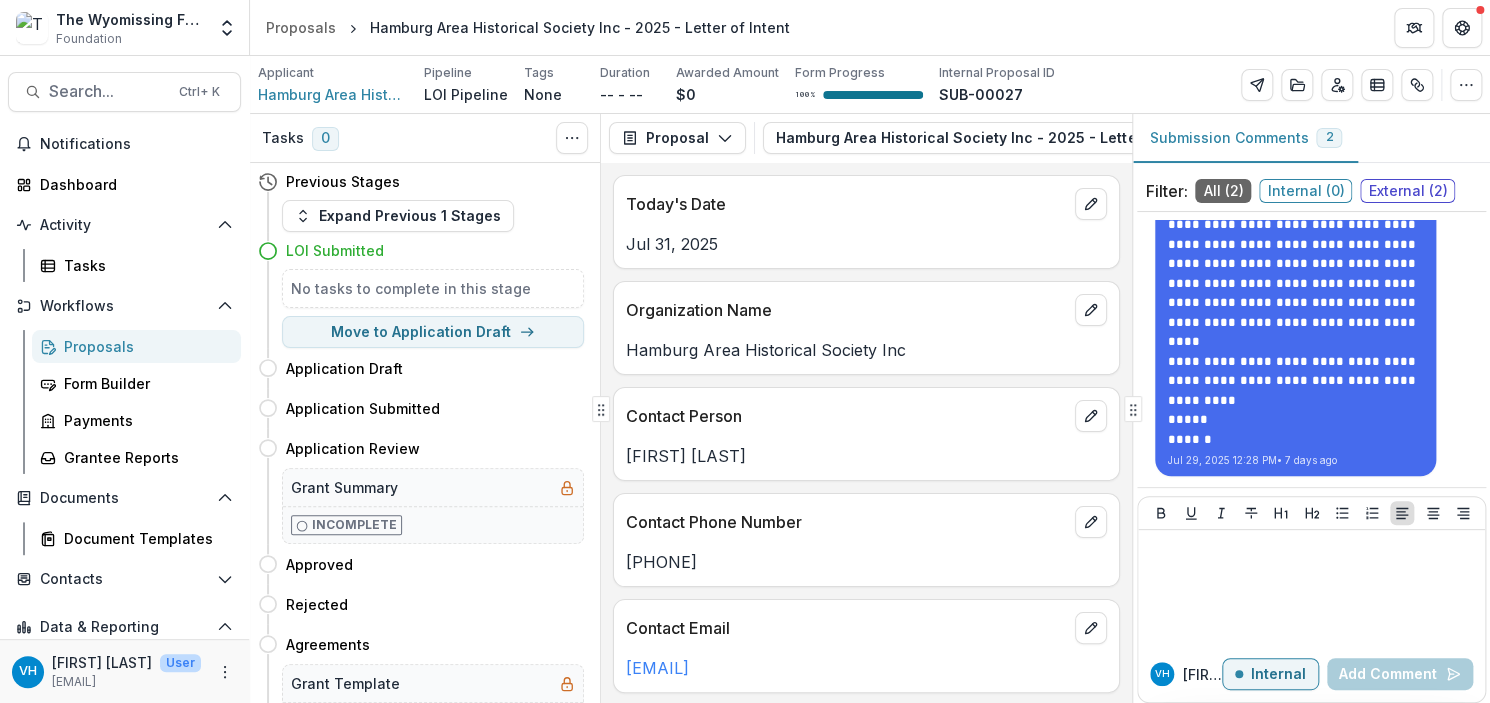 click on "Proposals" at bounding box center (144, 346) 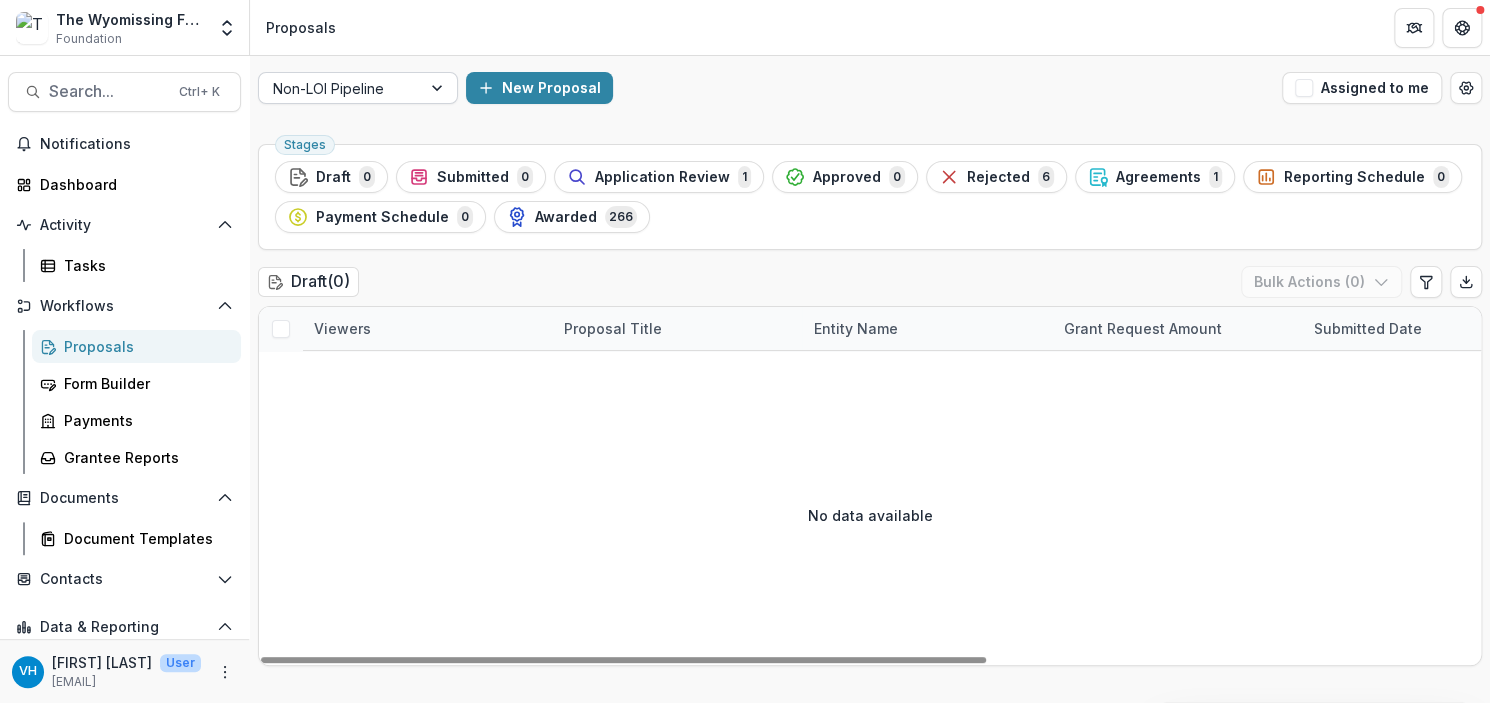 click at bounding box center (340, 88) 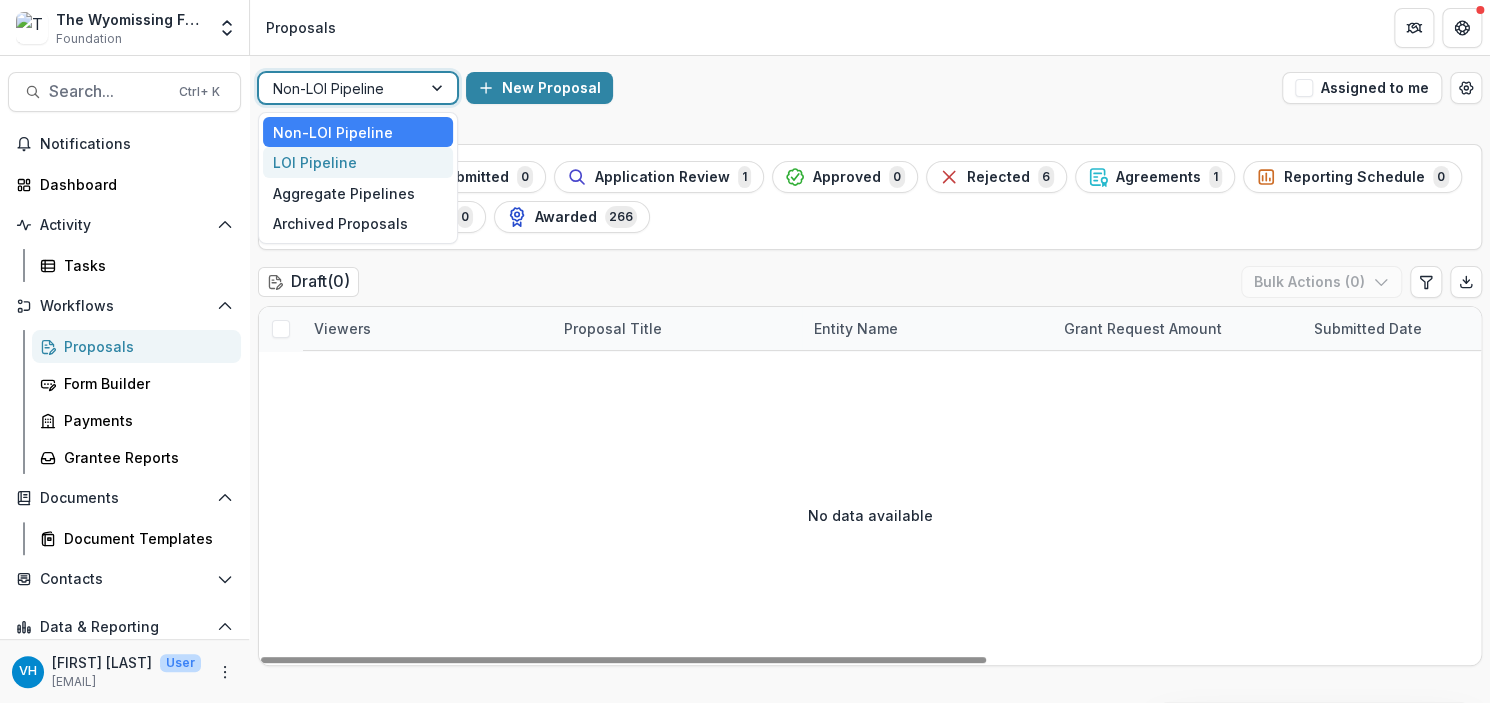 click on "LOI Pipeline" at bounding box center (358, 162) 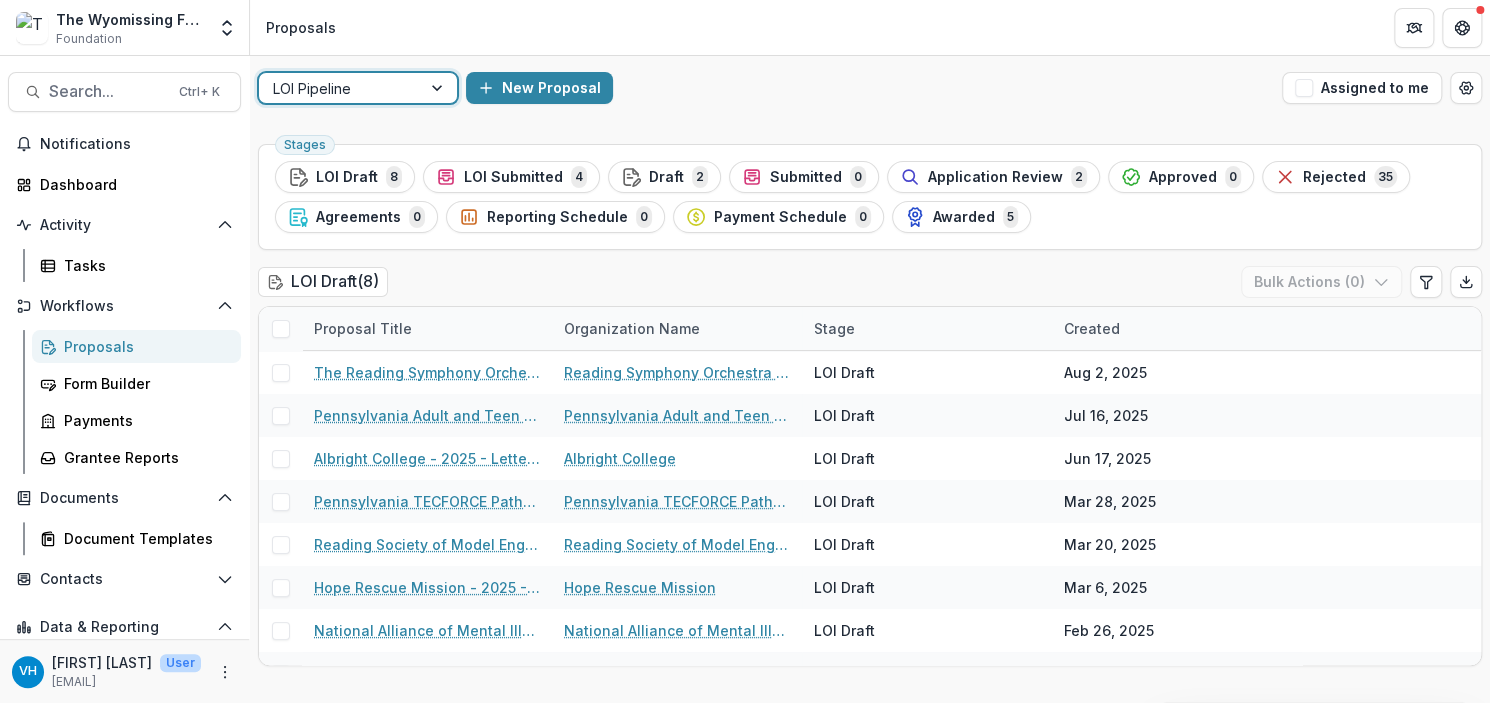 click on "Proposals" at bounding box center [144, 346] 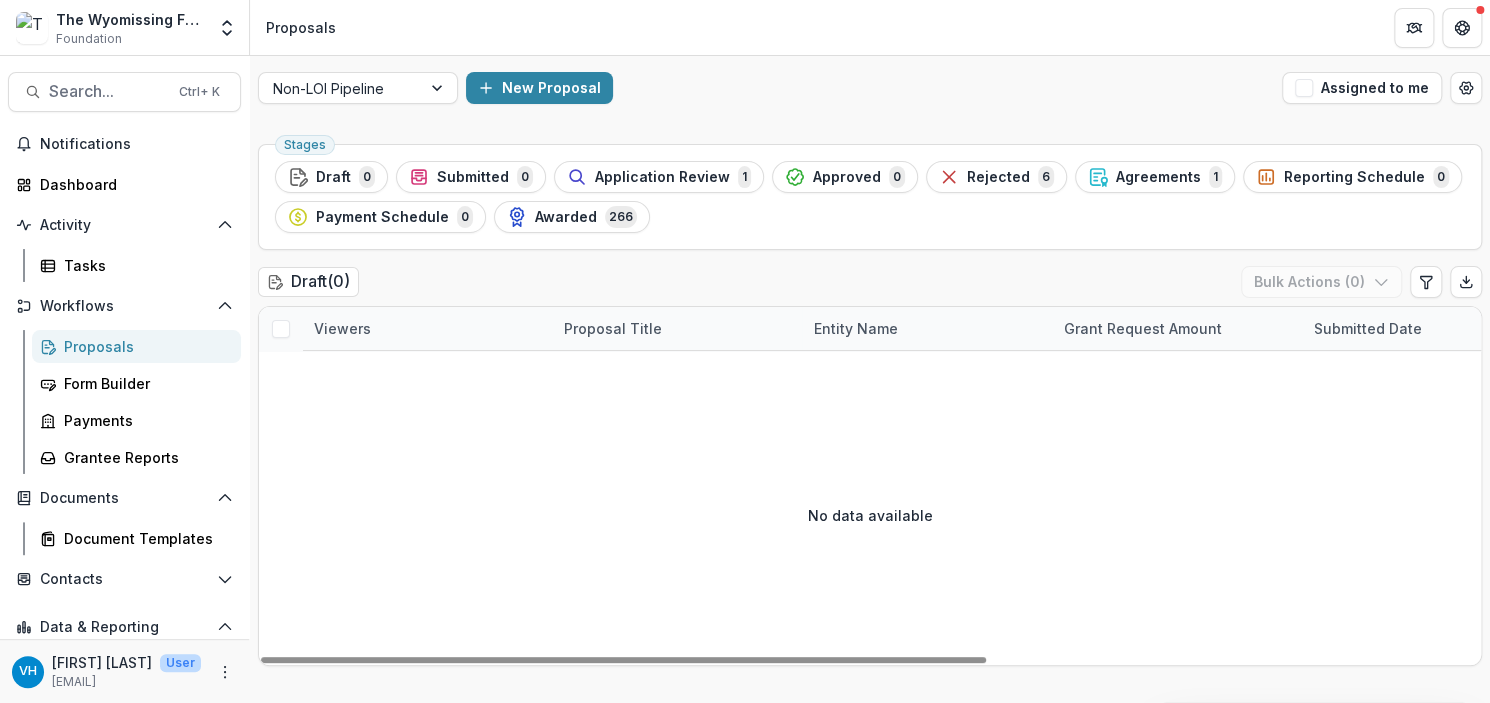 click on "Draft  ( 0 ) Bulk Actions ( 0 ) Viewers Proposal Title Entity Name Grant Request Amount Submitted Date Foundation Primary Contact Form Created No data available Submitted  ( 0 ) Ready for Next Stage Bulk Actions ( 0 ) Proposal Title Entity Name Grant Request Amount Submitted Date Foundation Primary Contact Proposal Tags Created Form Current Stage Task Assignees Pending Tasks Viewers No data available Application Review  ( 1 ) Ready for Next Stage Bulk Actions ( 0 ) Viewers Proposal Title Entity Name Grant Request Amount Form Proposal Tags Created Submitted Date Foundation Primary Contact Current Stage Task Assignees" at bounding box center [870, 2258] 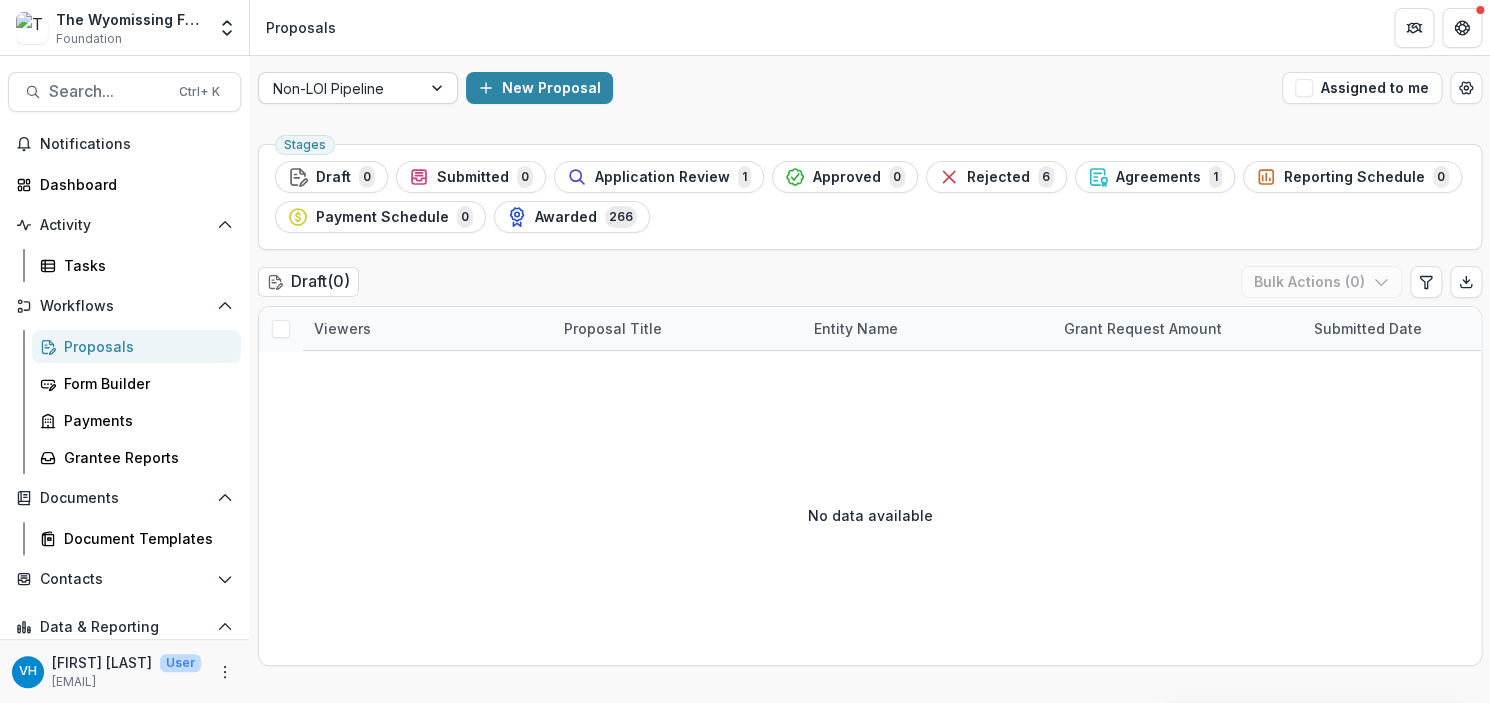 click at bounding box center (340, 88) 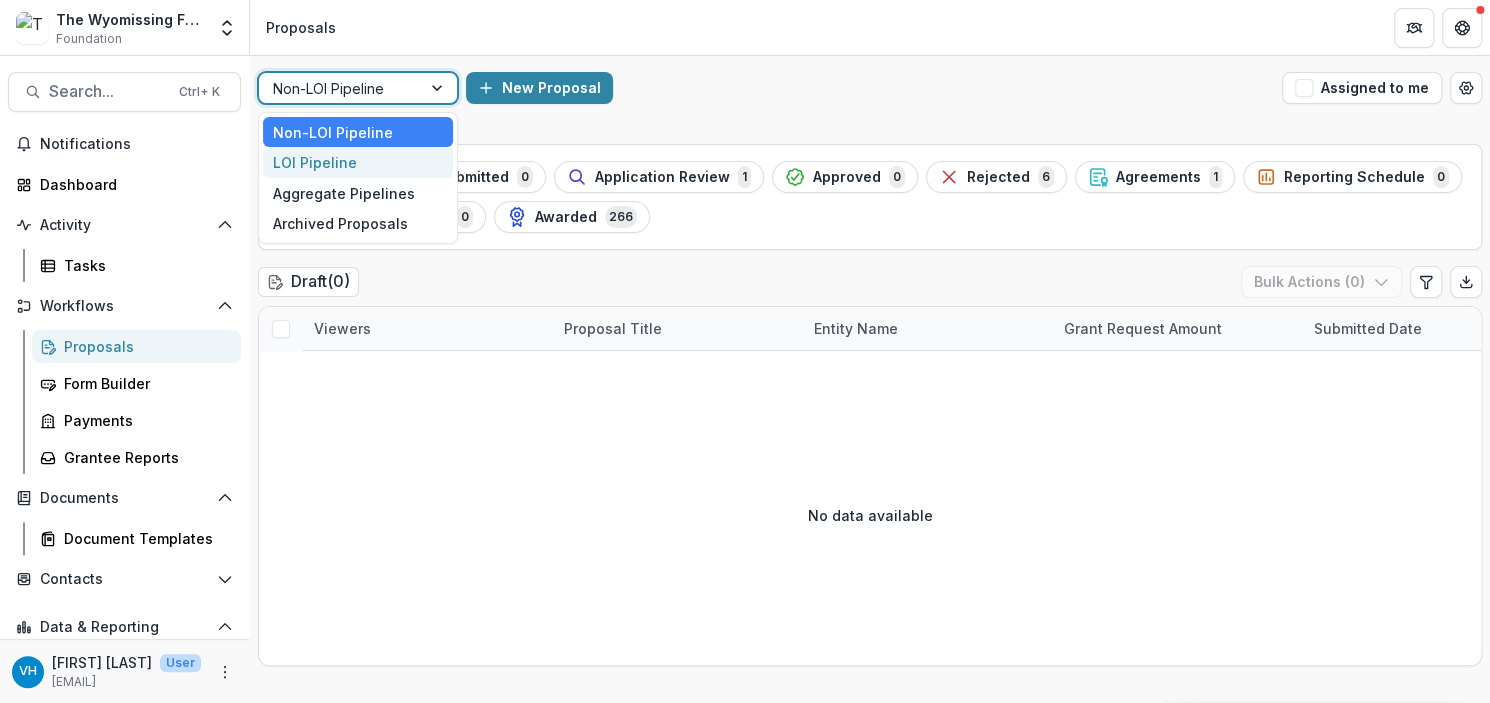 click on "LOI Pipeline" at bounding box center [358, 162] 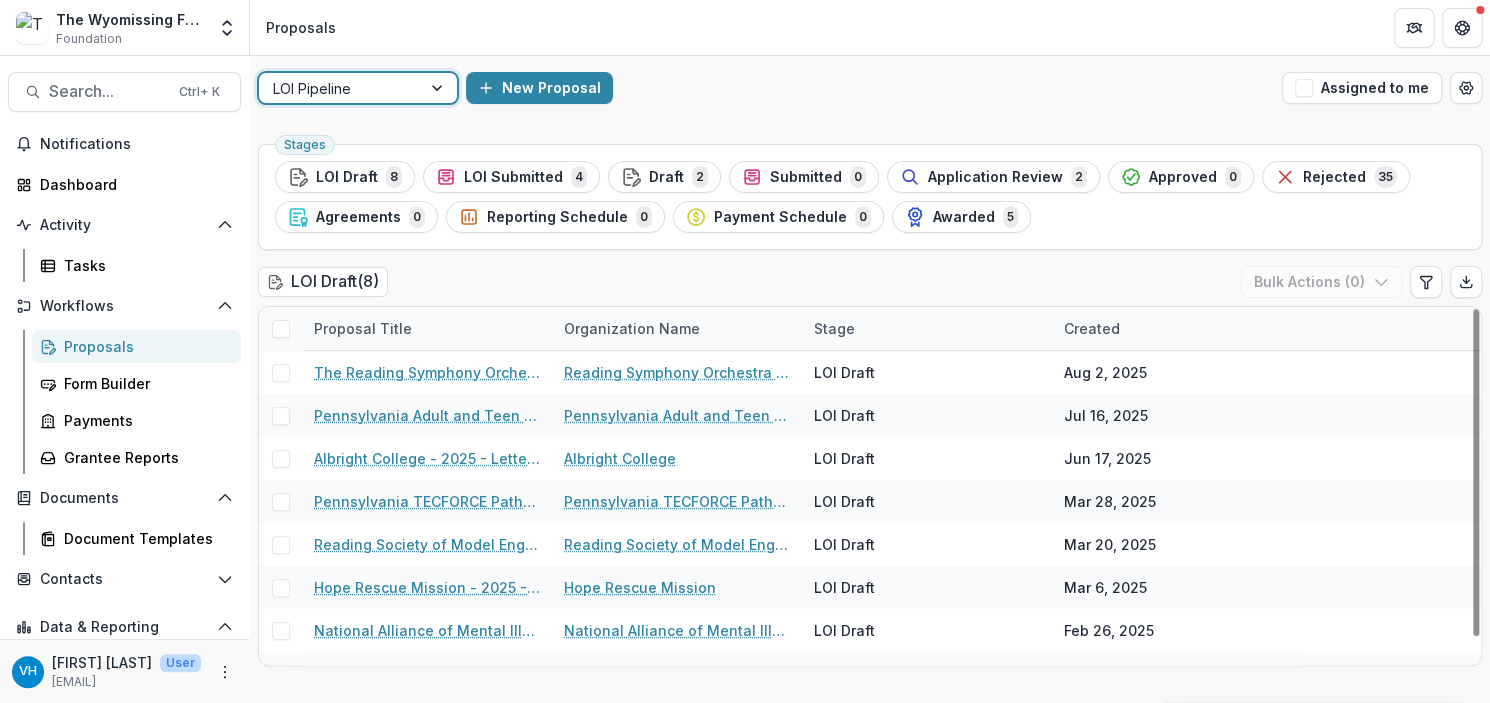 scroll, scrollTop: 29, scrollLeft: 0, axis: vertical 